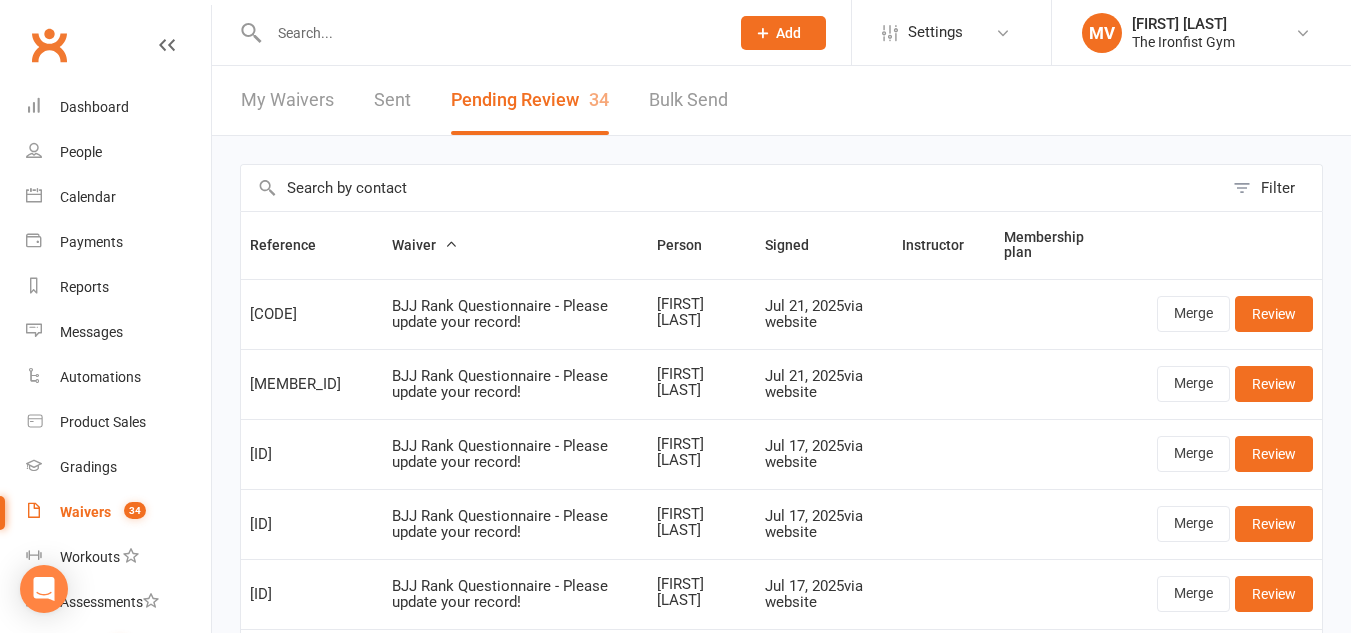 select on "50" 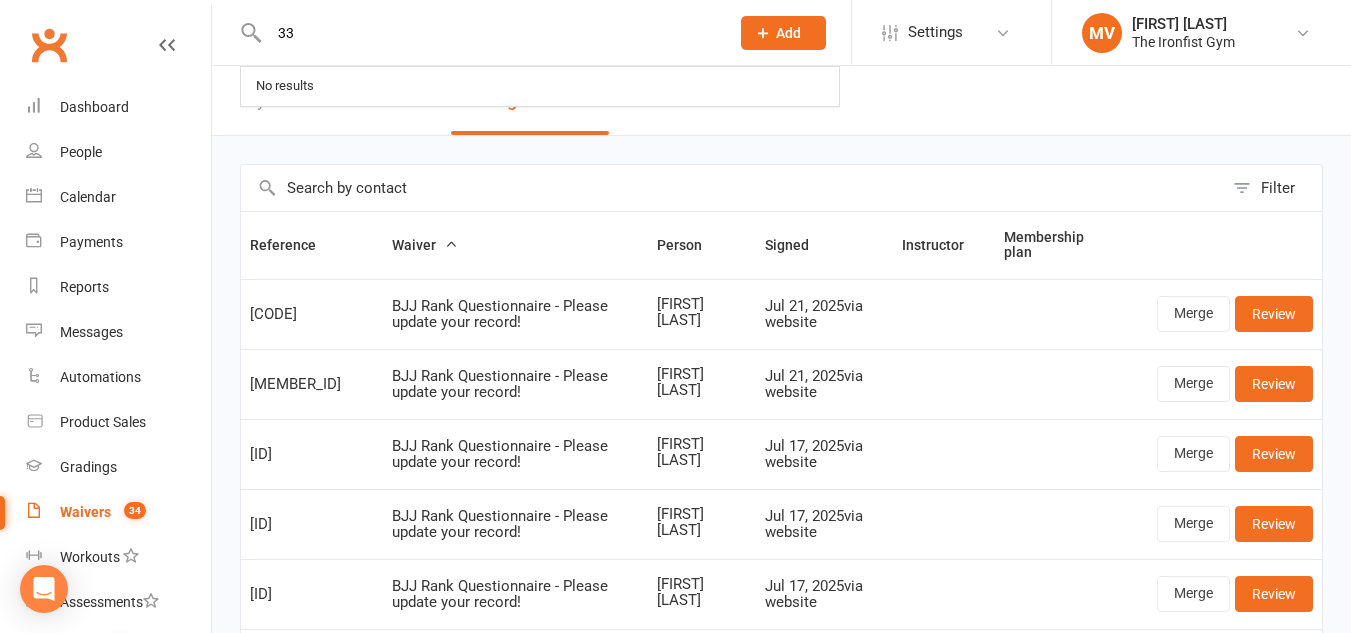 type on "3" 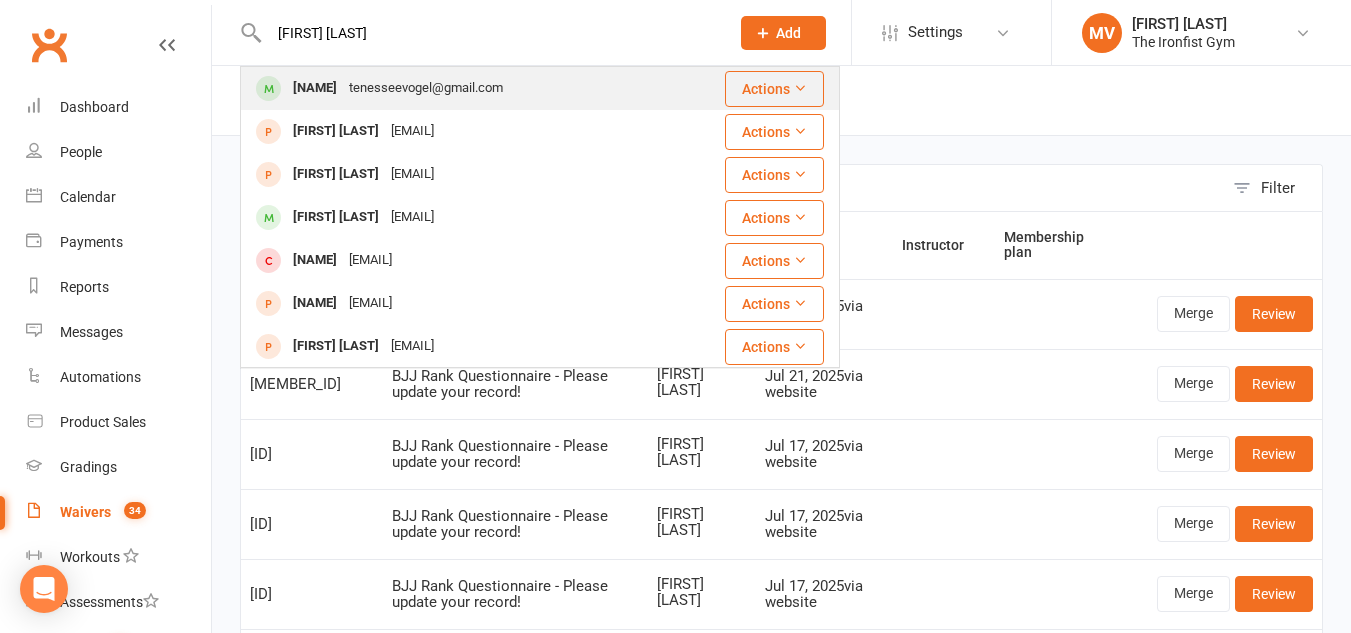 type on "[FIRST] [LAST]" 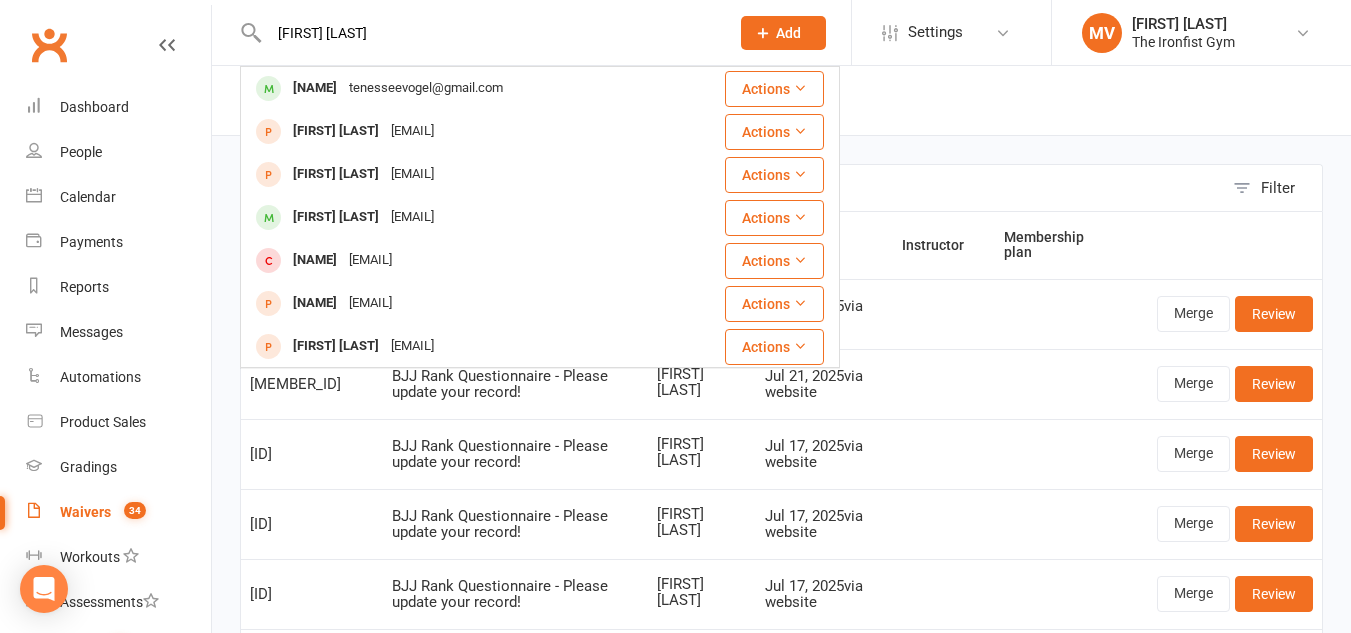 type 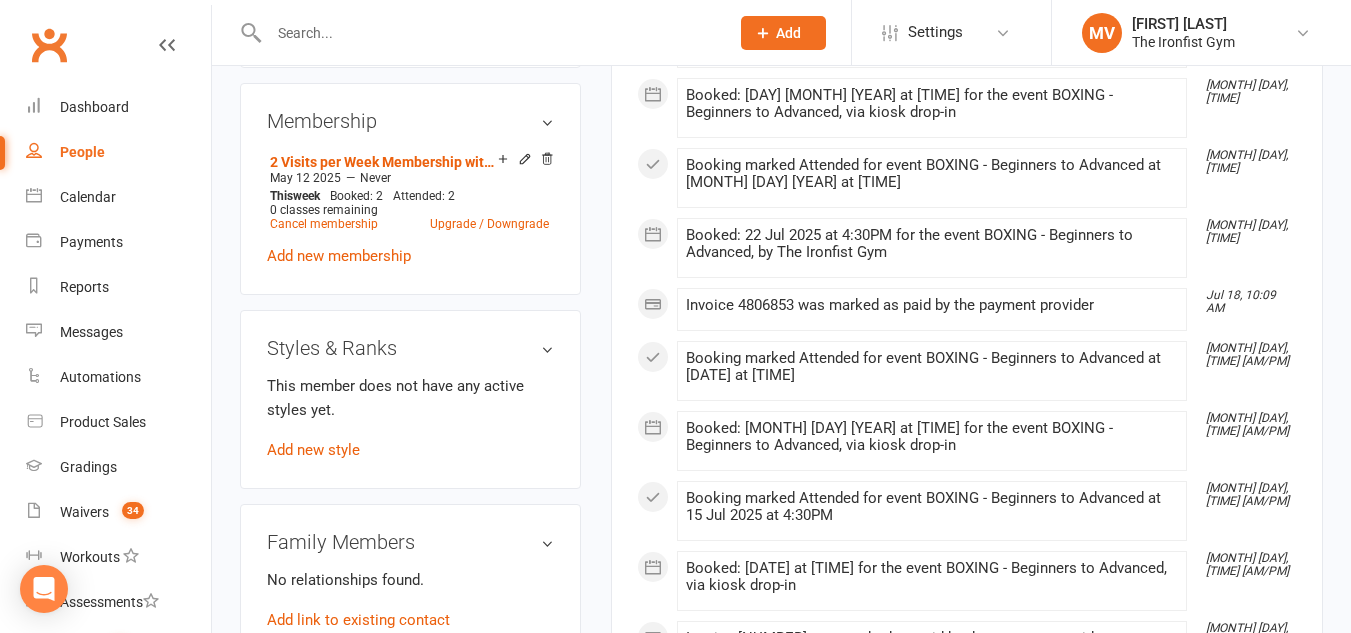 scroll, scrollTop: 1100, scrollLeft: 0, axis: vertical 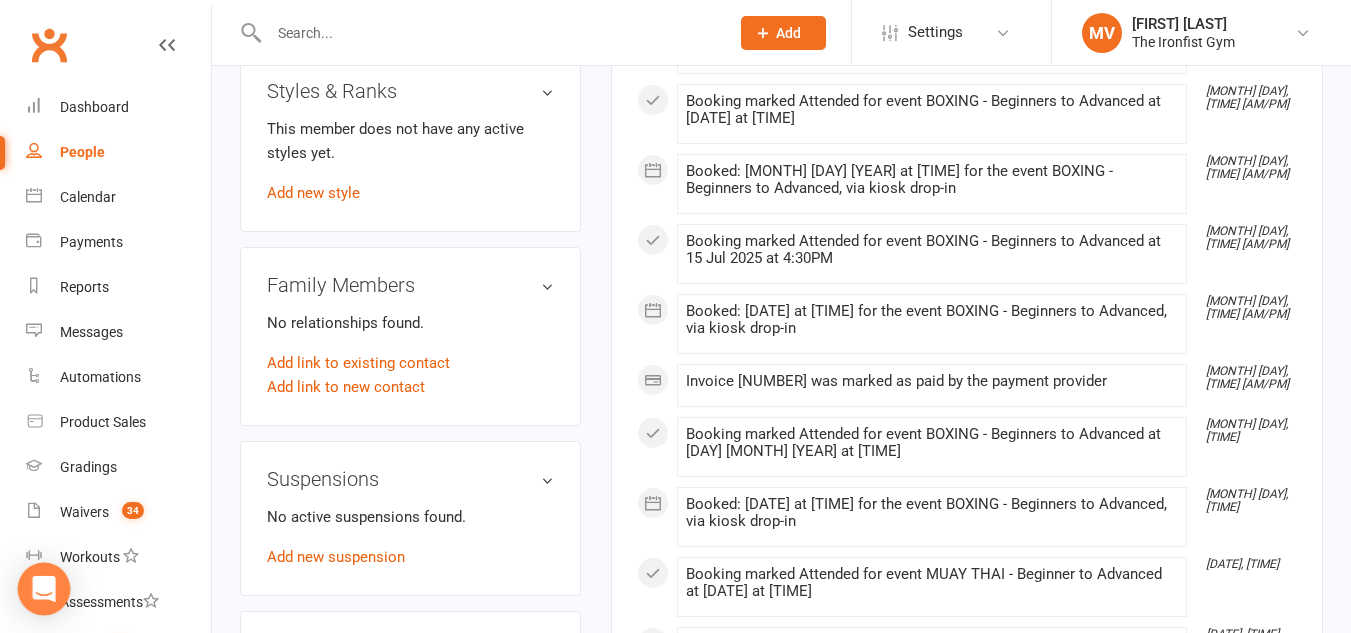 click 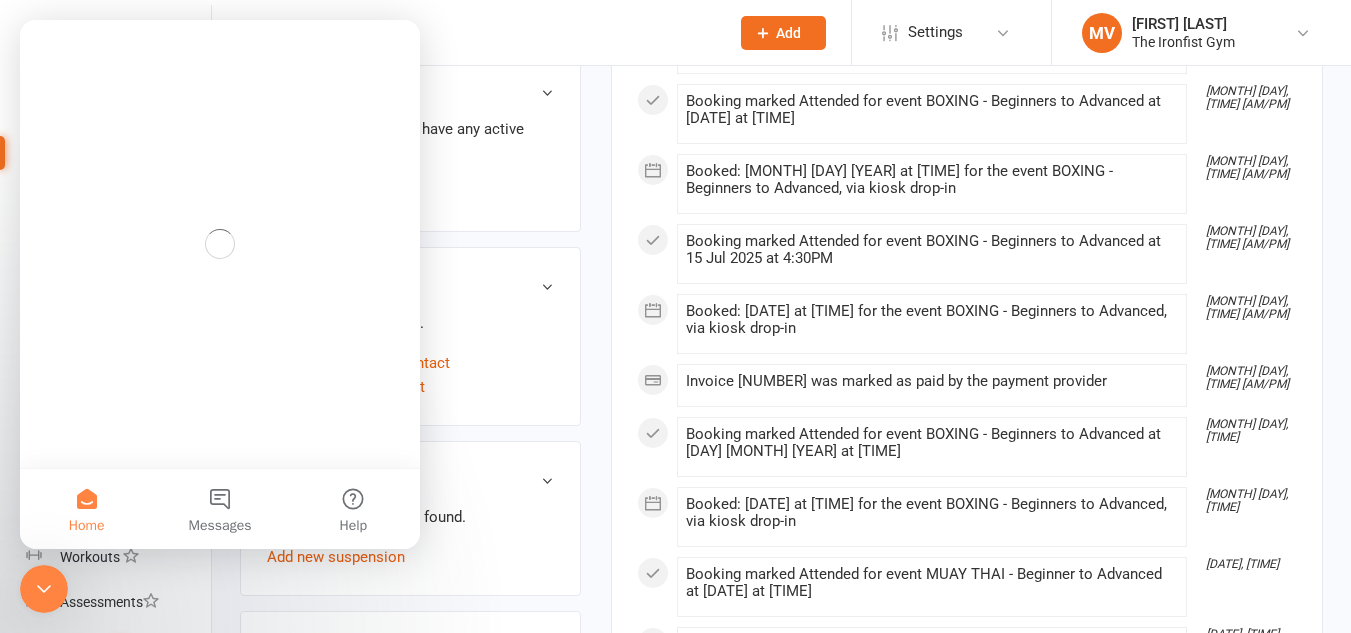 scroll, scrollTop: 0, scrollLeft: 0, axis: both 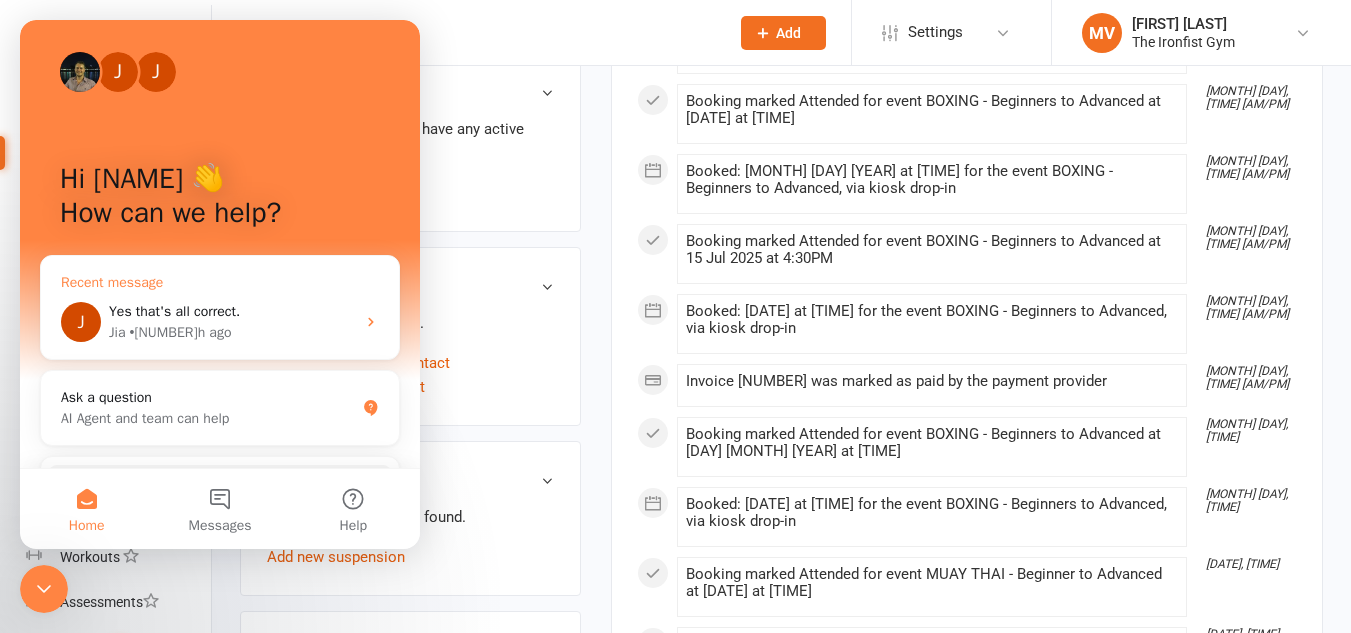click on "Yes that's all correct." at bounding box center (232, 311) 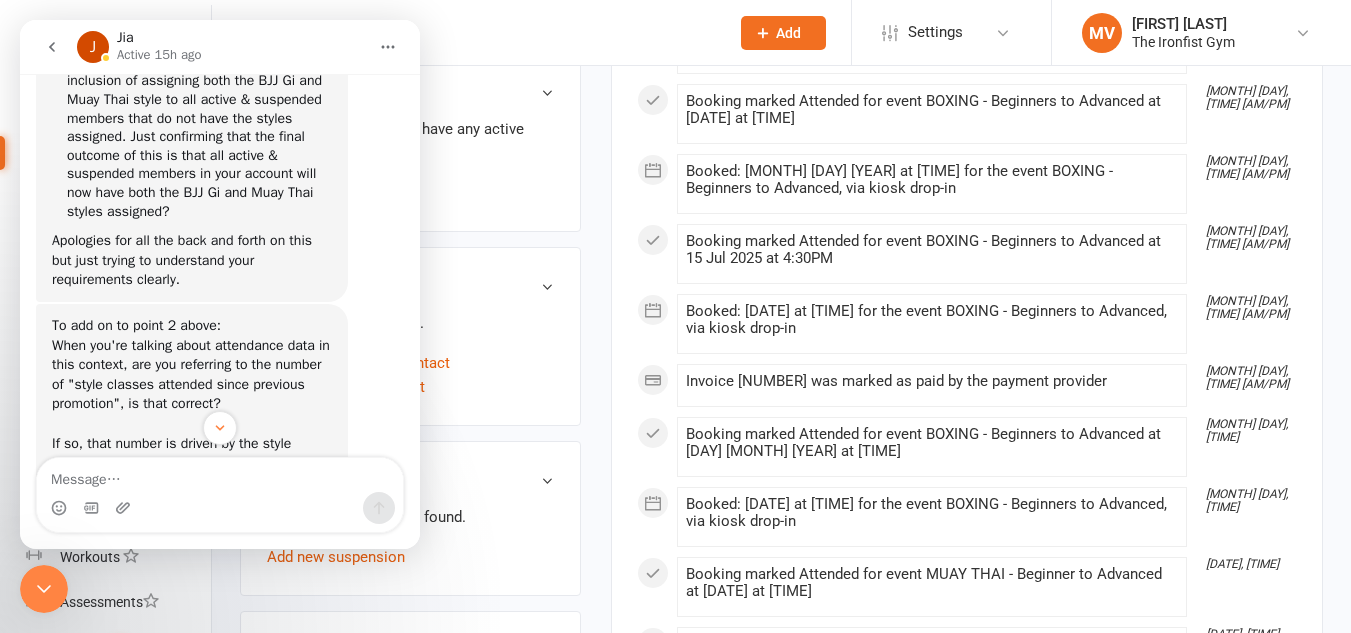 scroll, scrollTop: 4822, scrollLeft: 0, axis: vertical 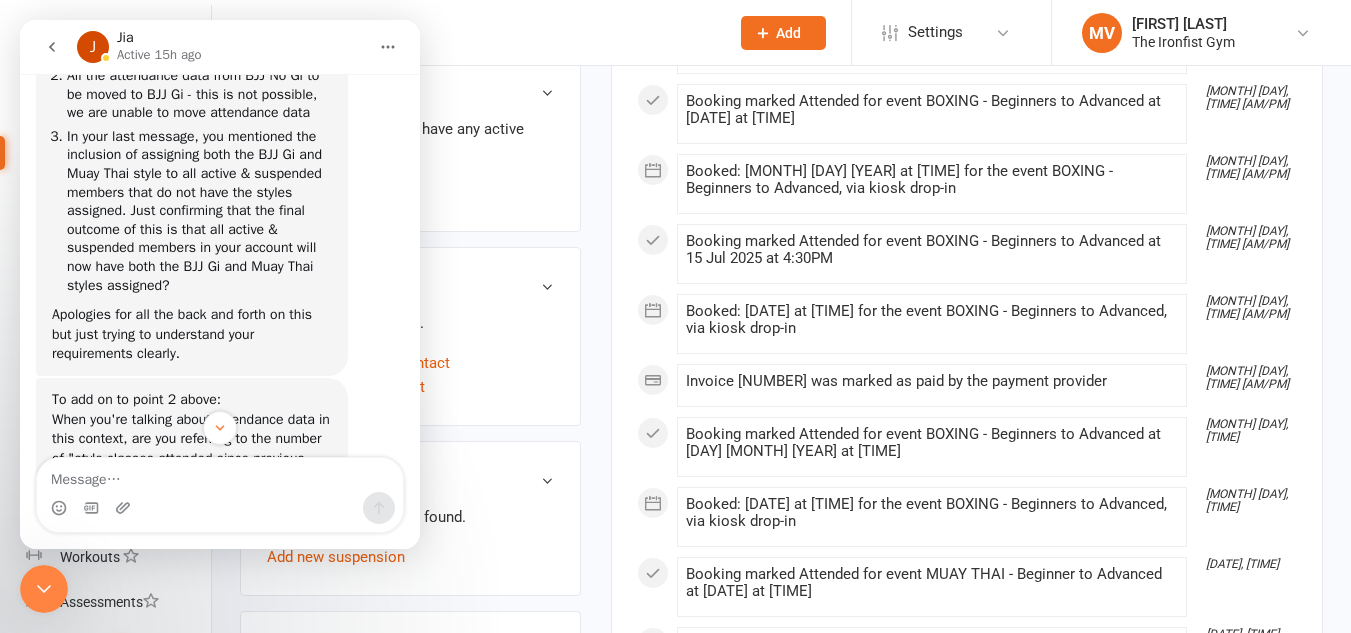 click at bounding box center (52, 47) 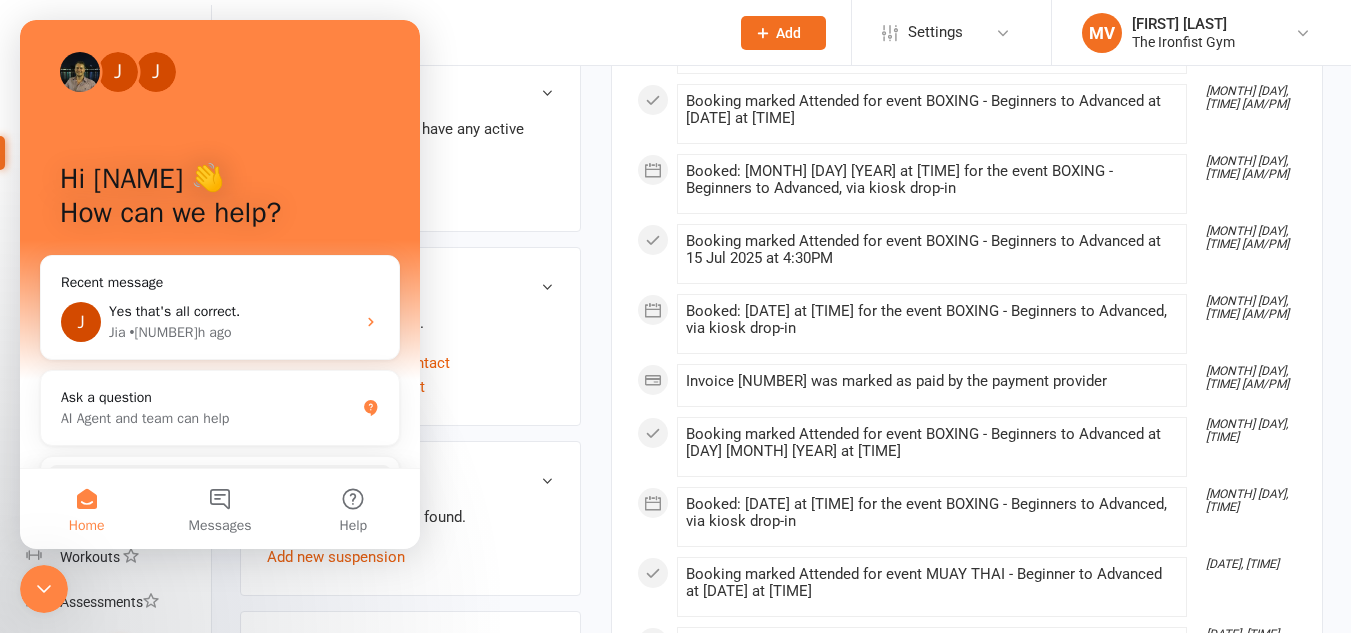 scroll, scrollTop: 0, scrollLeft: 0, axis: both 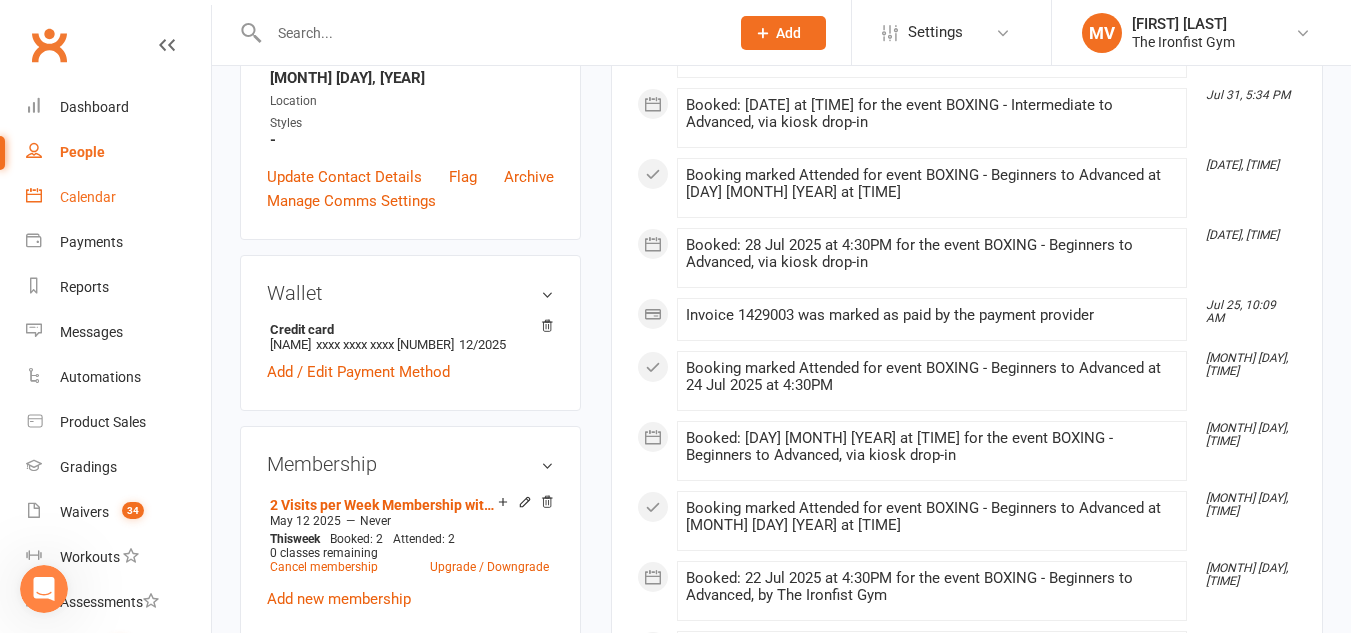 click on "Calendar" at bounding box center (88, 197) 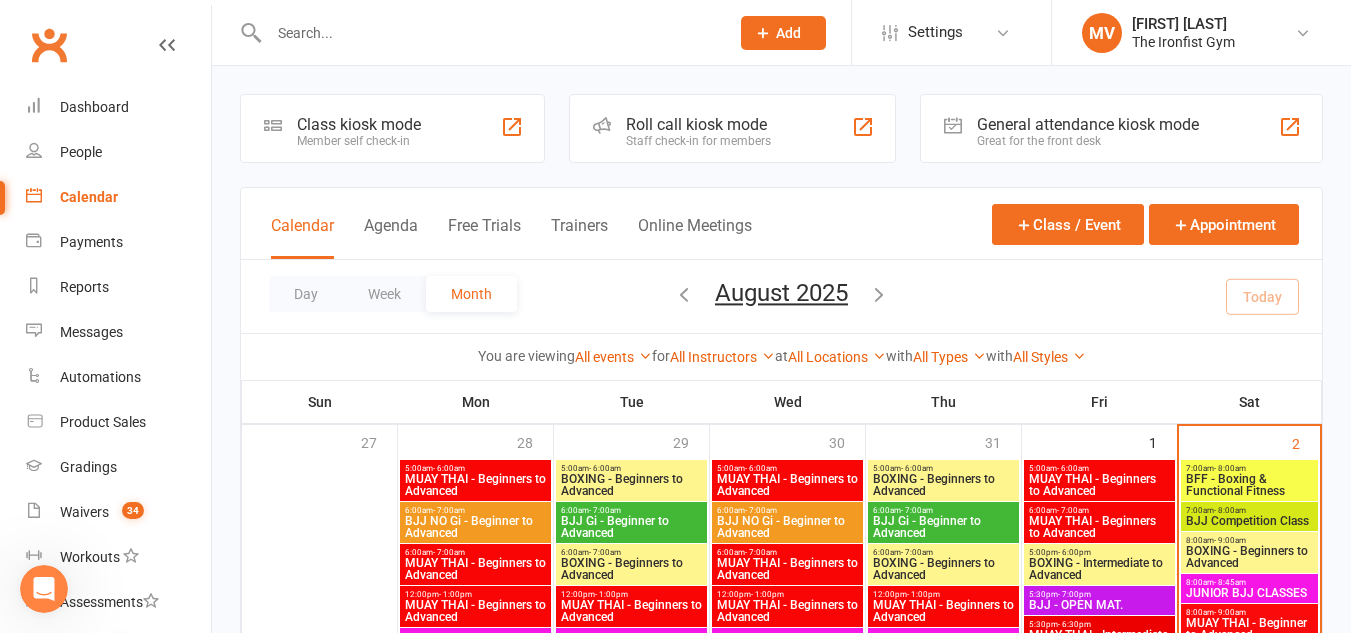scroll, scrollTop: 200, scrollLeft: 0, axis: vertical 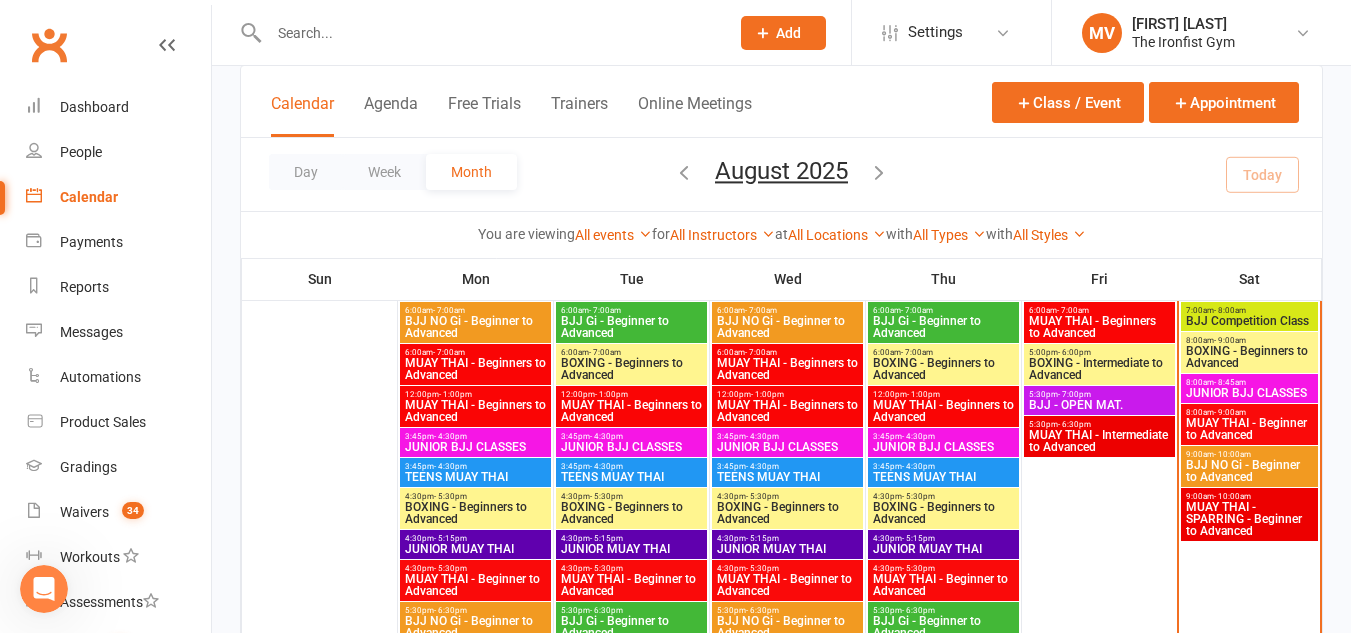 drag, startPoint x: 487, startPoint y: 395, endPoint x: 460, endPoint y: 399, distance: 27.294687 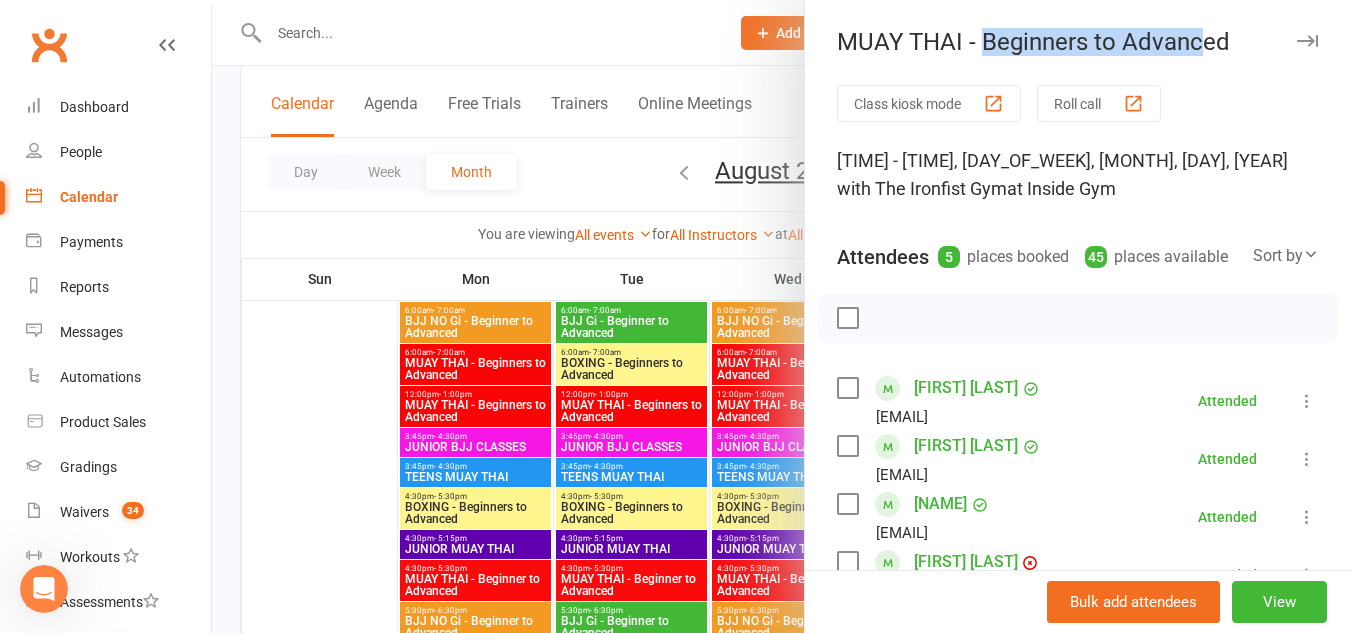 drag, startPoint x: 1099, startPoint y: 40, endPoint x: 1185, endPoint y: 365, distance: 336.18597 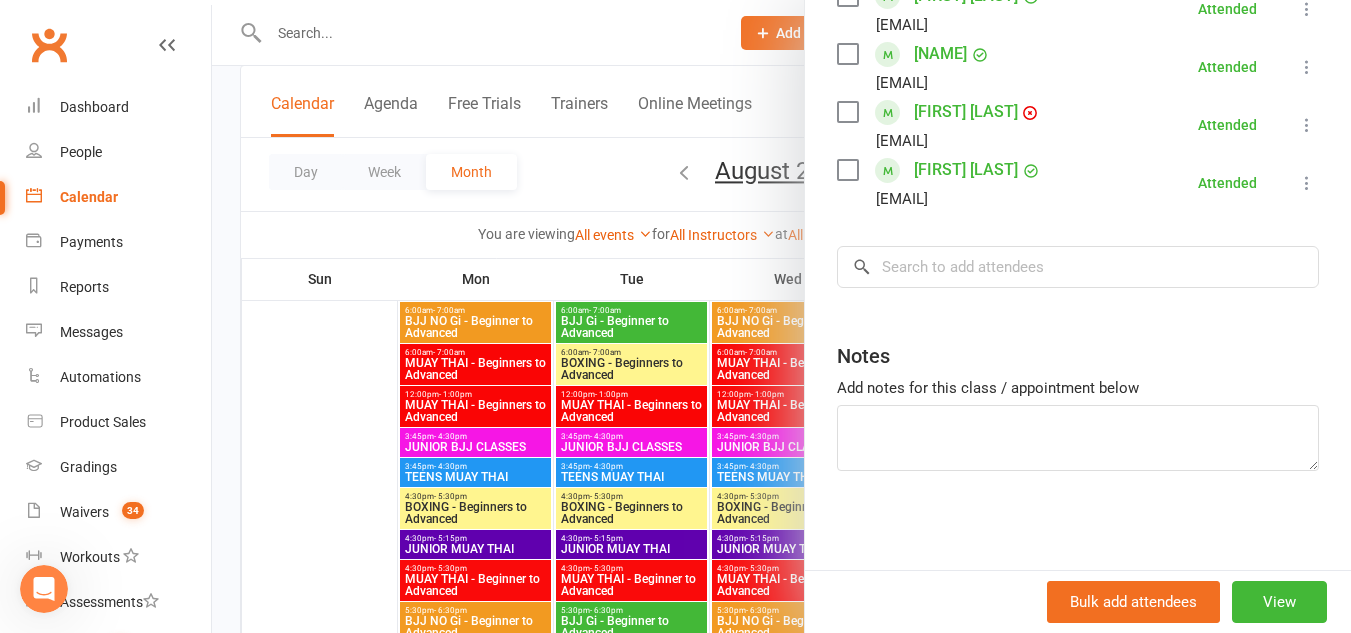 scroll, scrollTop: 477, scrollLeft: 0, axis: vertical 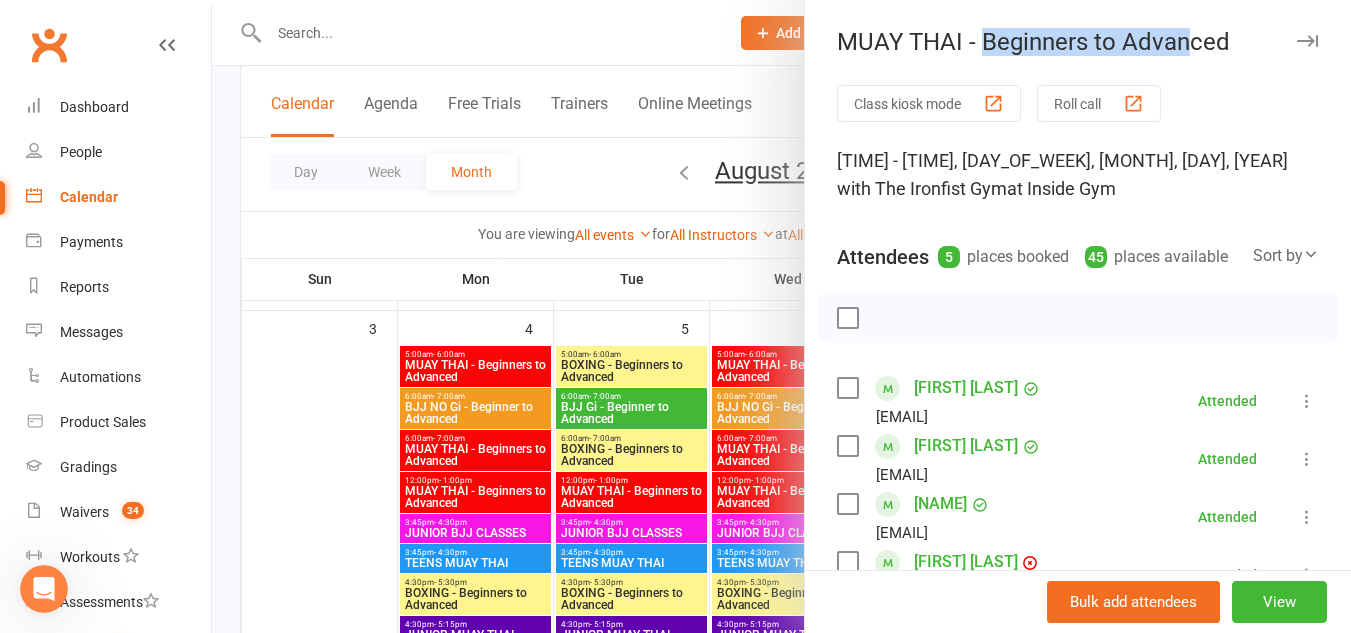click at bounding box center (1307, 41) 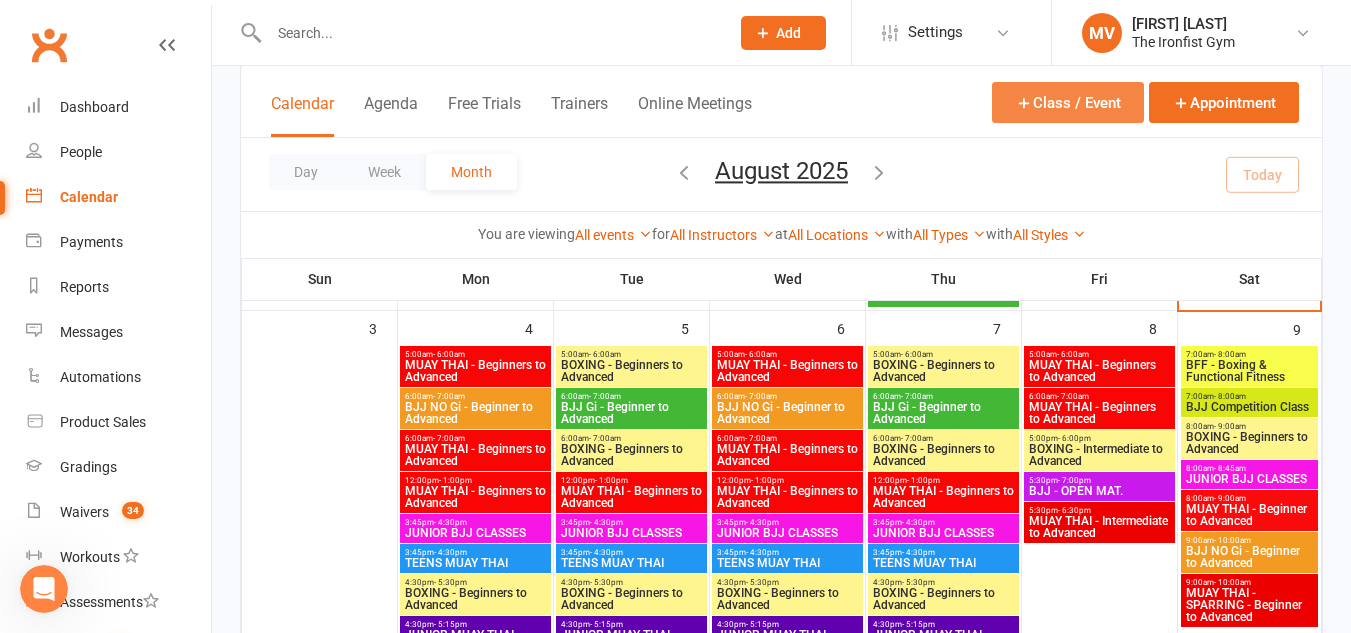 click on "Class / Event" at bounding box center (1068, 102) 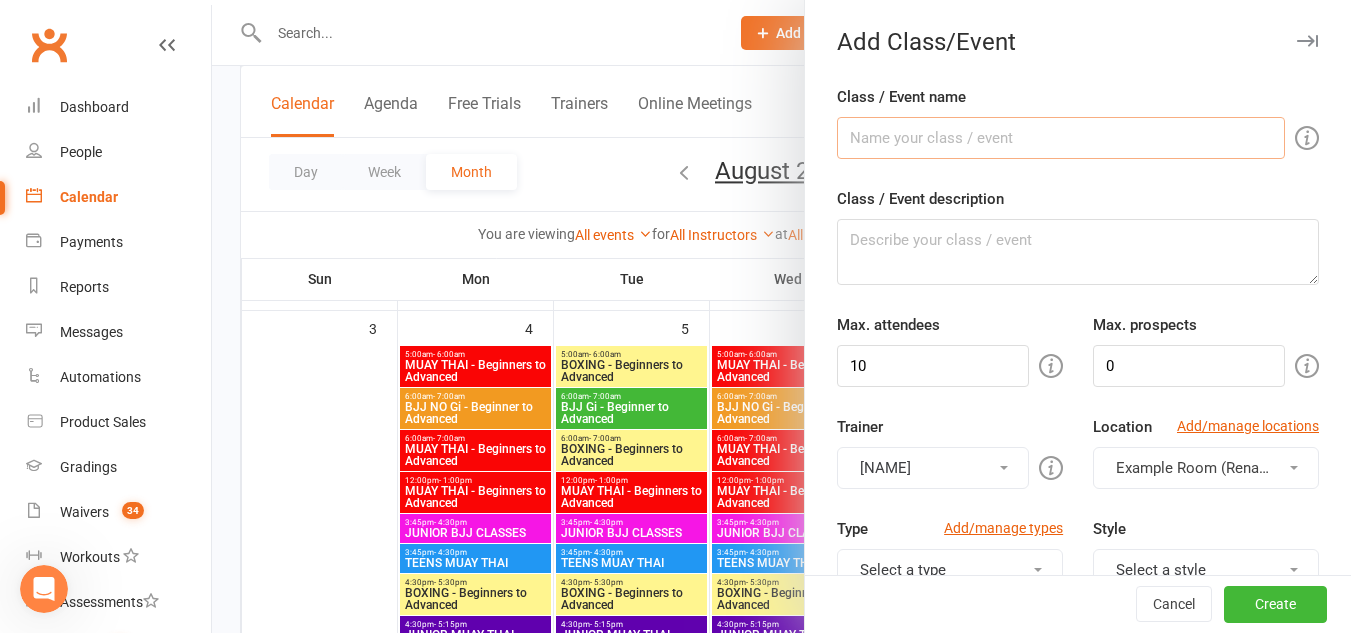 click on "Class / Event name" at bounding box center (1061, 138) 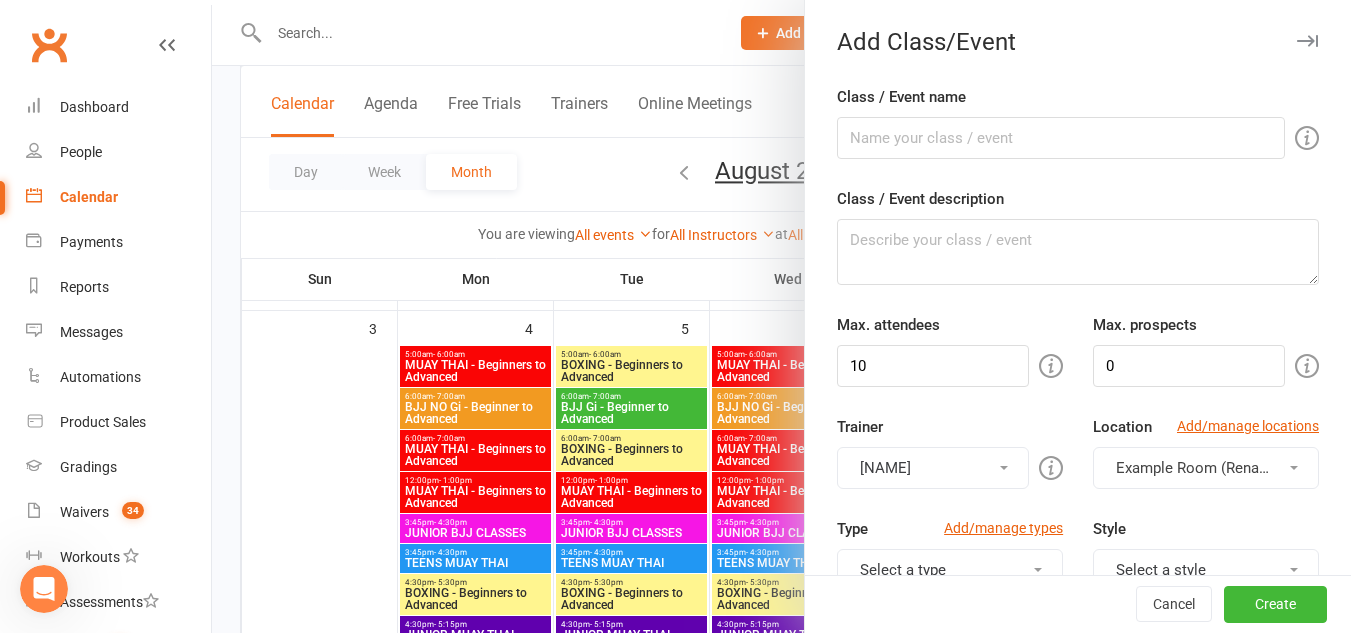 click on "Class / Event name Class / Event description Max. attendees 10 Max. prospects 0 Trainer [FIRST] [LAST]  [FIRST] [LAST] [FIRST] [LAST] [FIRST] [LAST] THE IRONFIST GYM [FIRST] [LAST] [FIRST] [LAST] Coaches Ironfist Location Add/manage locations
Example Room (Rename me!)
Type Add/manage types Select a type  AM Event Class Days PM Event Training Session Style Select a style  BJJ - Gi BJJ - No Gi MUAY THAI Event color Event appears in Class kiosk mode, Book & Pay, Roll call, Clubworx website calendar and Member portal  Clubworx website calendar and Member portal Class kiosk mode Book & Pay Roll call
Require active membership for members?
Booking settings
Earliest booking can occur 1
hour(s)
before class starts (applies to bookings made from mobile app / website calendar)
Latest booking can occur 1
day(s)
before class starts Cancellations" at bounding box center (1078, 819) 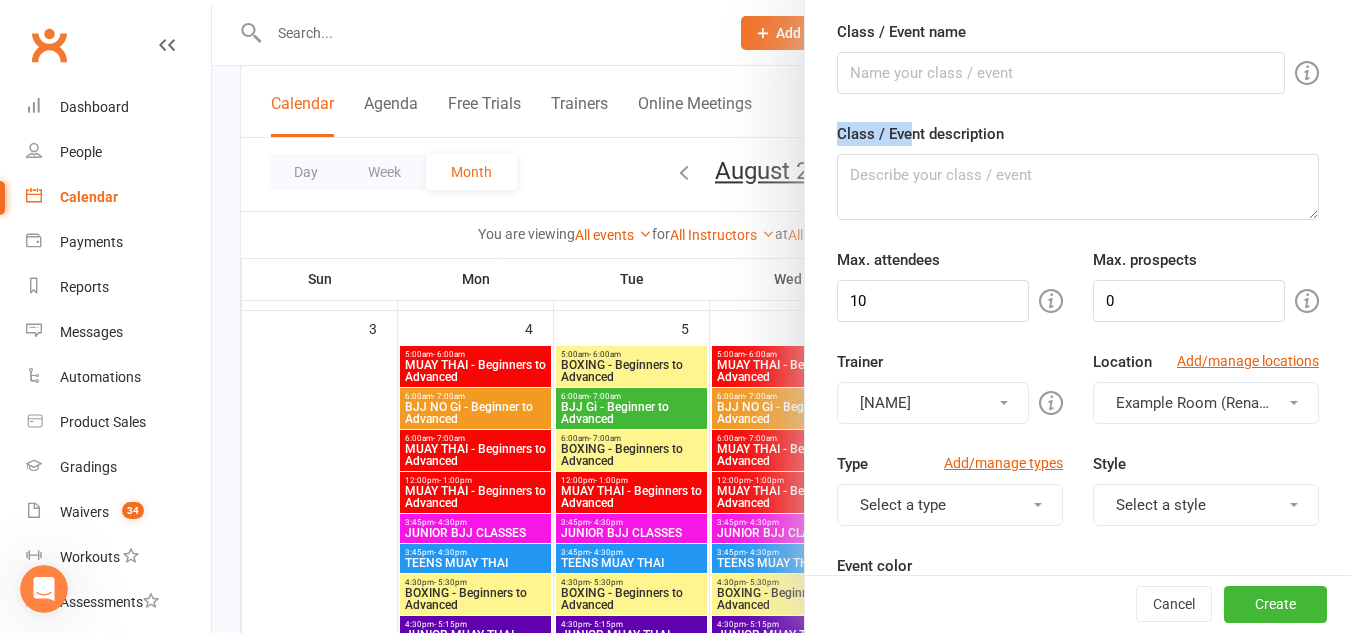 scroll, scrollTop: 200, scrollLeft: 0, axis: vertical 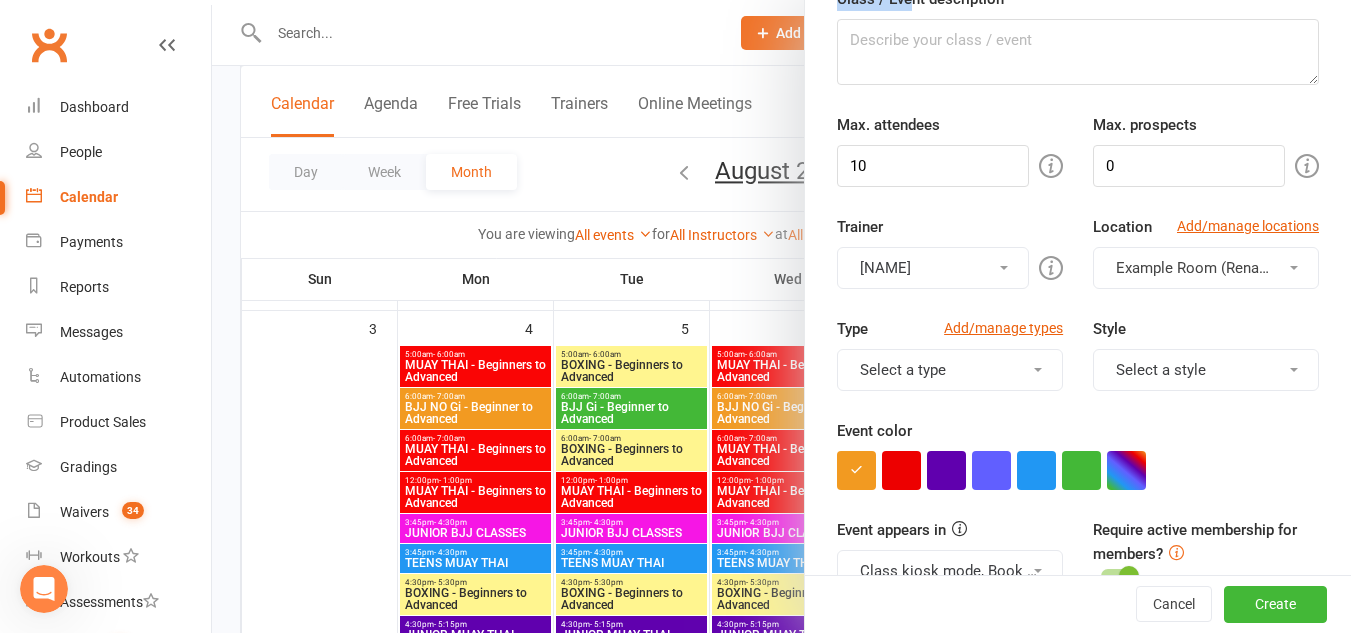 click on "Select a type" at bounding box center [950, 370] 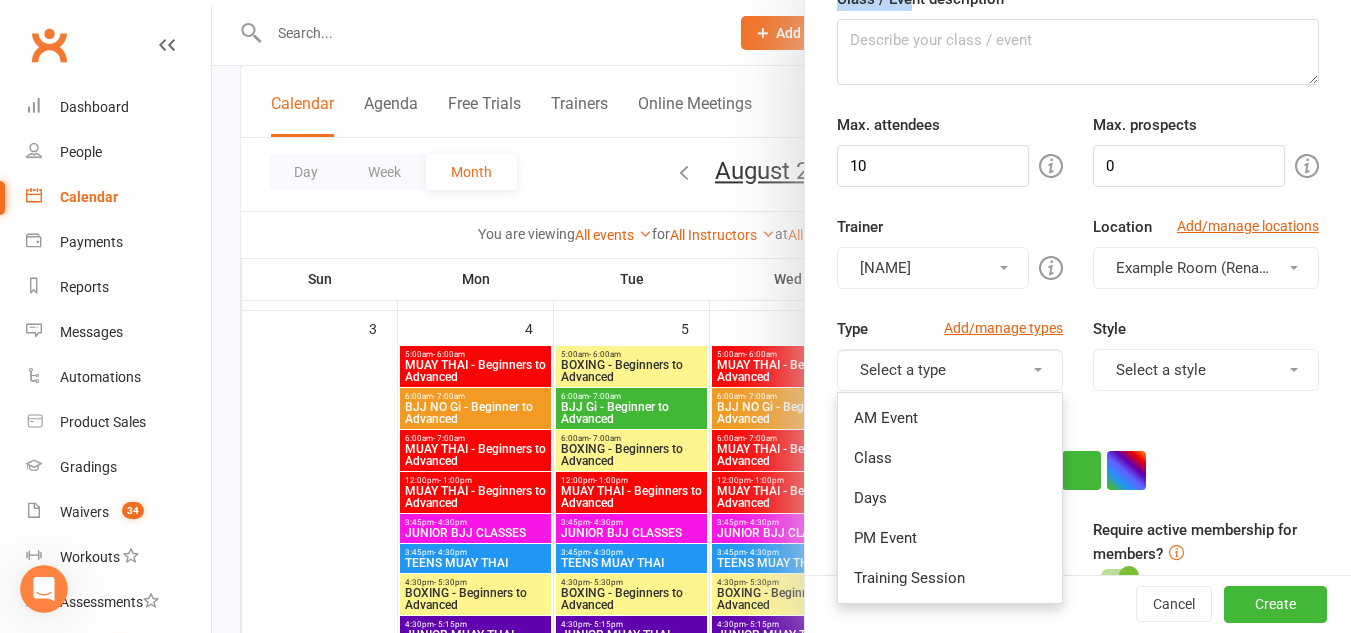 click on "Select a type" at bounding box center [950, 370] 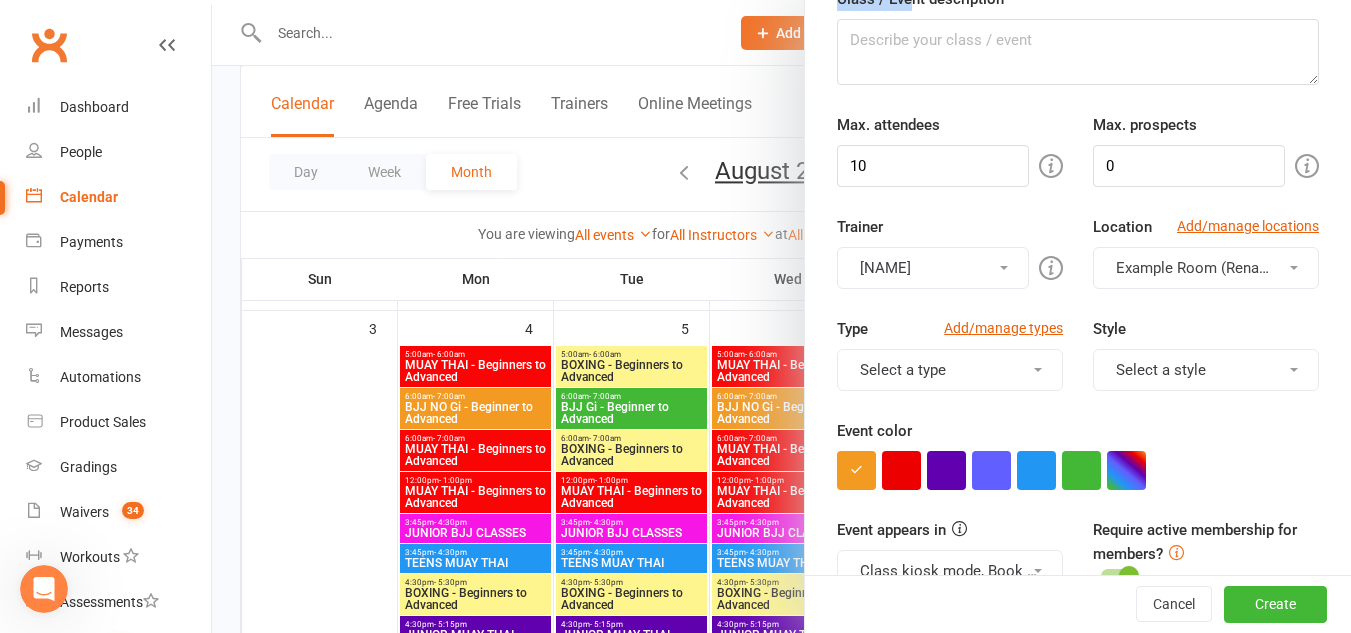 click on "Select a style" at bounding box center [1206, 370] 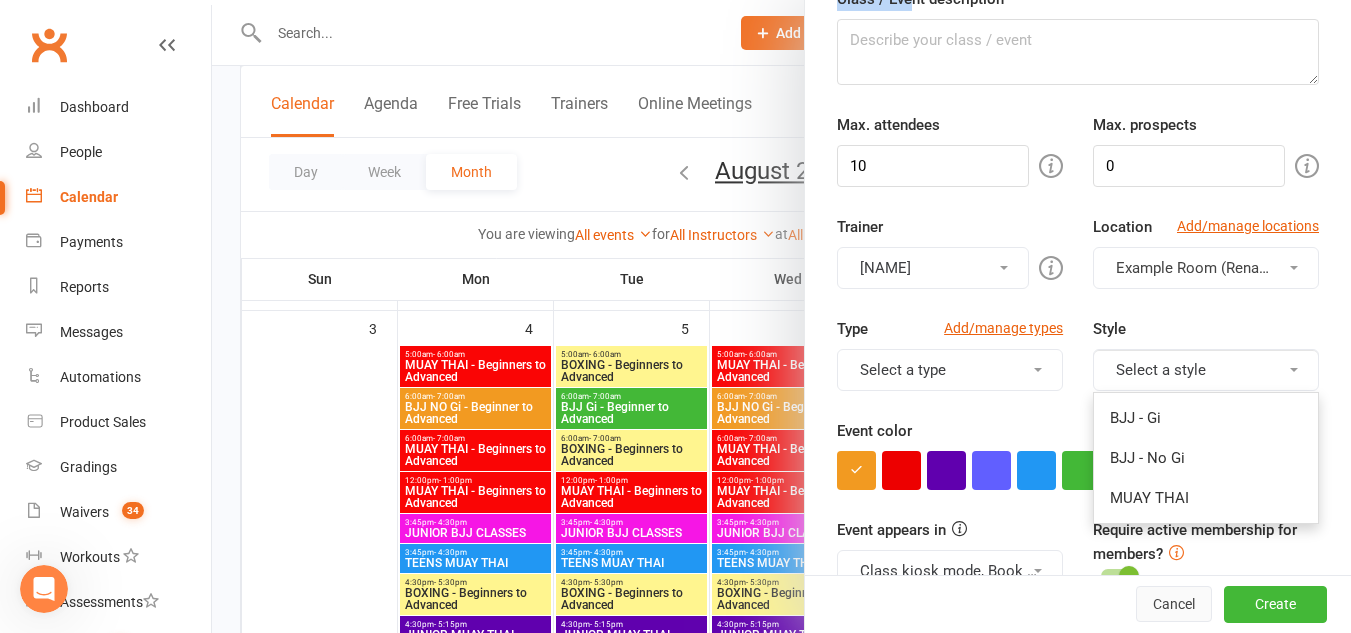 click on "Cancel" at bounding box center [1174, 605] 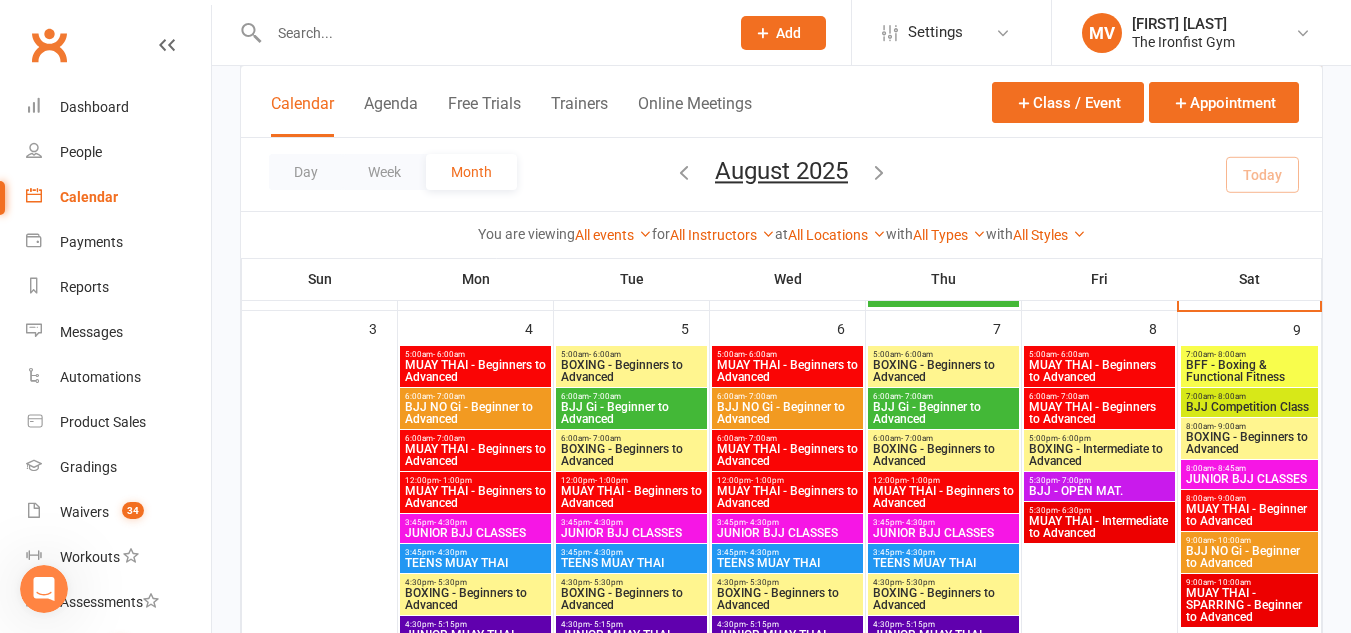 click at bounding box center (44, 589) 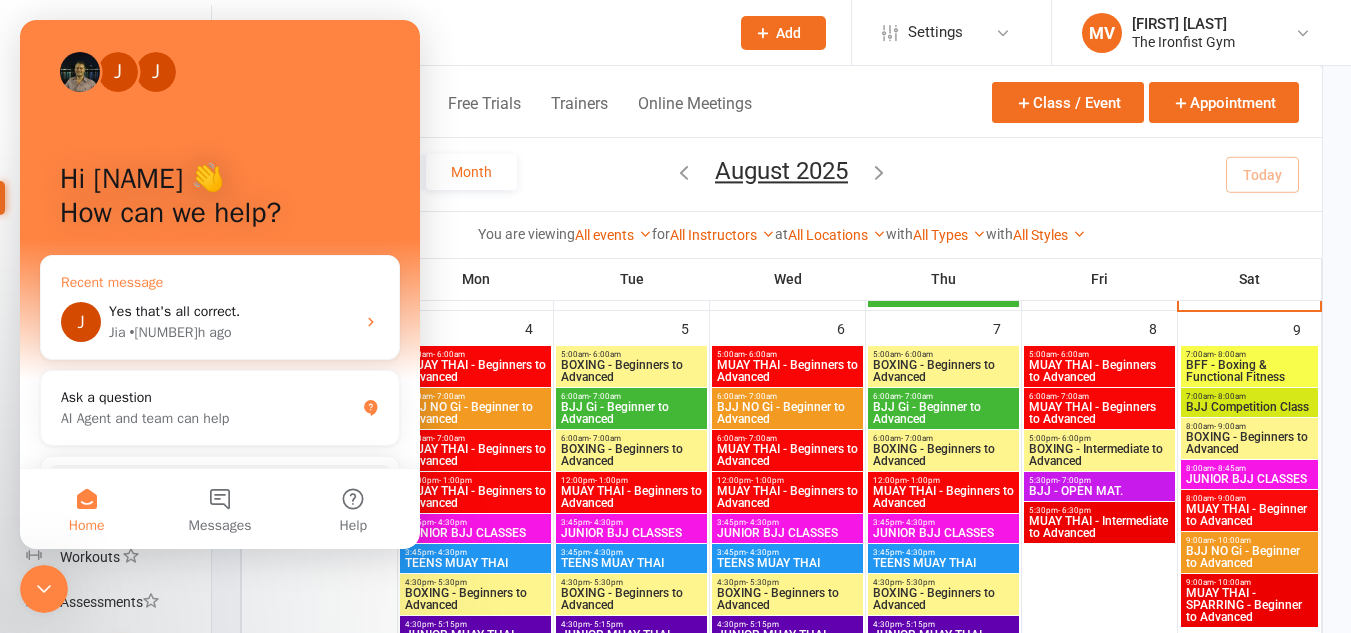 click on "Jia • 15h ago" at bounding box center [232, 332] 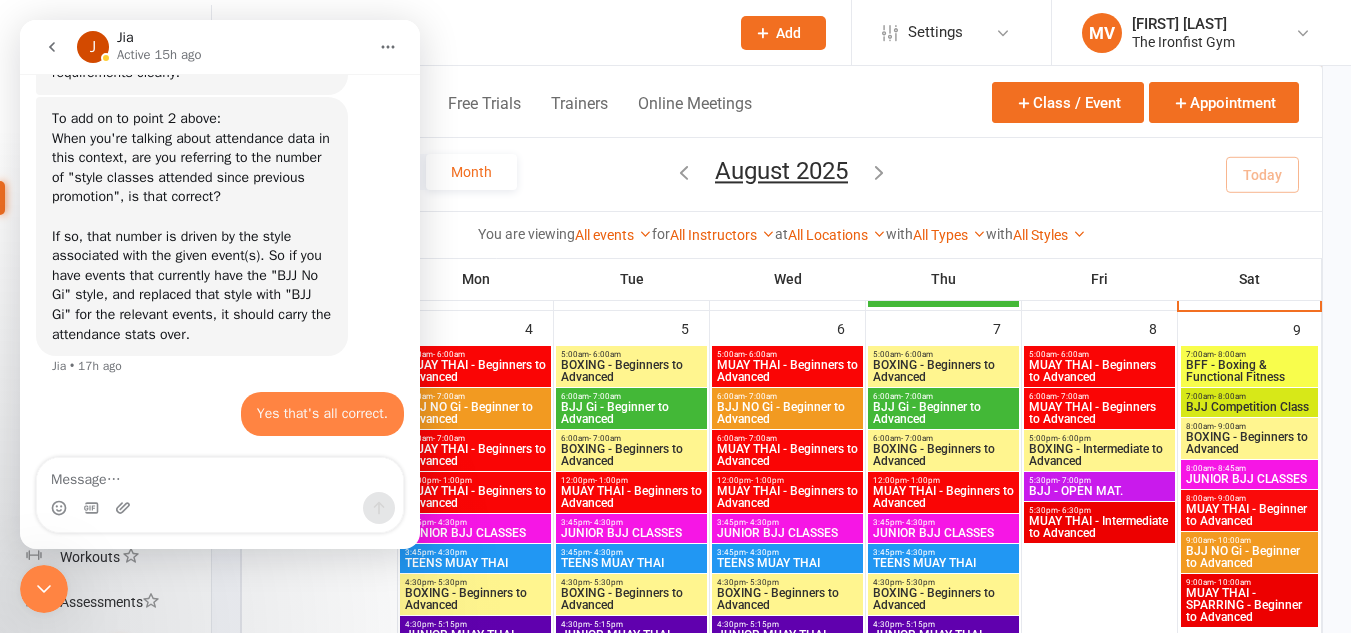 scroll, scrollTop: 5122, scrollLeft: 0, axis: vertical 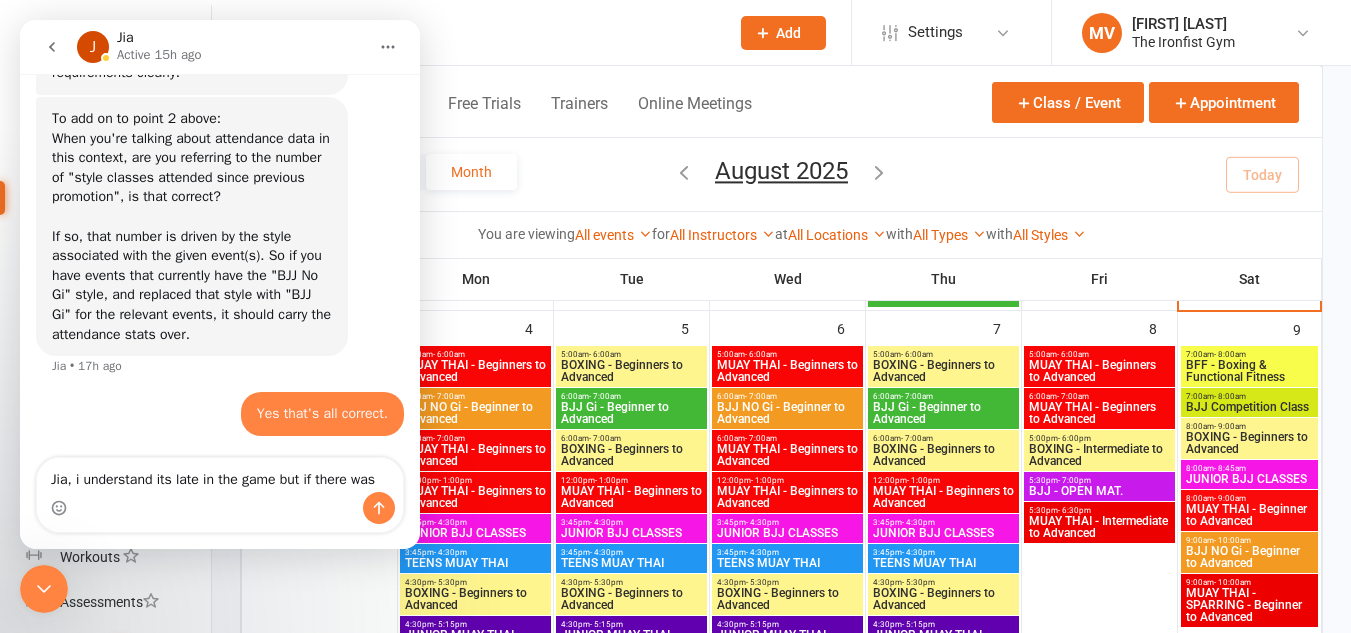 click on "Jia, i understand its late in the game but if there was" at bounding box center [220, 475] 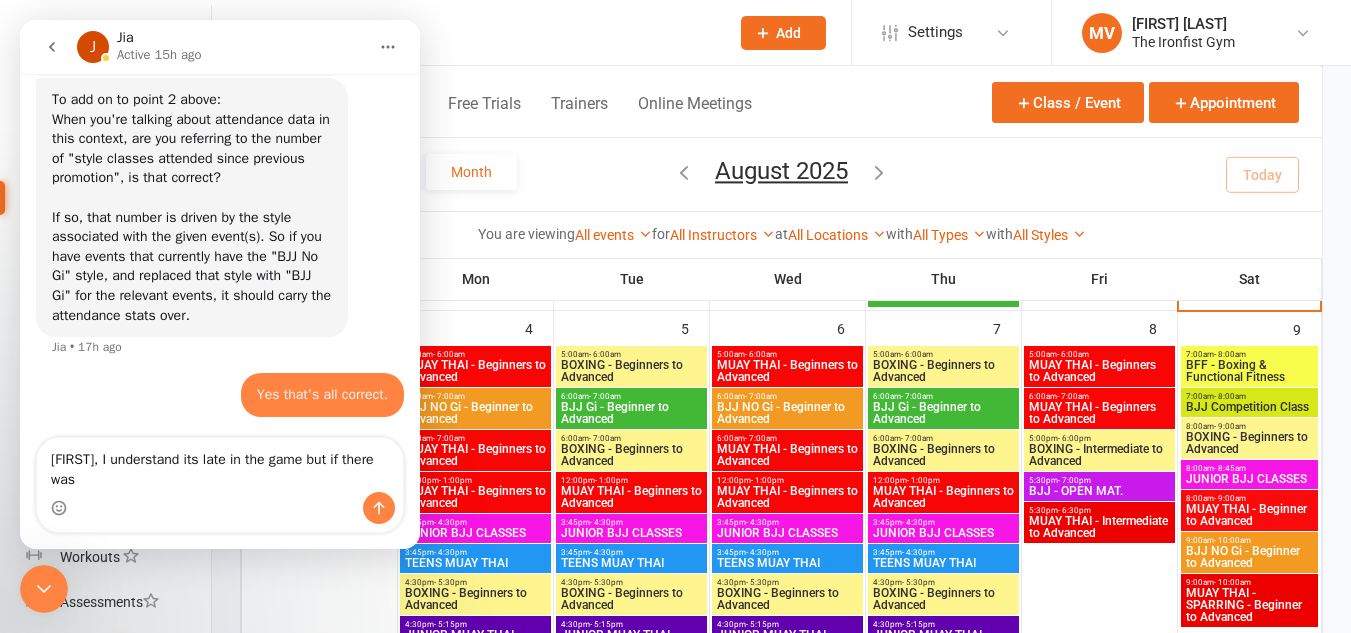 click on "[FIRST], I understand its late in the game but if there was" at bounding box center (220, 465) 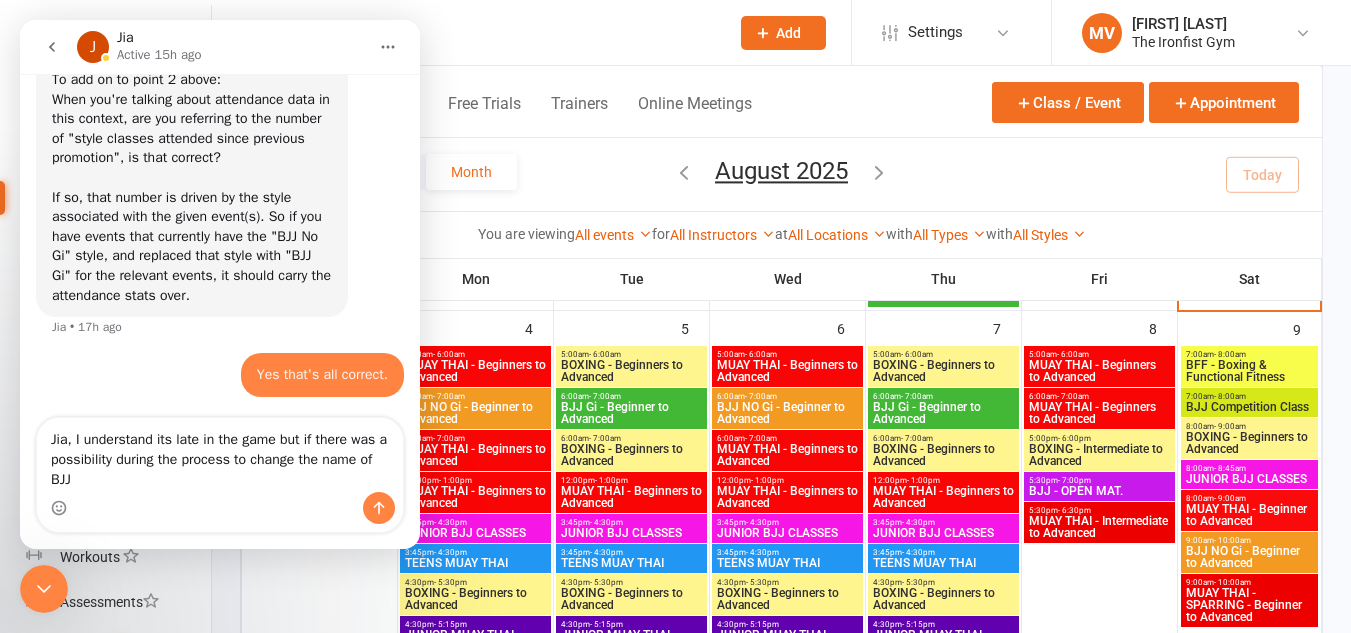 scroll, scrollTop: 5162, scrollLeft: 0, axis: vertical 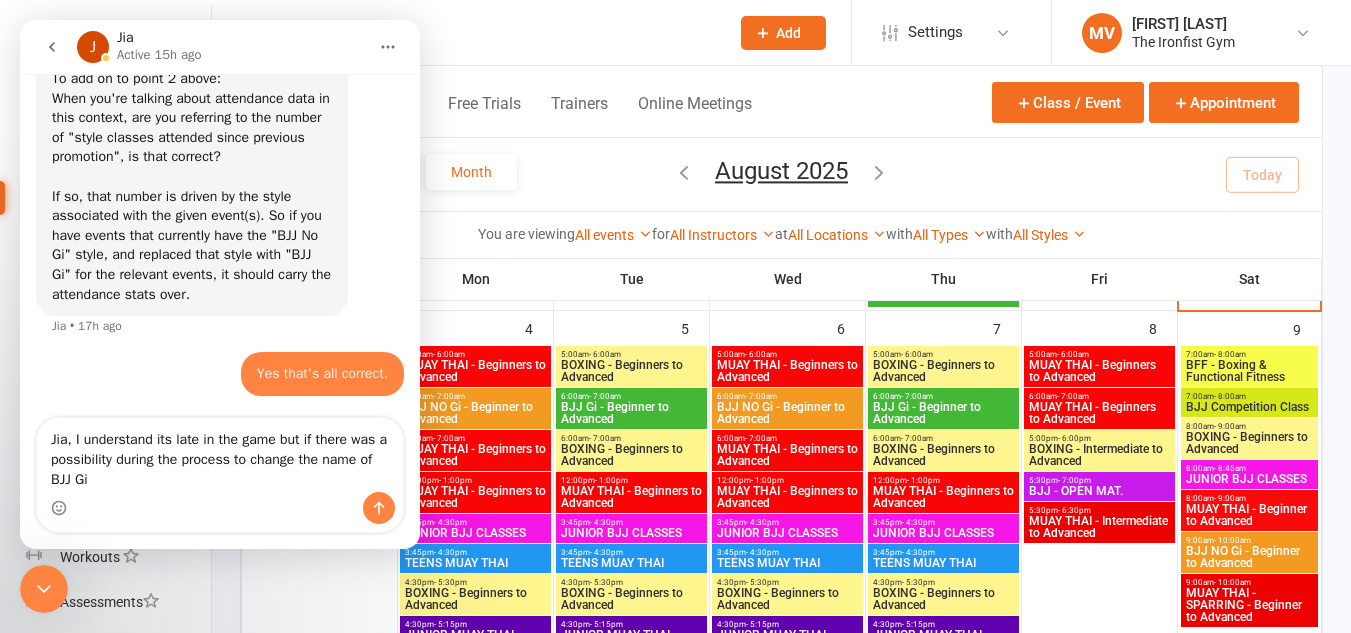 click on "Jia, I understand its late in the game but if there was a possibility during the process to change the name of BJJ Gi" at bounding box center [220, 455] 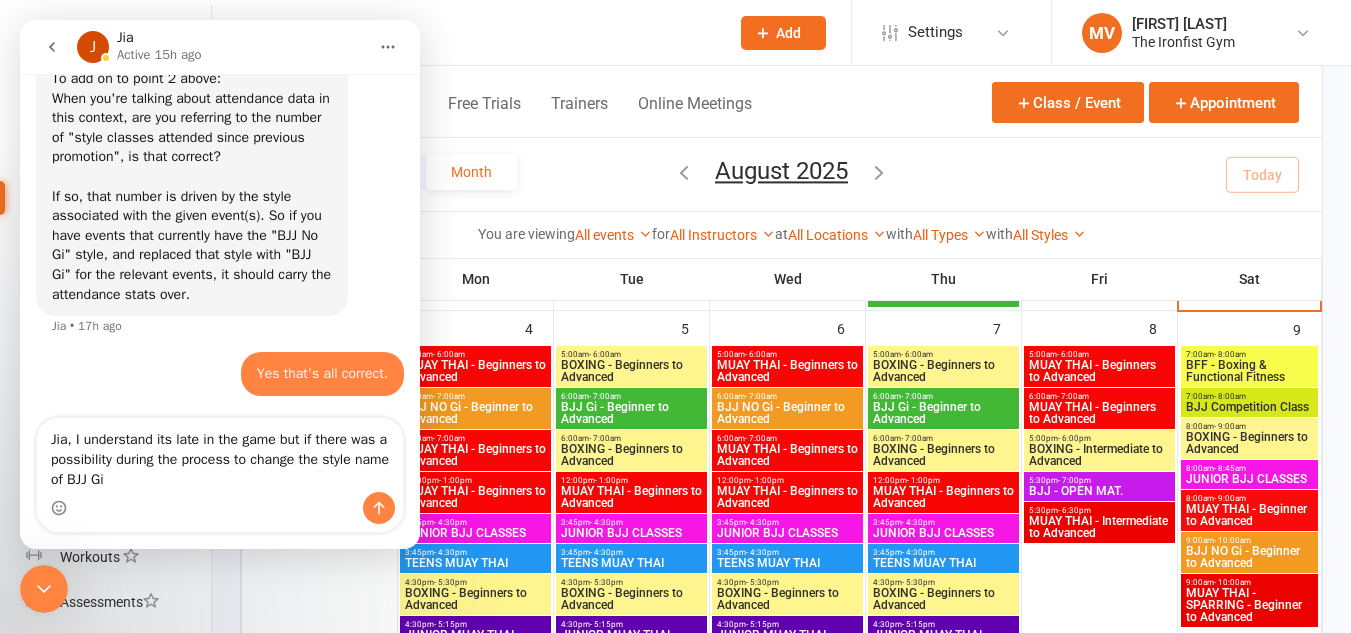 click on "Jia, I understand its late in the game but if there was a possibility during the process to change the style name of BJJ Gi" at bounding box center (220, 455) 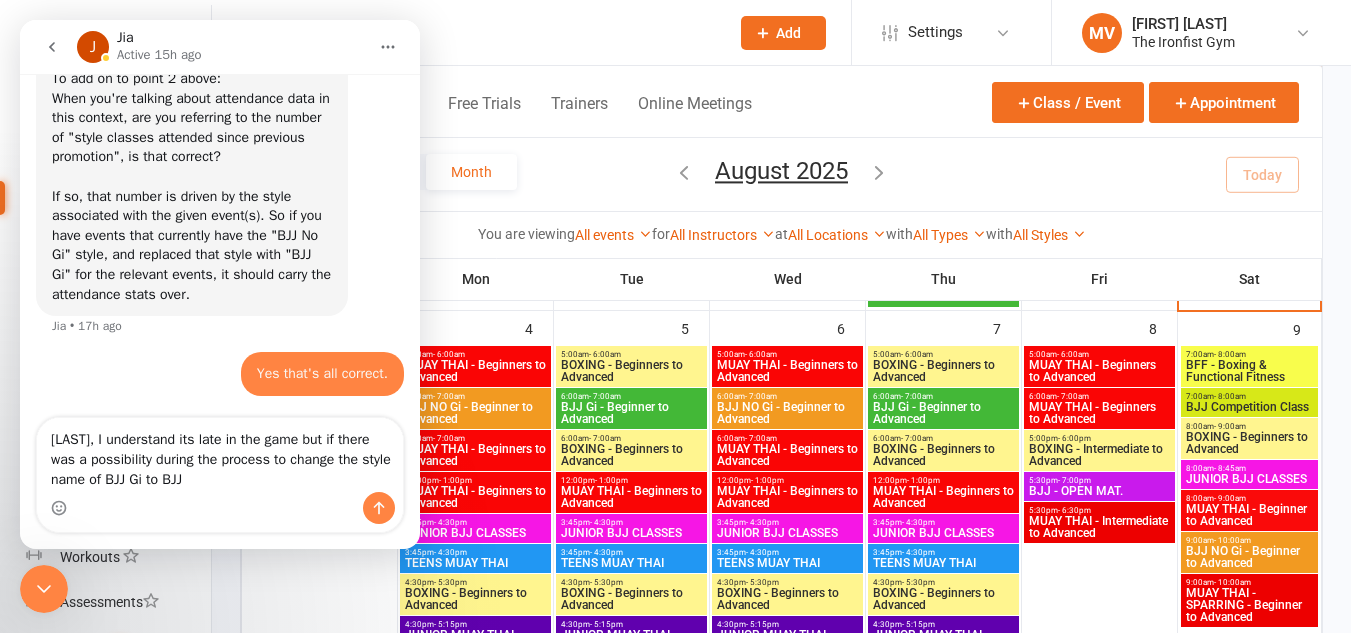 click on "[LAST], I understand its late in the game but if there was a possibility during the process to change the style  name of BJJ Gi to BJJ" at bounding box center (220, 455) 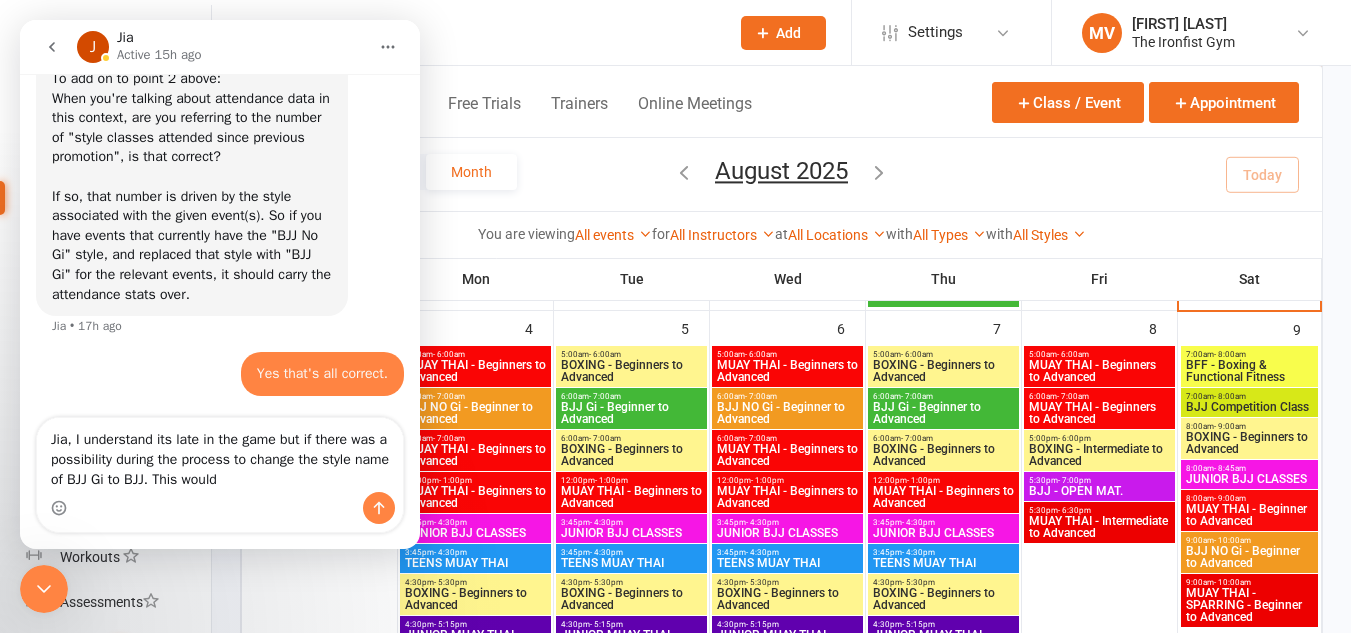 click at bounding box center [220, 508] 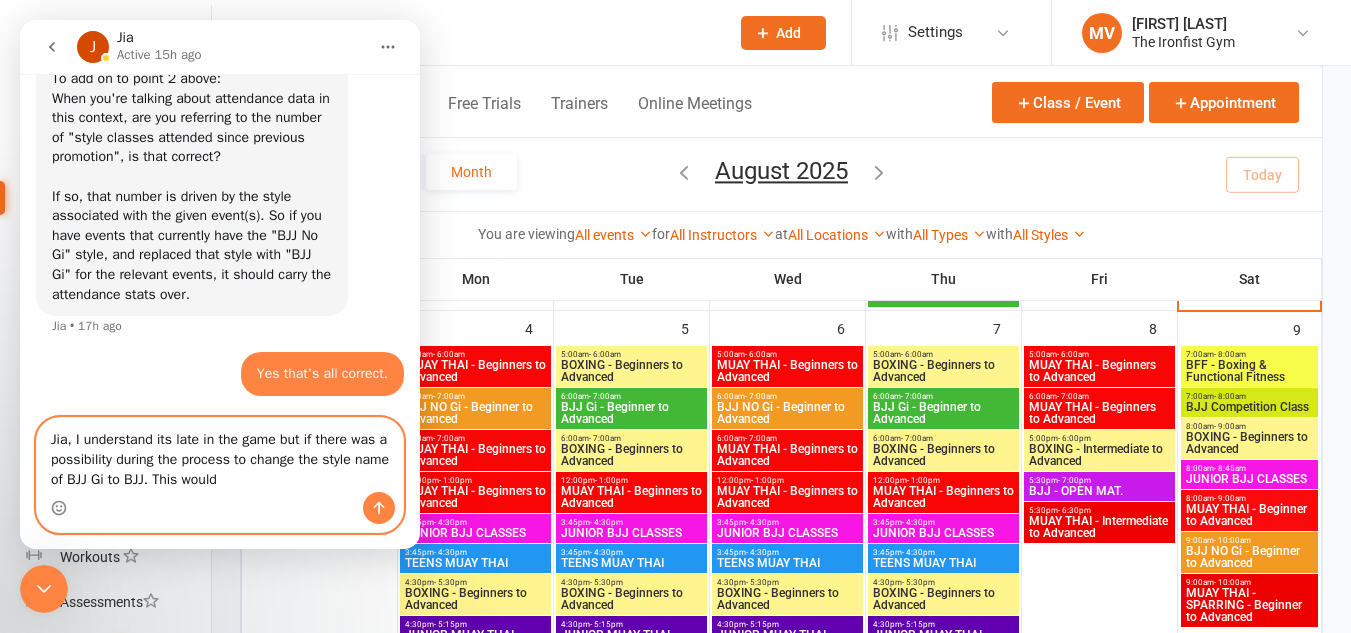 drag, startPoint x: 258, startPoint y: 482, endPoint x: 268, endPoint y: 497, distance: 18.027756 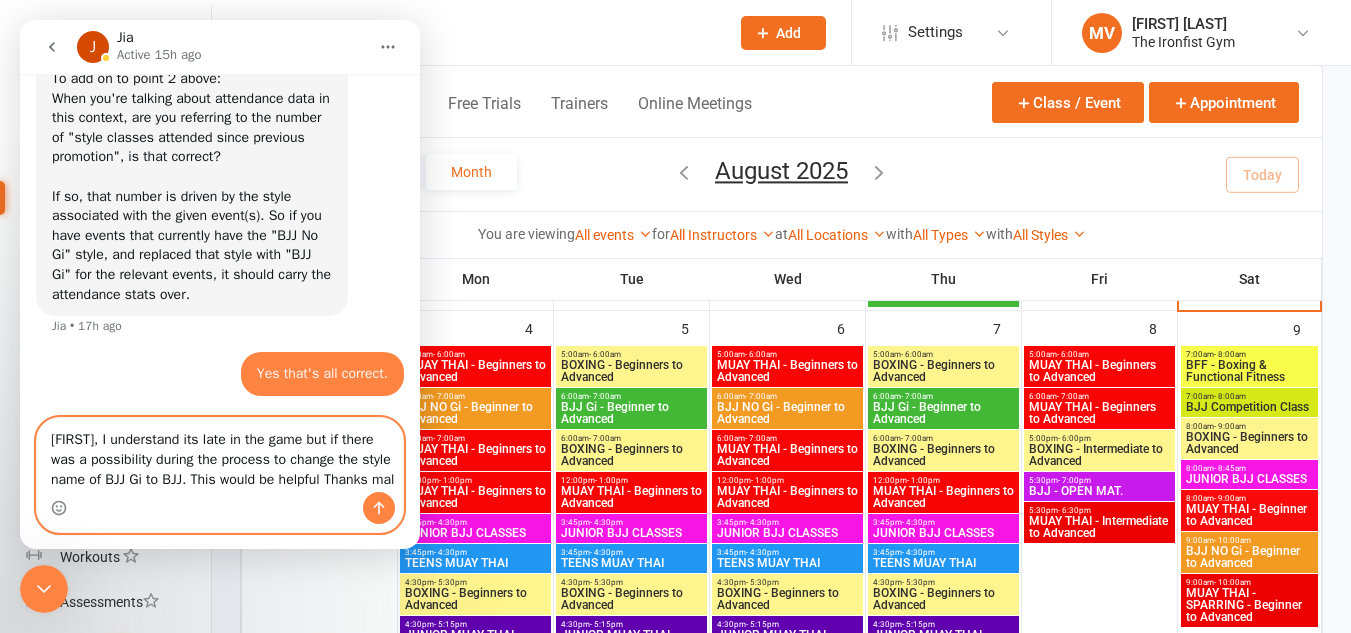 type on "[FIRST], I understand its late in the game but if there was a possibility during the process to change the style  name of BJJ Gi to BJJ. This would be helpful Thanks mal" 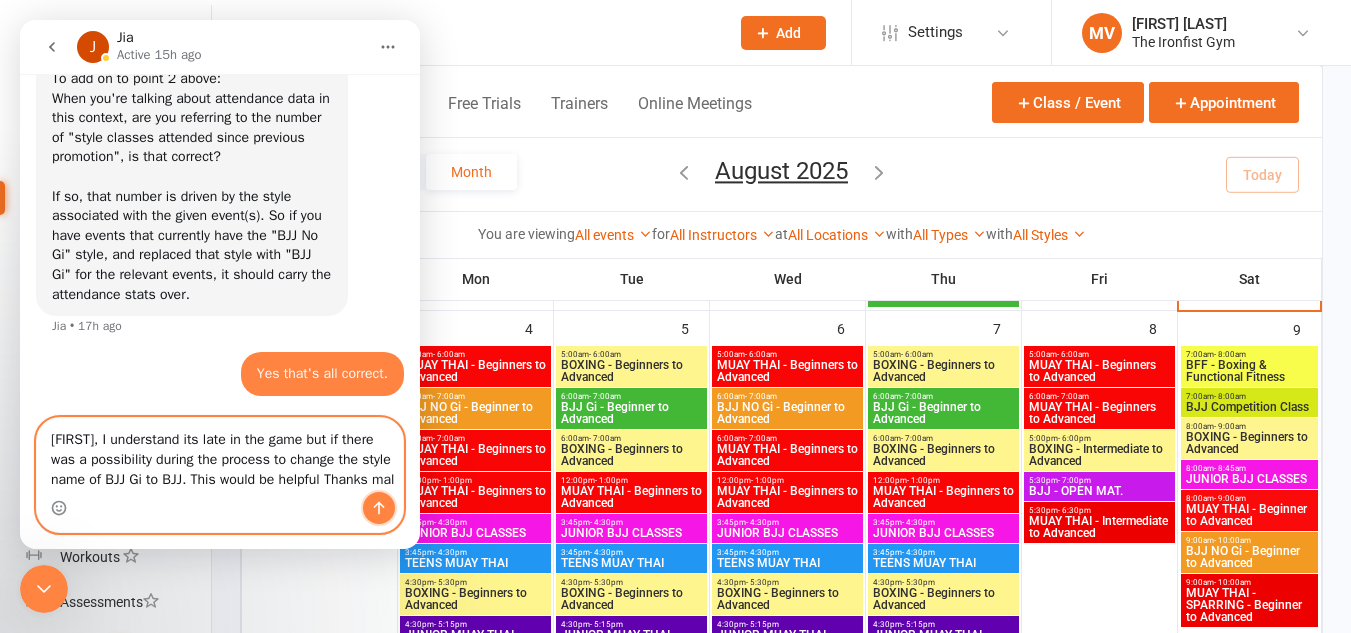 click 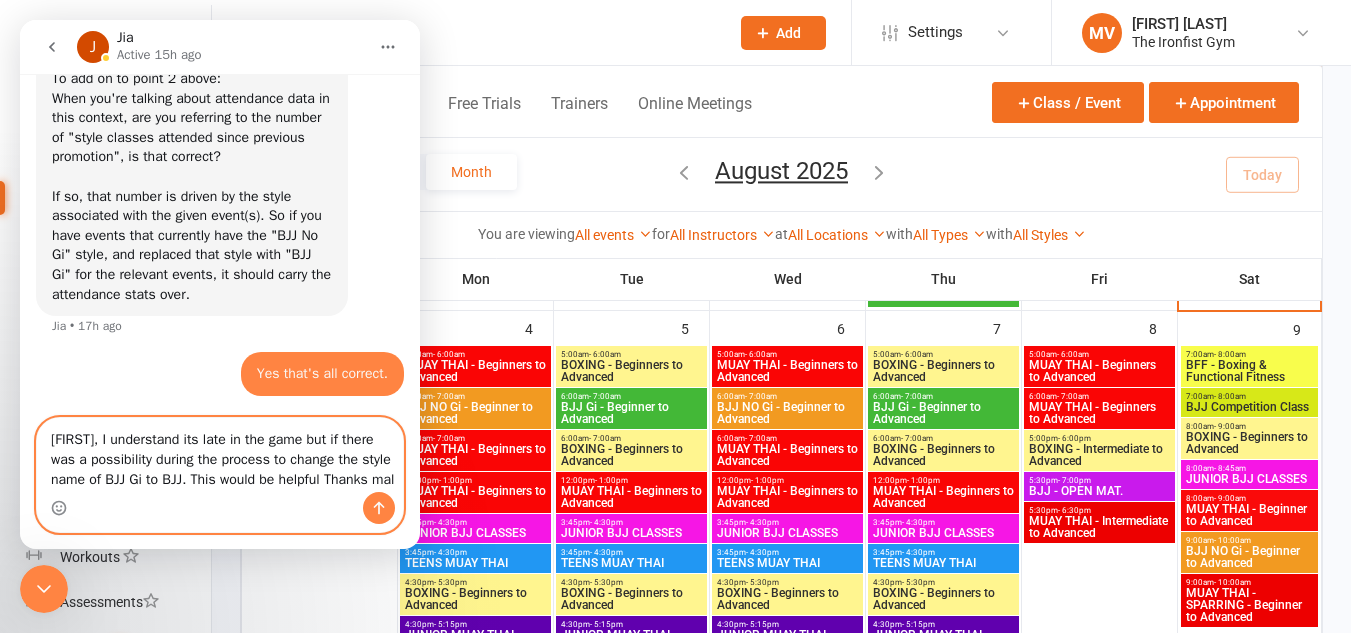 type 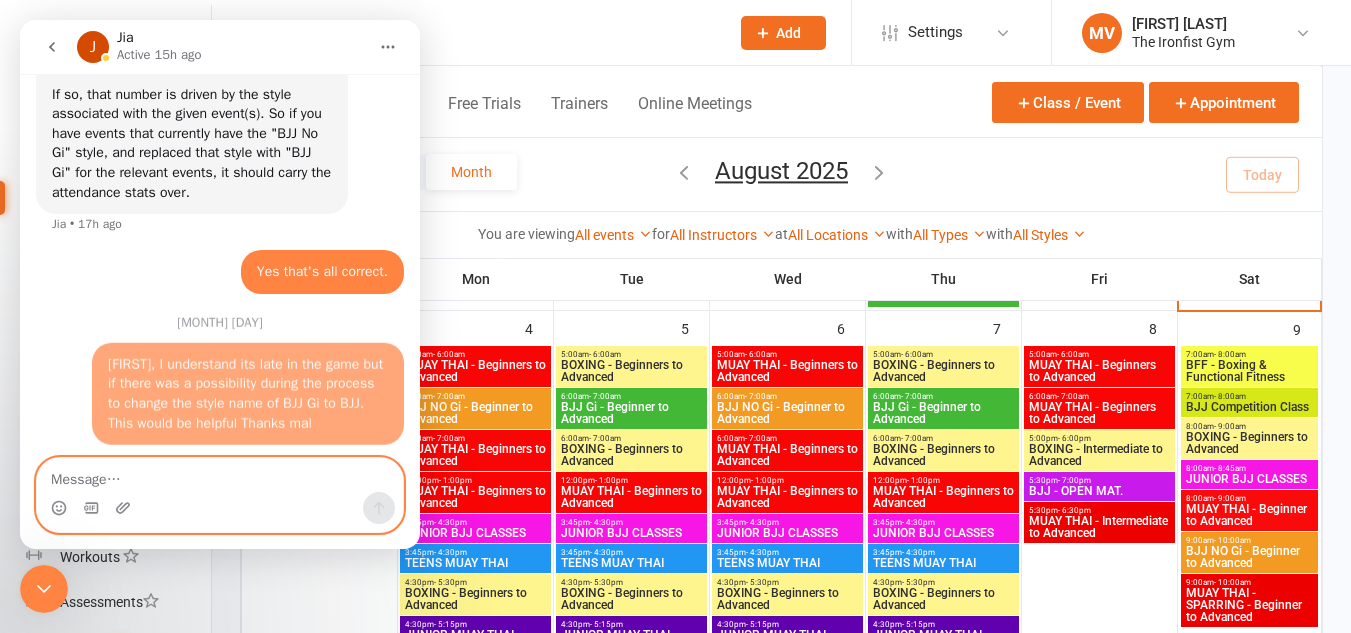 scroll, scrollTop: 5268, scrollLeft: 0, axis: vertical 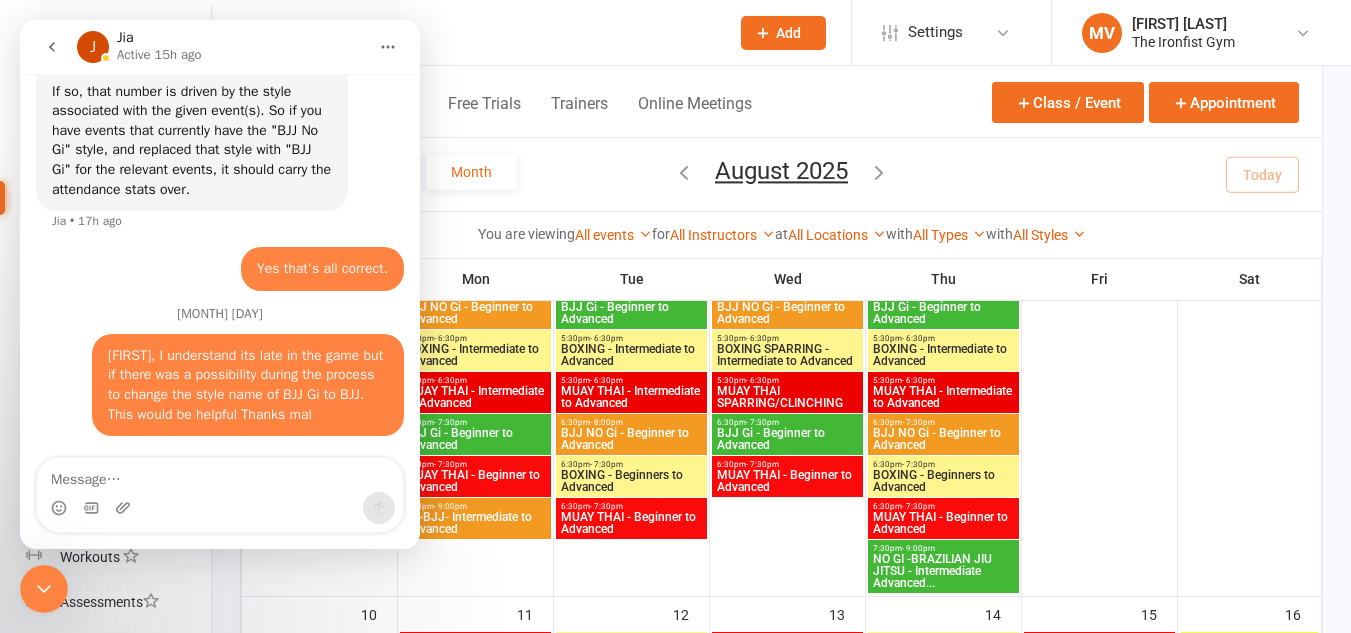 click 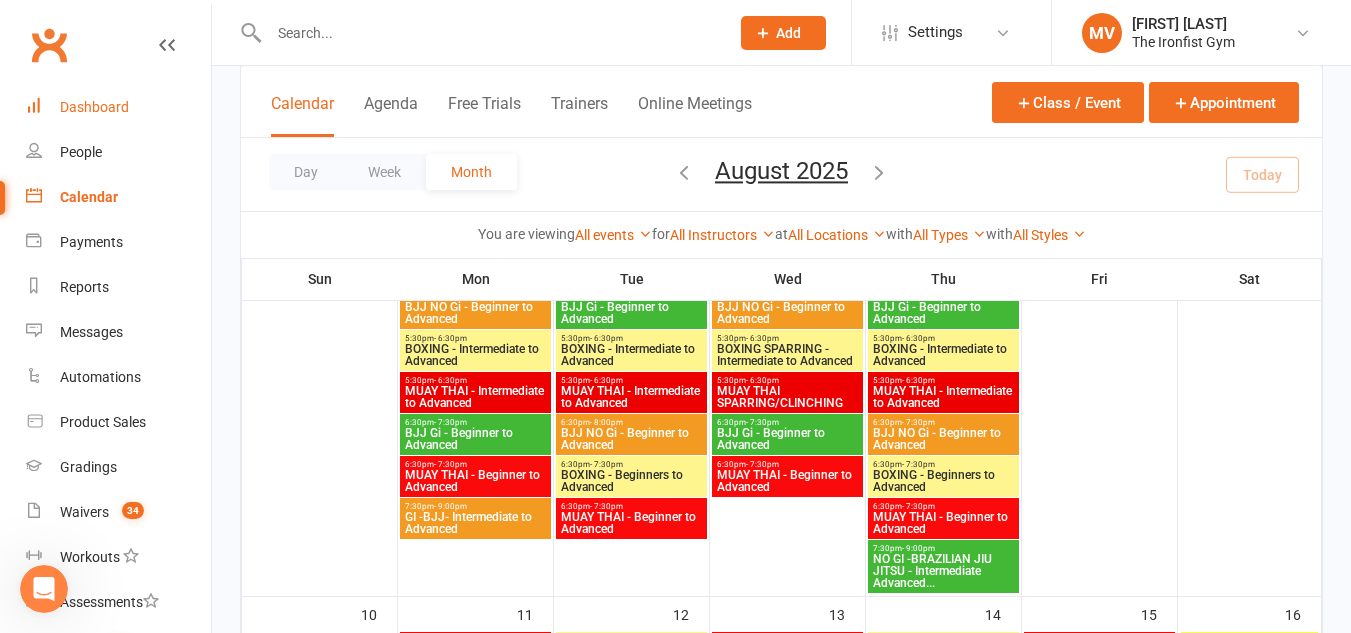 click on "Dashboard" at bounding box center [118, 107] 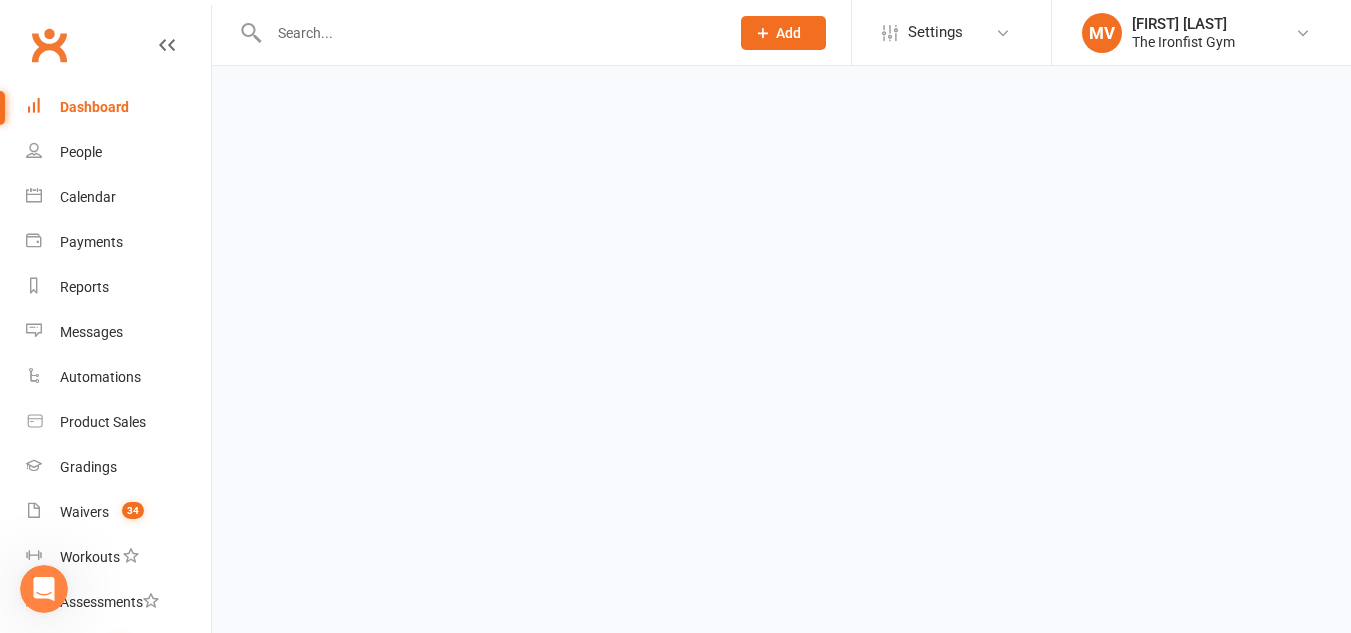 scroll, scrollTop: 0, scrollLeft: 0, axis: both 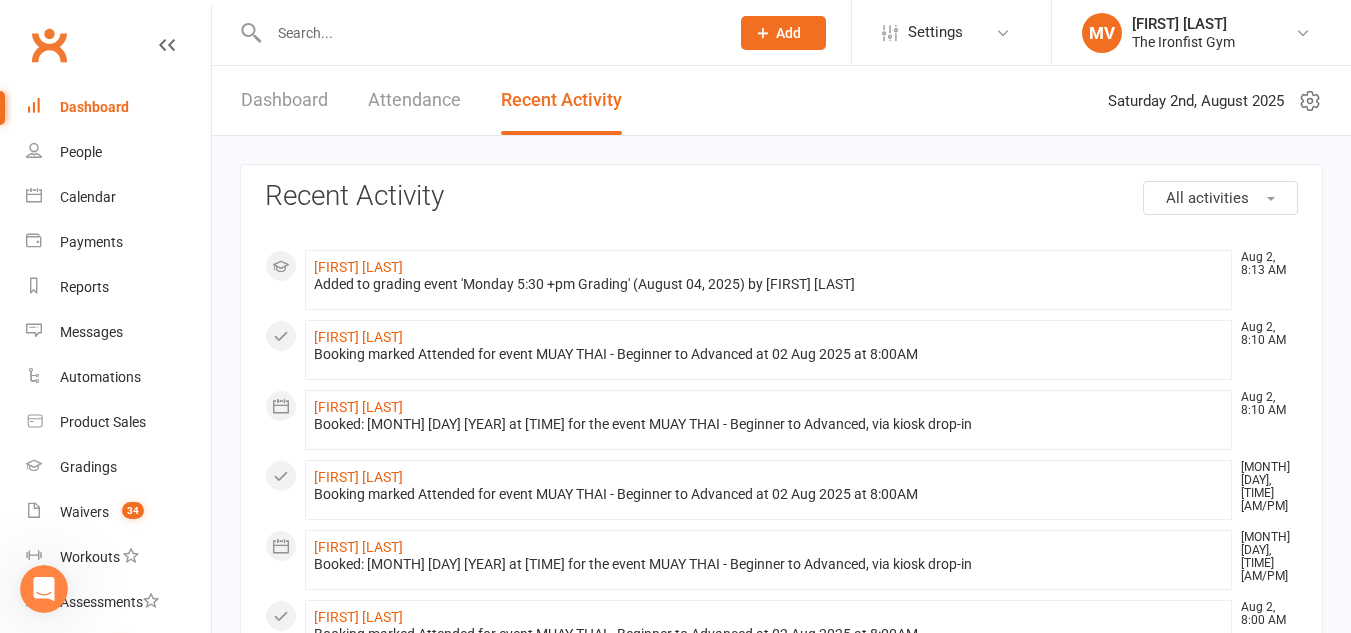 click on "Dashboard" at bounding box center [284, 100] 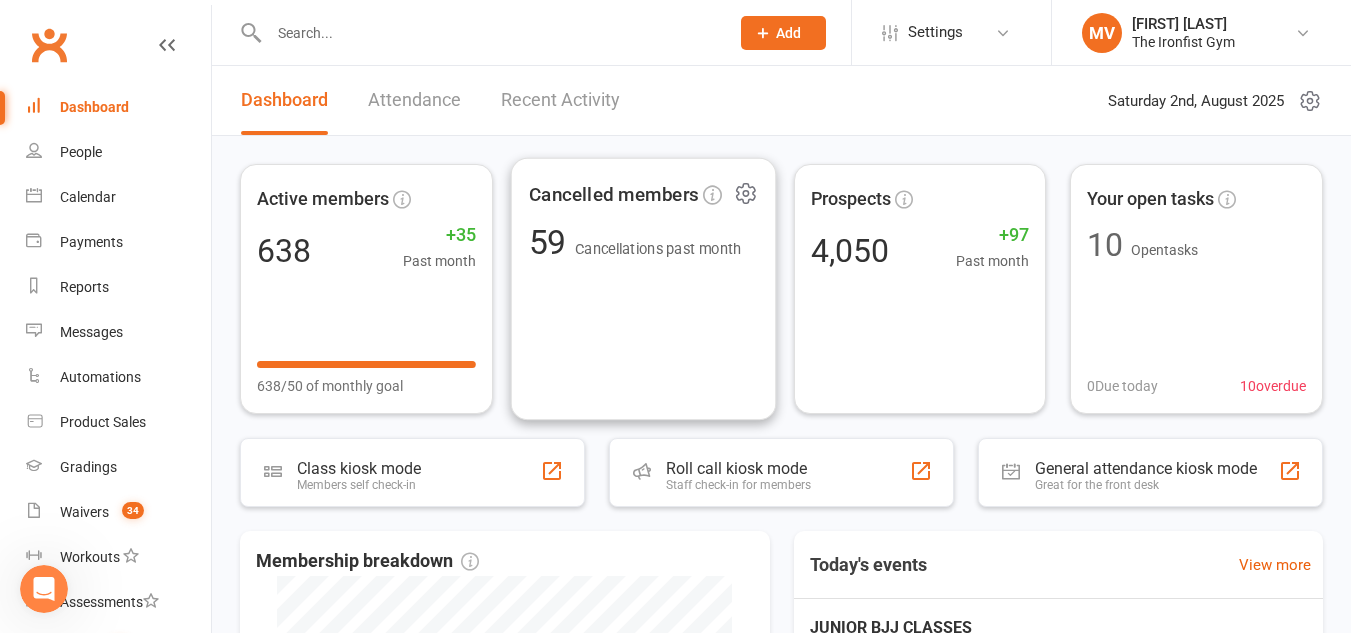 click on "Cancelled members   [NUMBER]   Cancellations past month" at bounding box center [642, 289] 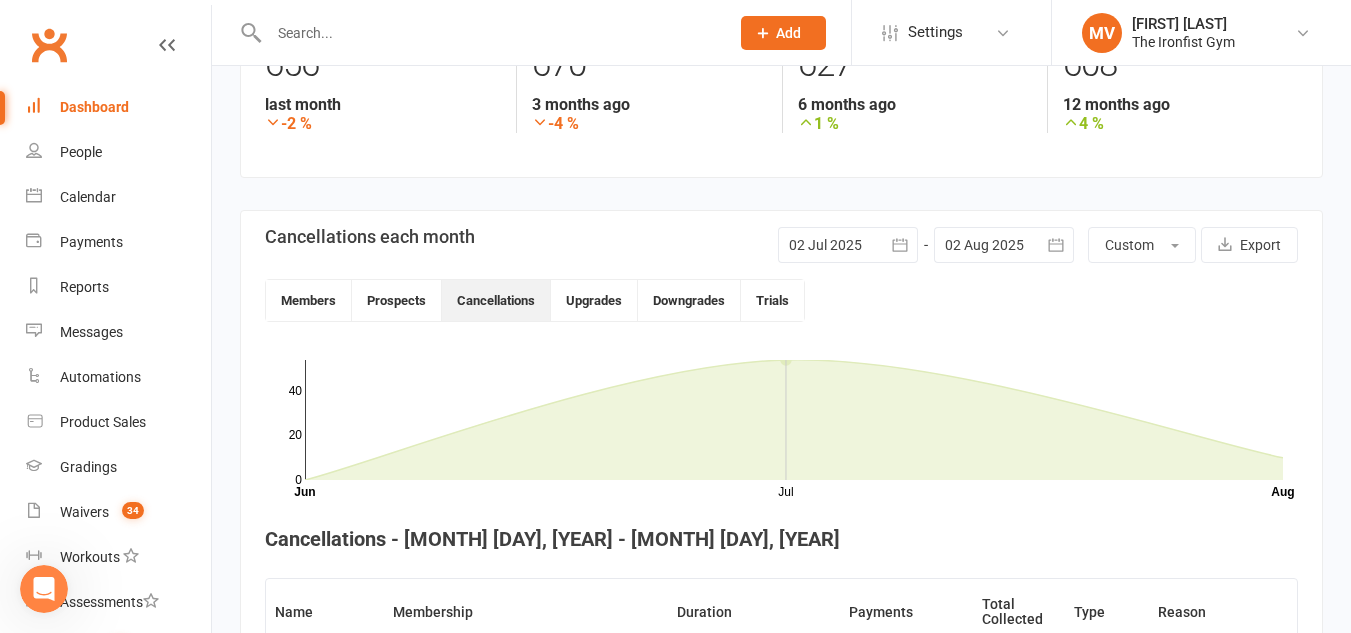 scroll, scrollTop: 319, scrollLeft: 0, axis: vertical 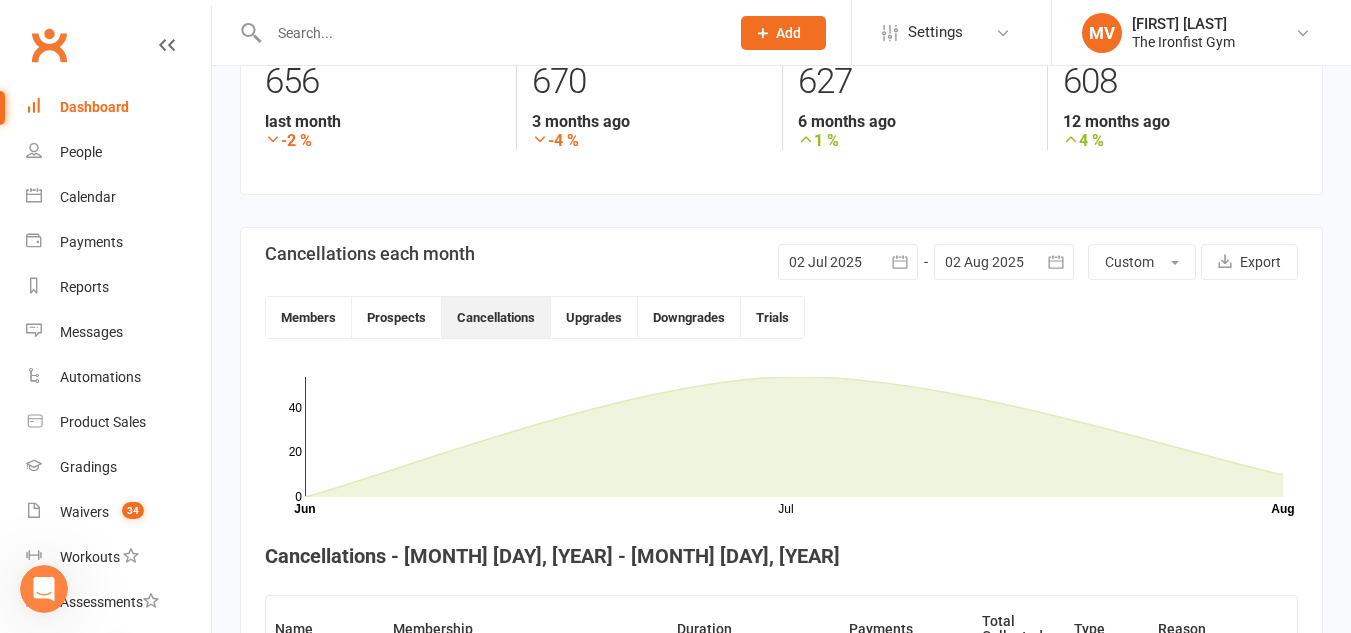 click at bounding box center [489, 33] 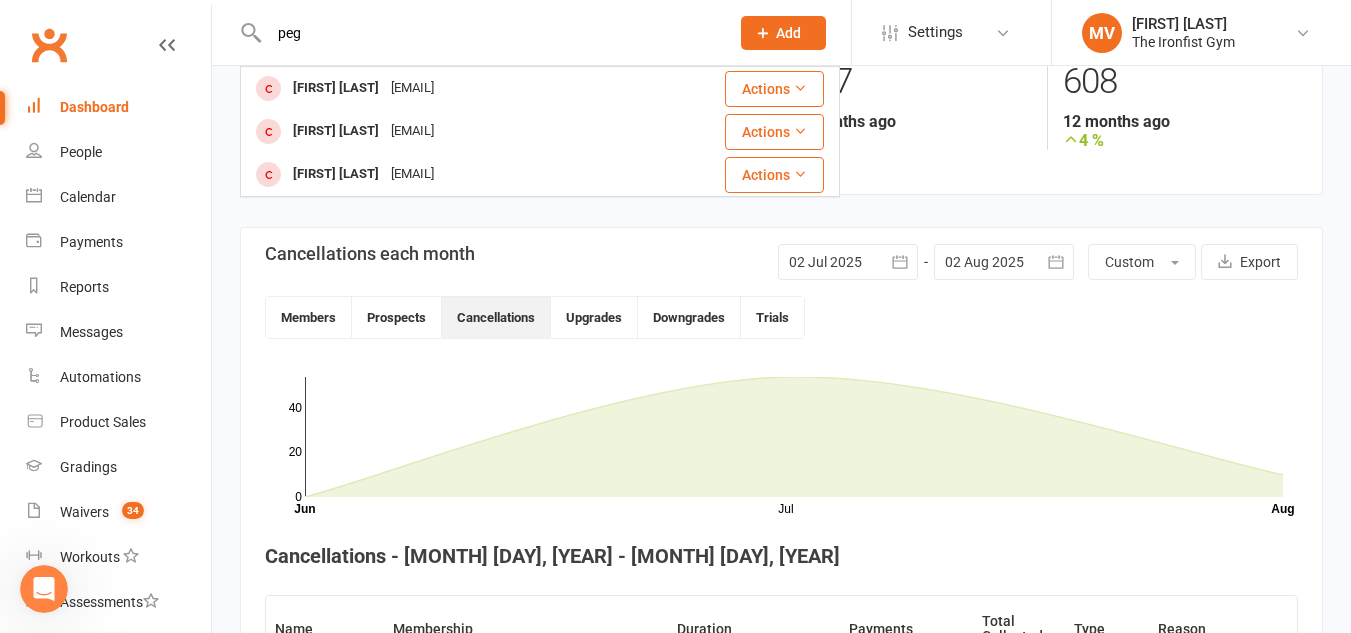 type on "peg" 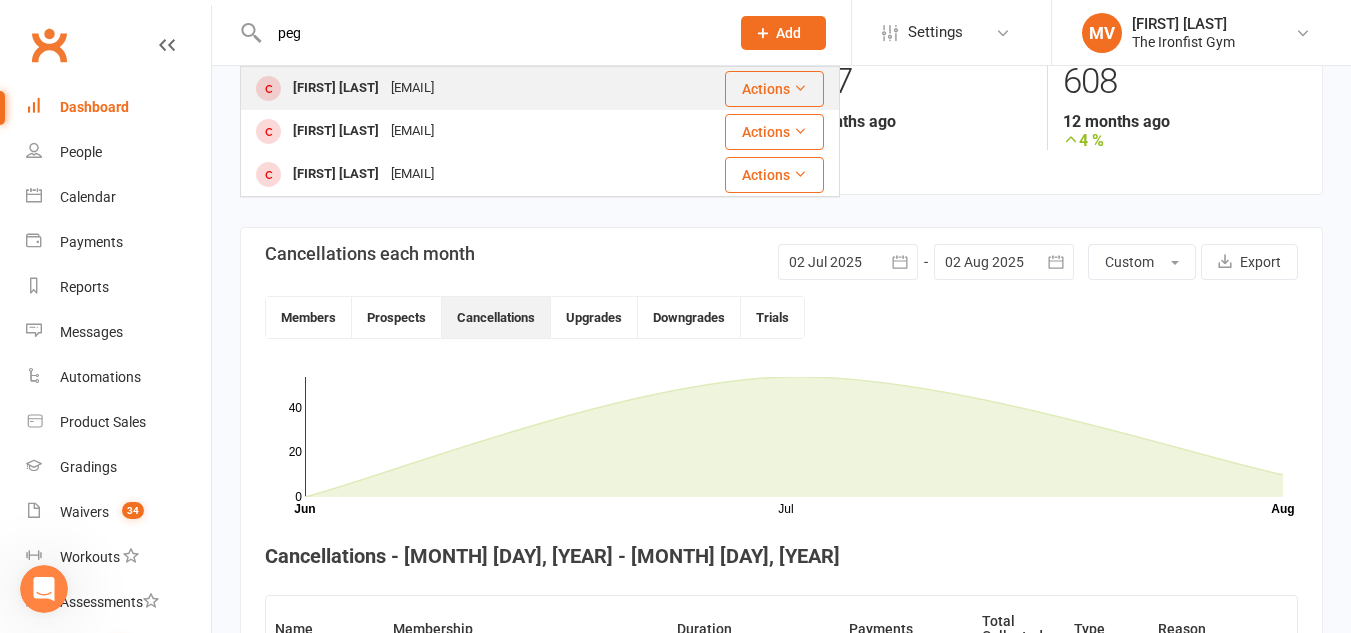 click on "[FIRST] [LAST]" at bounding box center (336, 88) 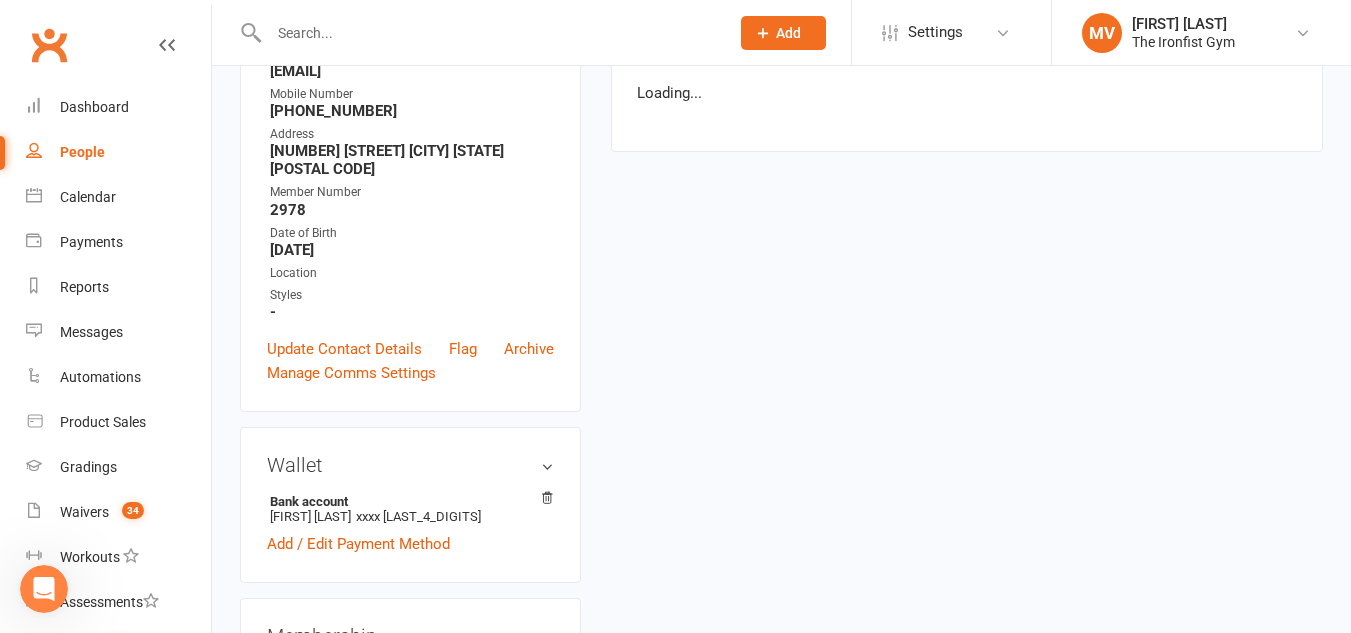 scroll, scrollTop: 0, scrollLeft: 0, axis: both 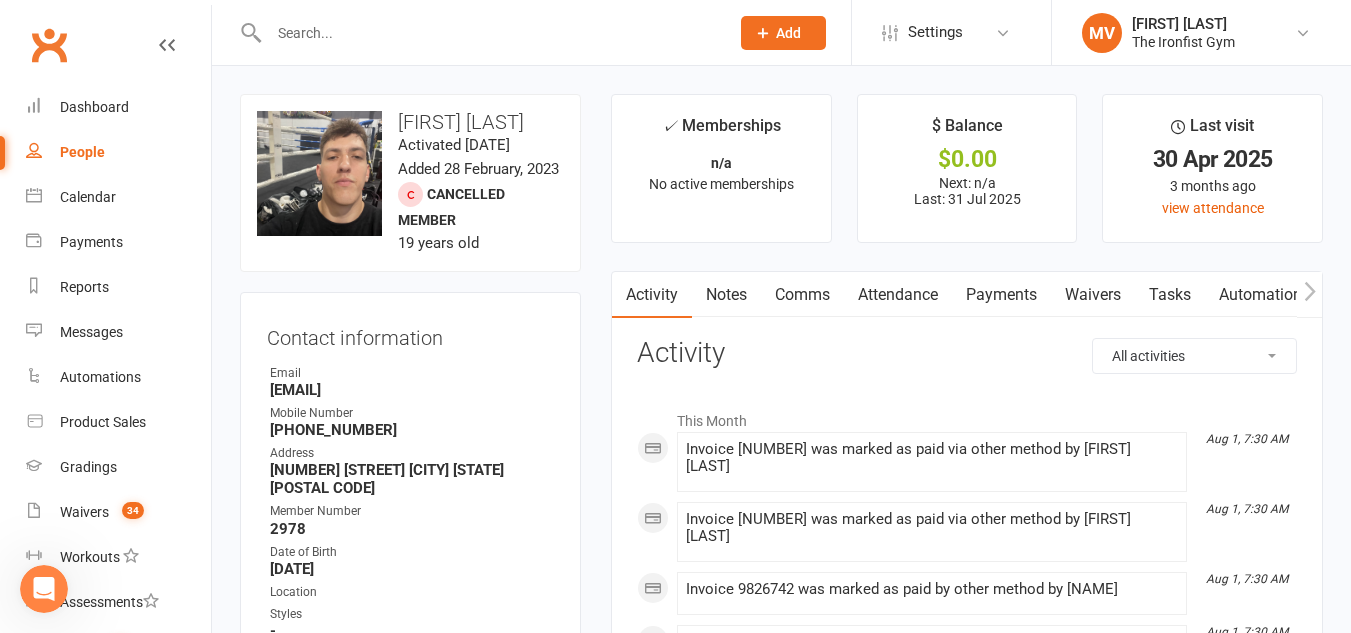 click on "Activity" at bounding box center [652, 295] 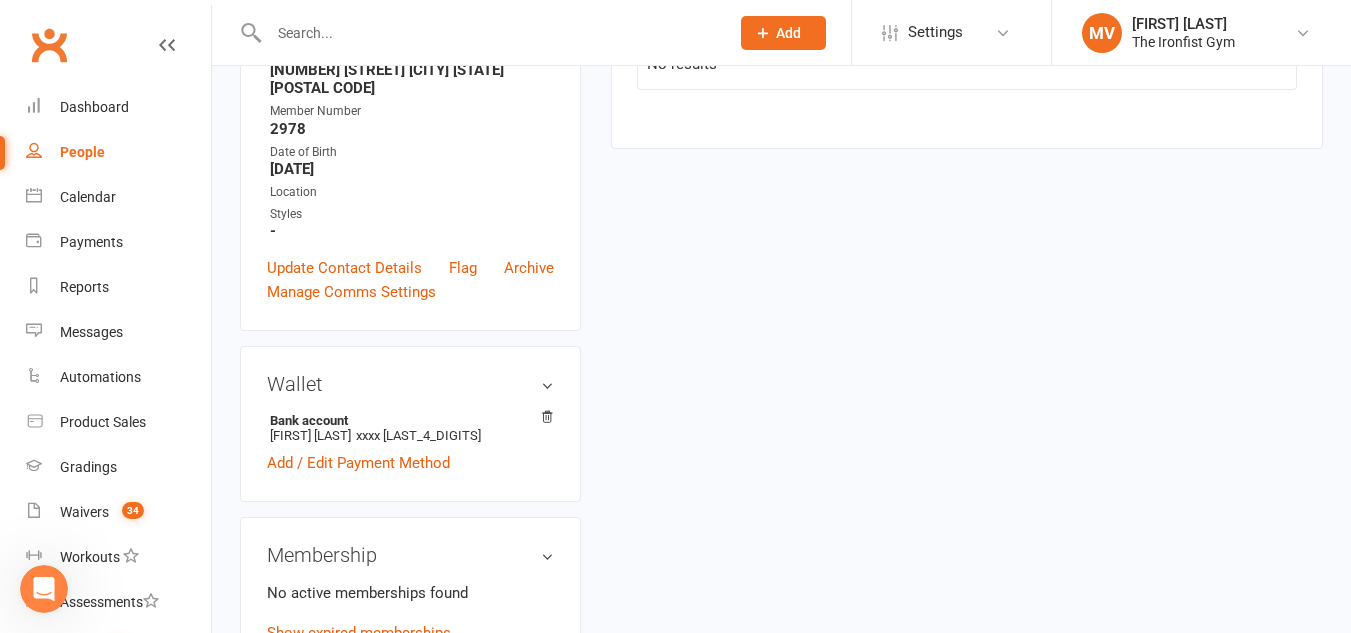 scroll, scrollTop: 100, scrollLeft: 0, axis: vertical 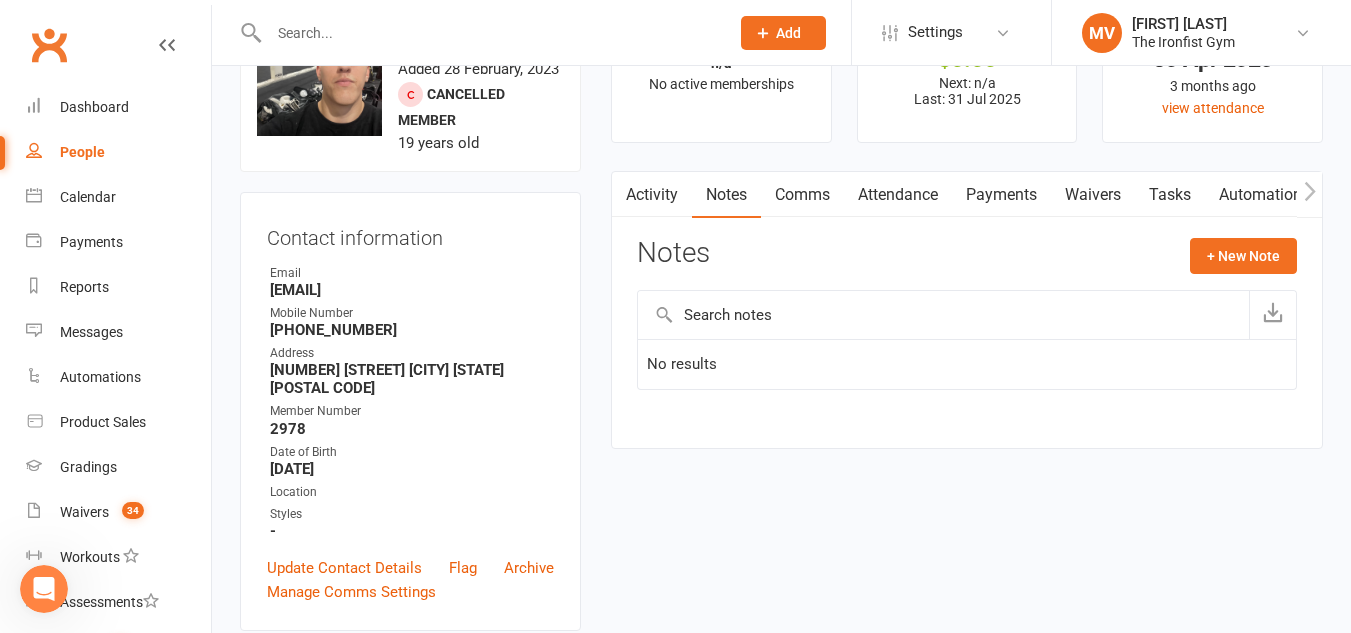 click at bounding box center (489, 33) 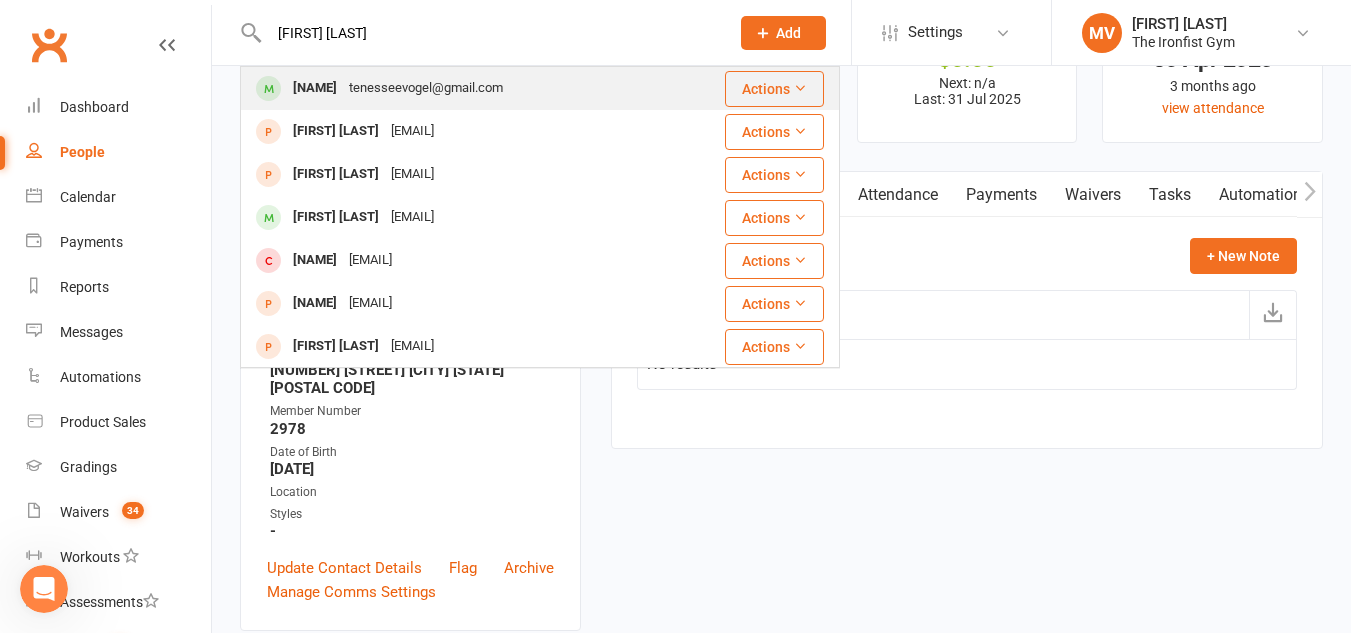 type on "[FIRST] [LAST]" 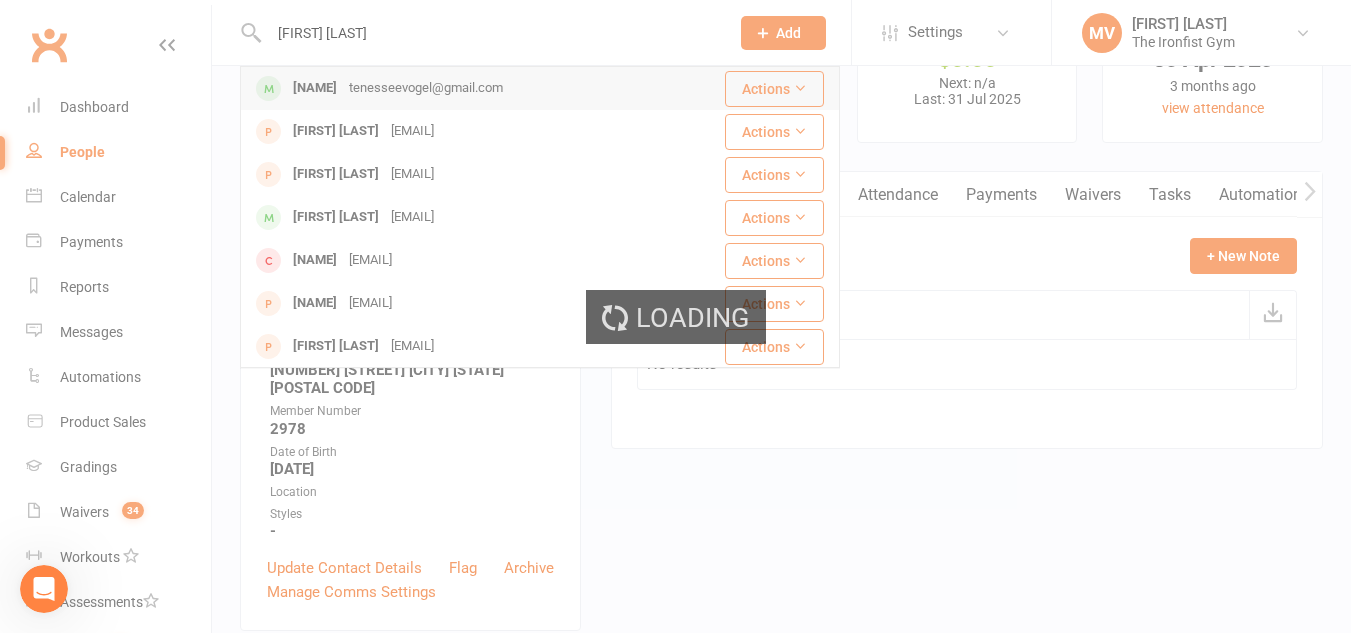 type 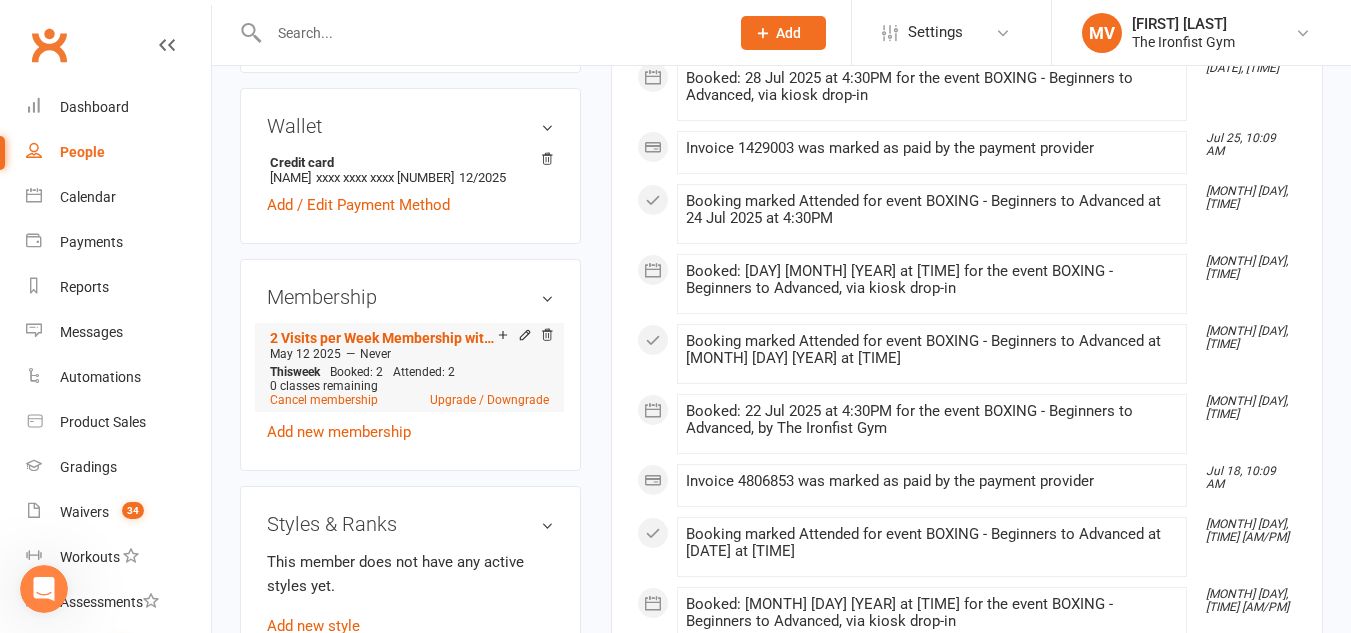 scroll, scrollTop: 700, scrollLeft: 0, axis: vertical 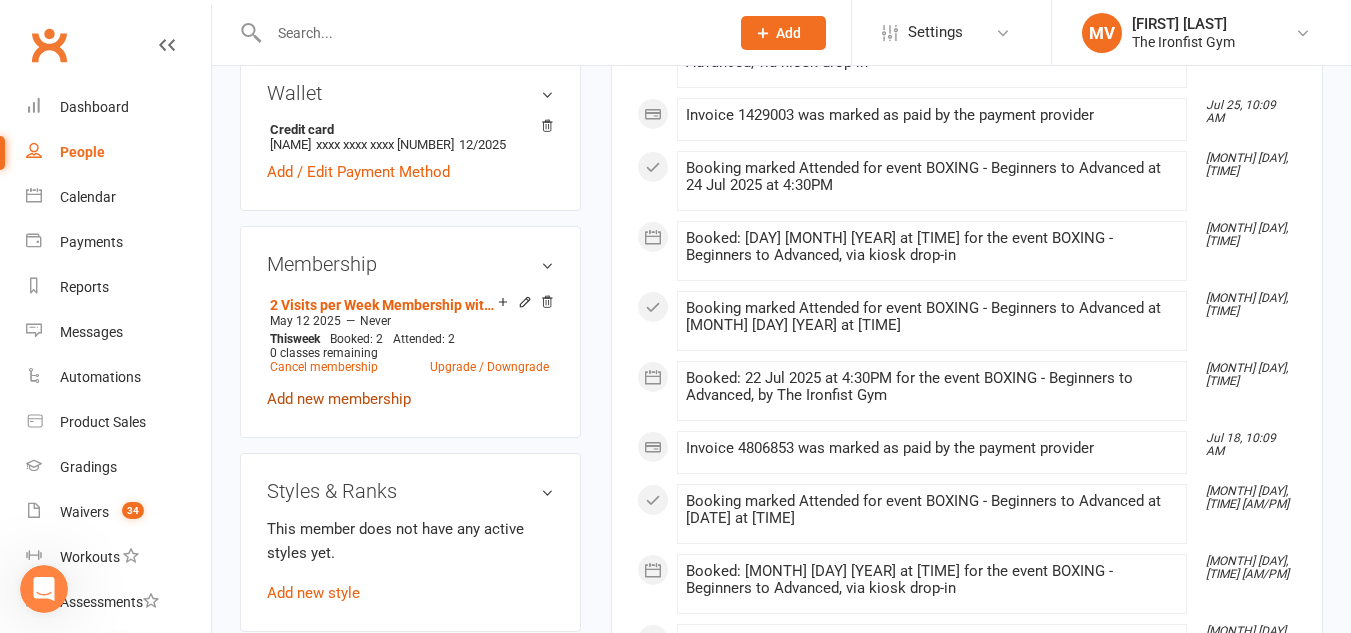 click on "Add new membership" at bounding box center (339, 399) 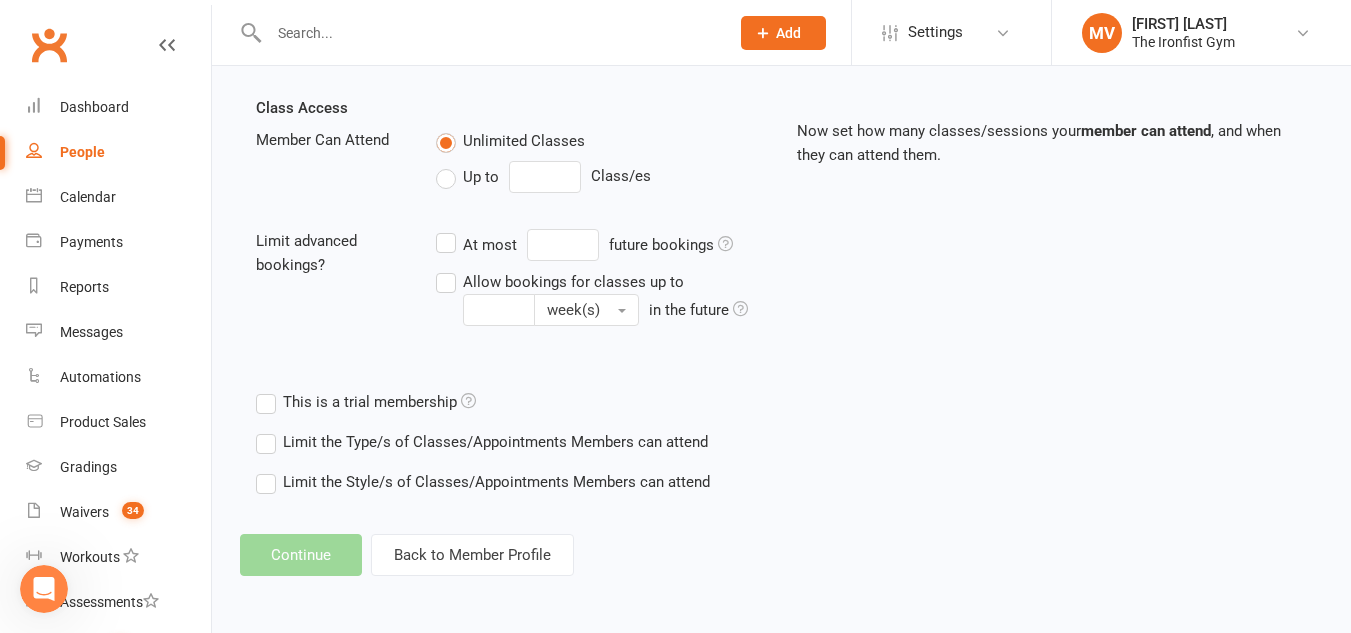 scroll, scrollTop: 0, scrollLeft: 0, axis: both 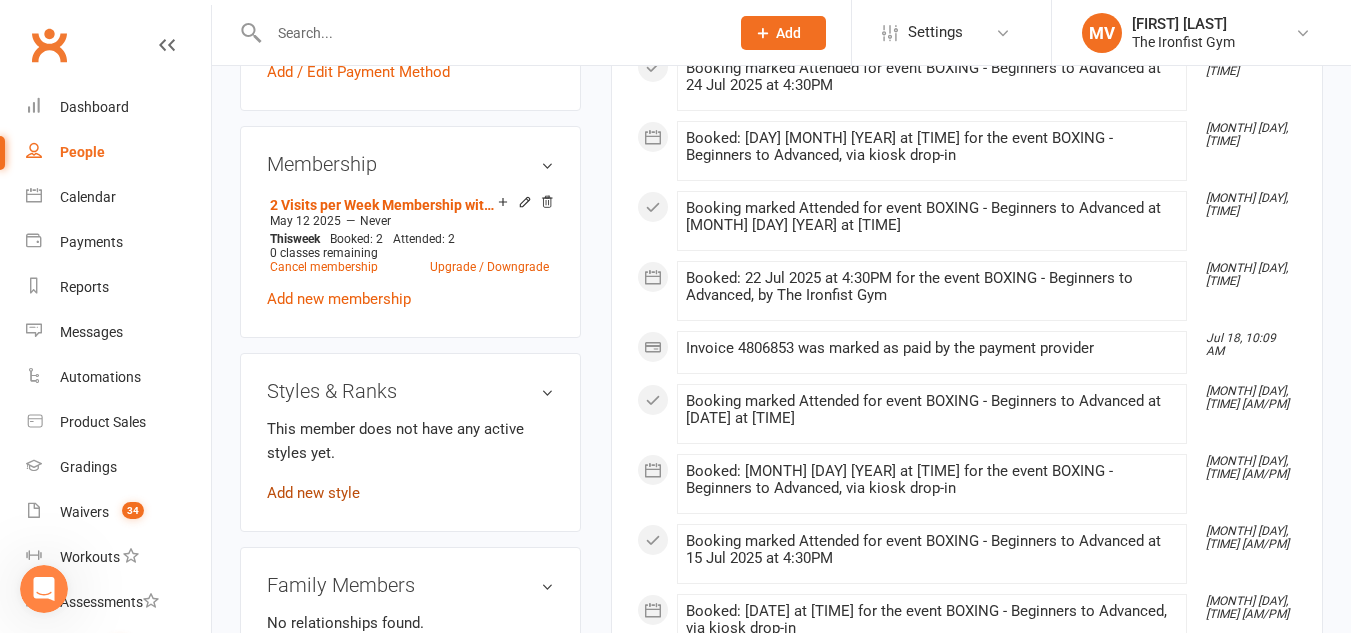 click on "Add new style" at bounding box center (313, 493) 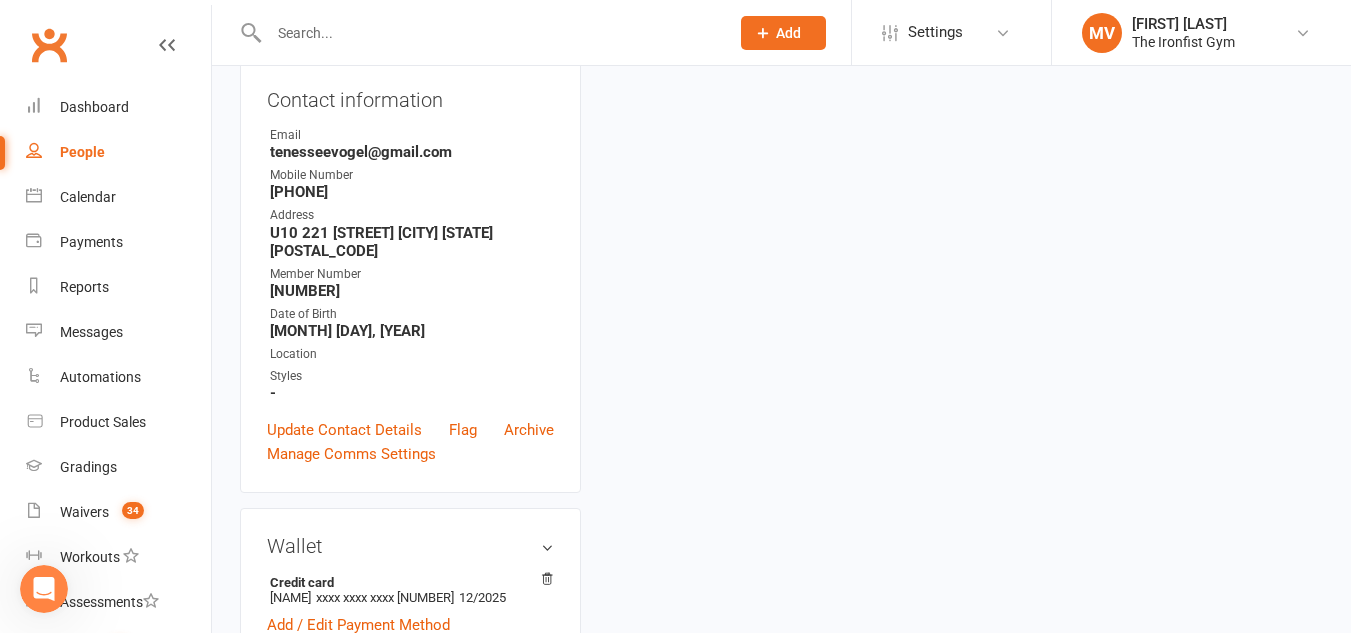 scroll, scrollTop: 171, scrollLeft: 0, axis: vertical 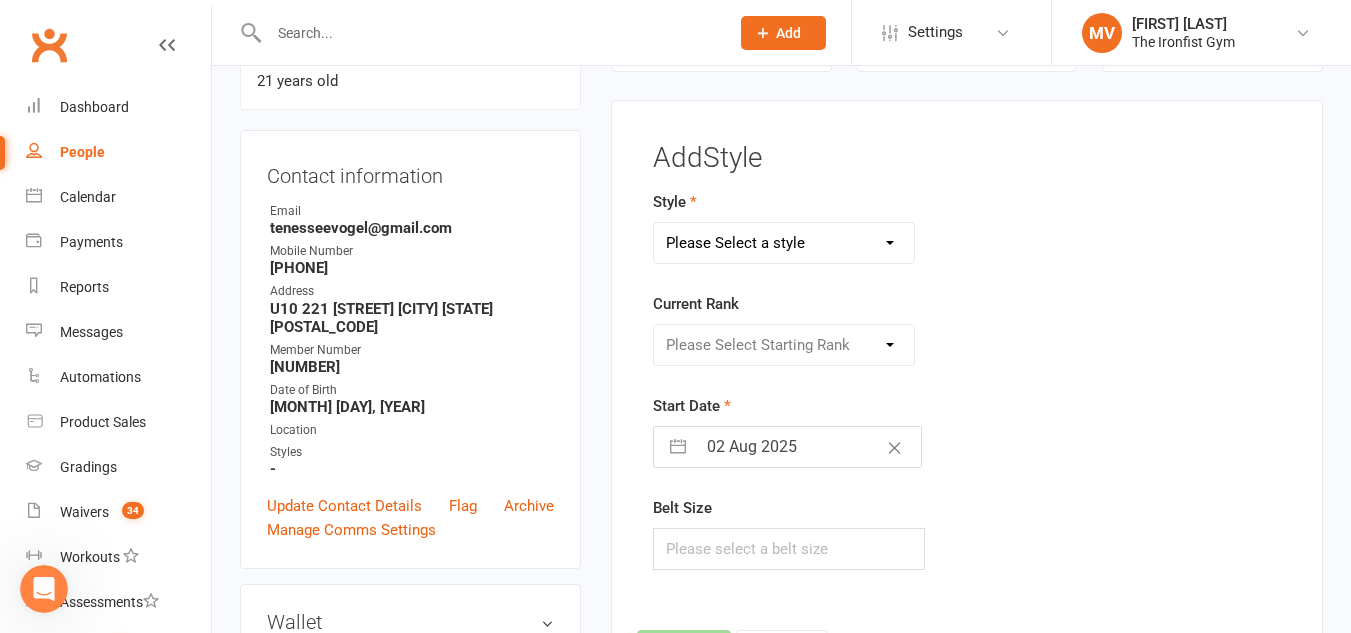 click on "Please Select a style BJJ - Gi BJJ - No Gi MUAY THAI" at bounding box center (784, 243) 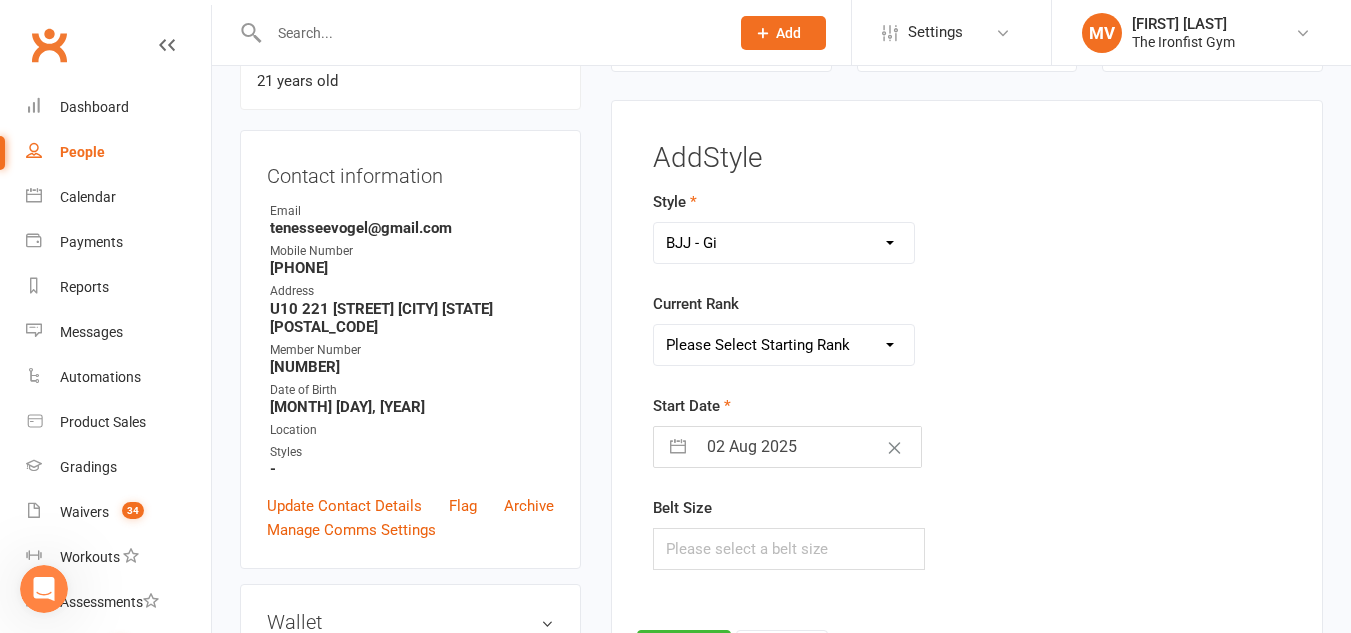 click on "Please Select Starting Rank White White 1 stripe White 2 stripe White 3 stripe White 4 stripe Blue Belt Blue 1 stripe Blue 2 stripe Blue 3 stripe Blue 4 stripe Purple Belt Purple 1 stripe Purple 2 stripe Purple 3 stripe Purple 4 stripe Brown Belt Brown 1 stripe Brown 2 stripe Brown 3 stripe Brown 4 stripe Black Belt" at bounding box center [784, 345] 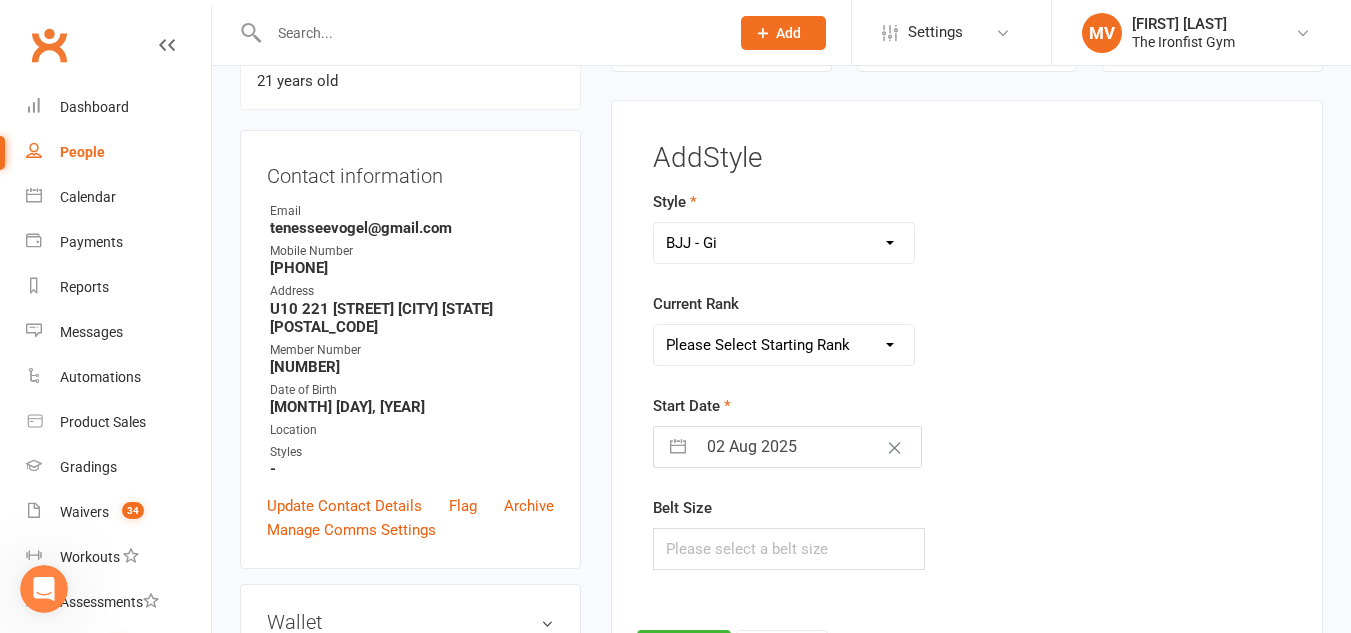 select on "[PHONE_NUMBER]" 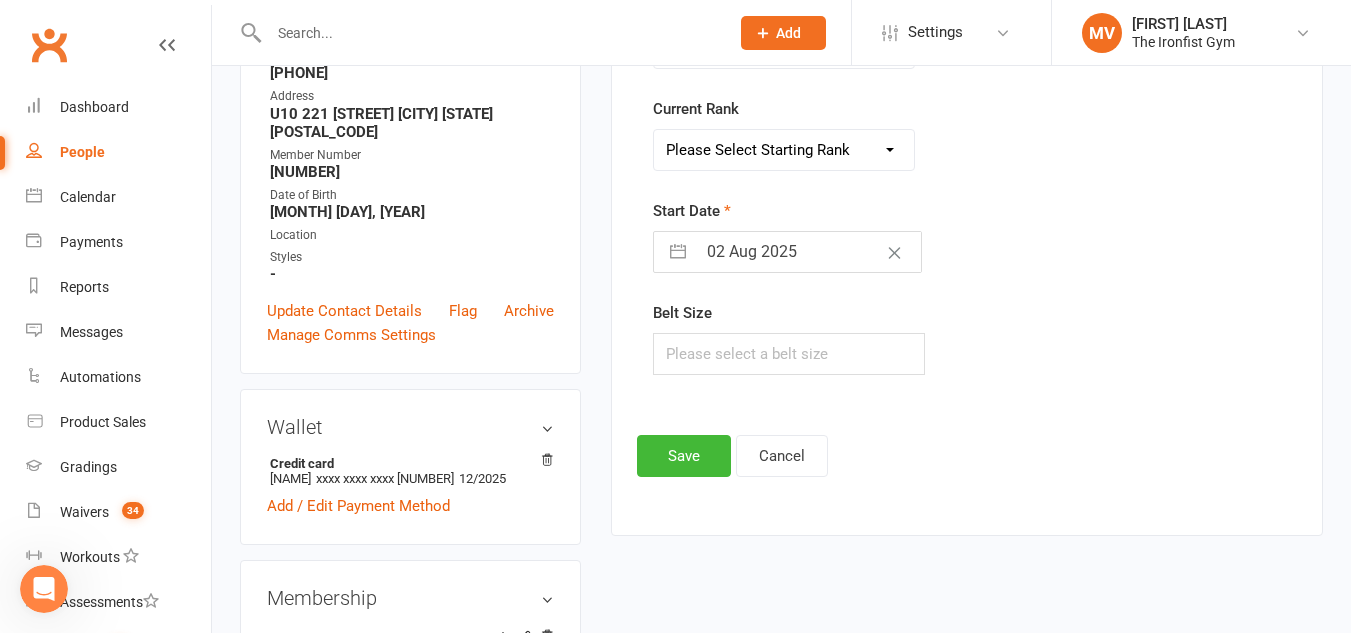 scroll, scrollTop: 371, scrollLeft: 0, axis: vertical 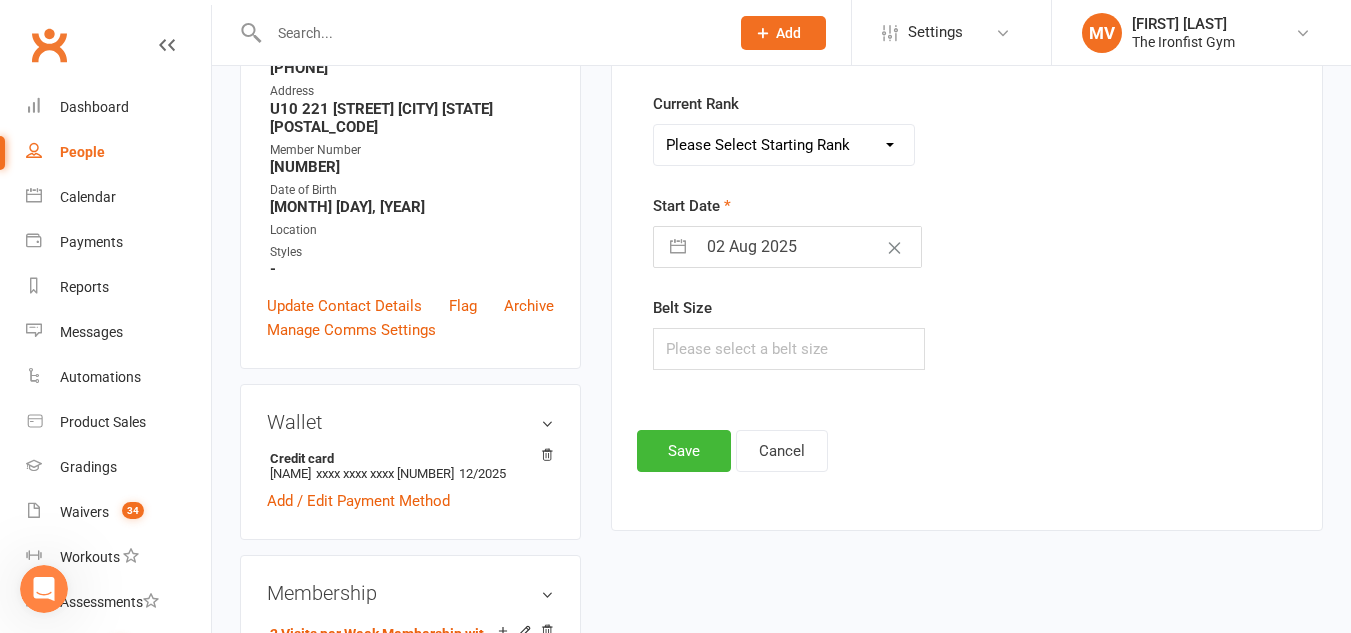 click on "02 Aug 2025" at bounding box center (808, 247) 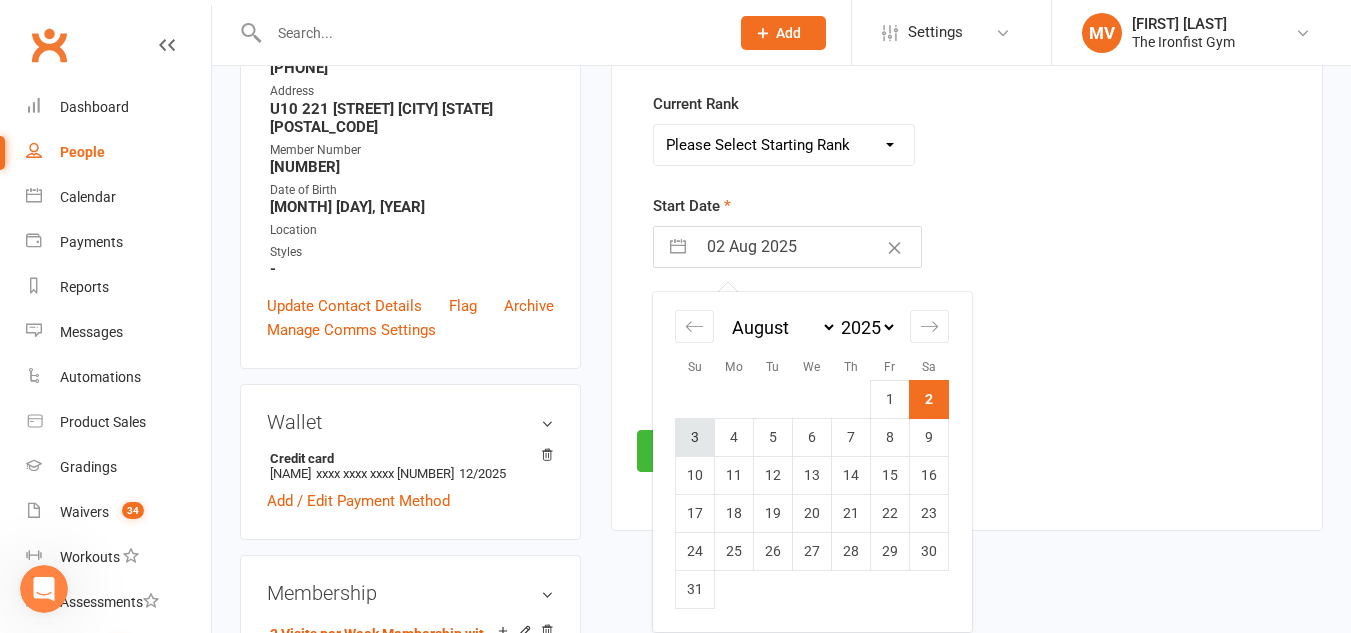 scroll, scrollTop: 471, scrollLeft: 0, axis: vertical 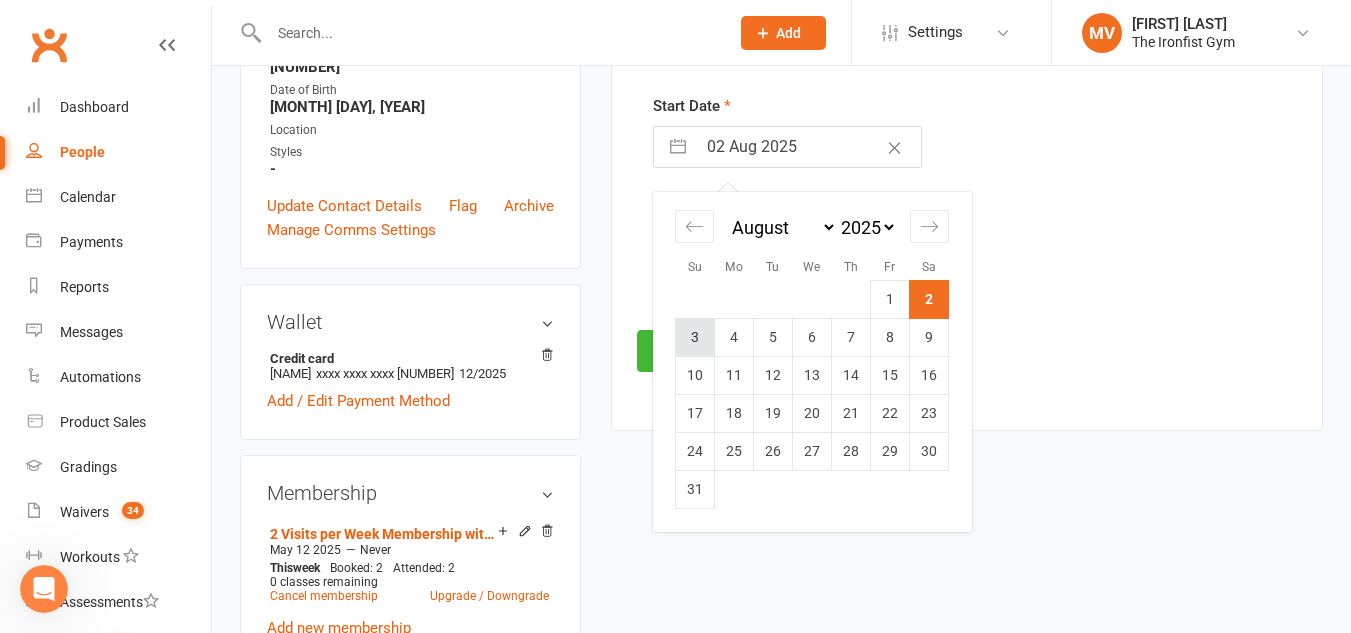 click at bounding box center [695, 299] 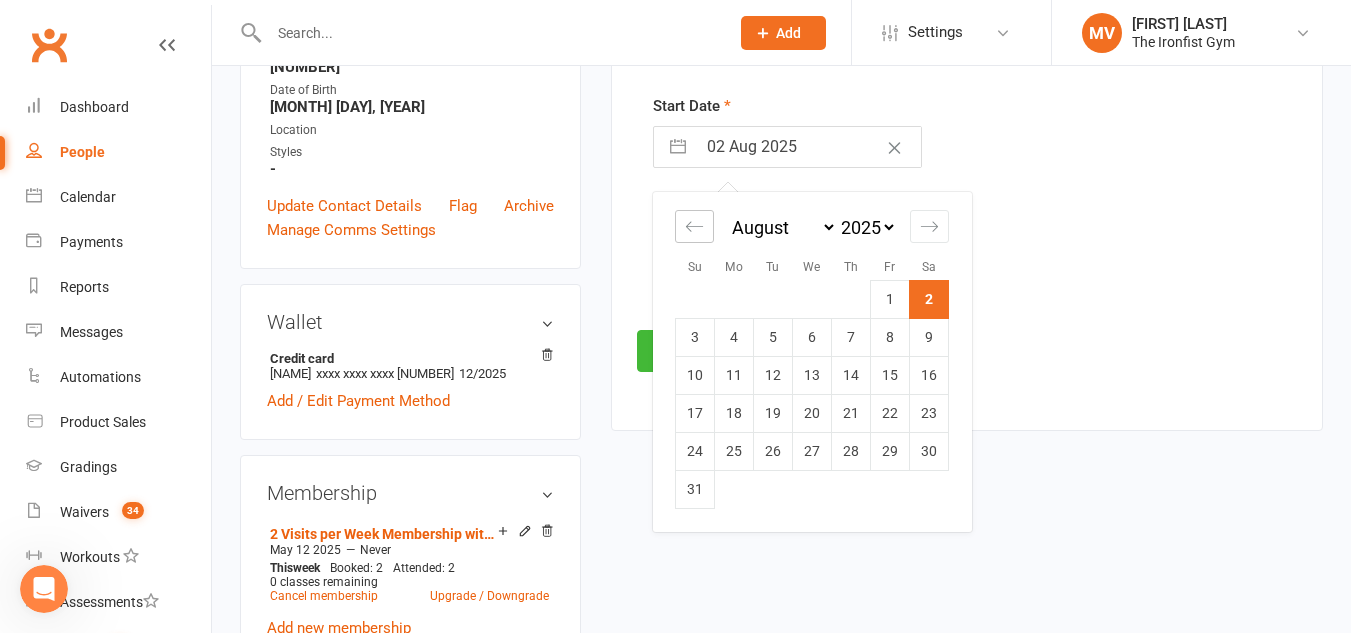 click 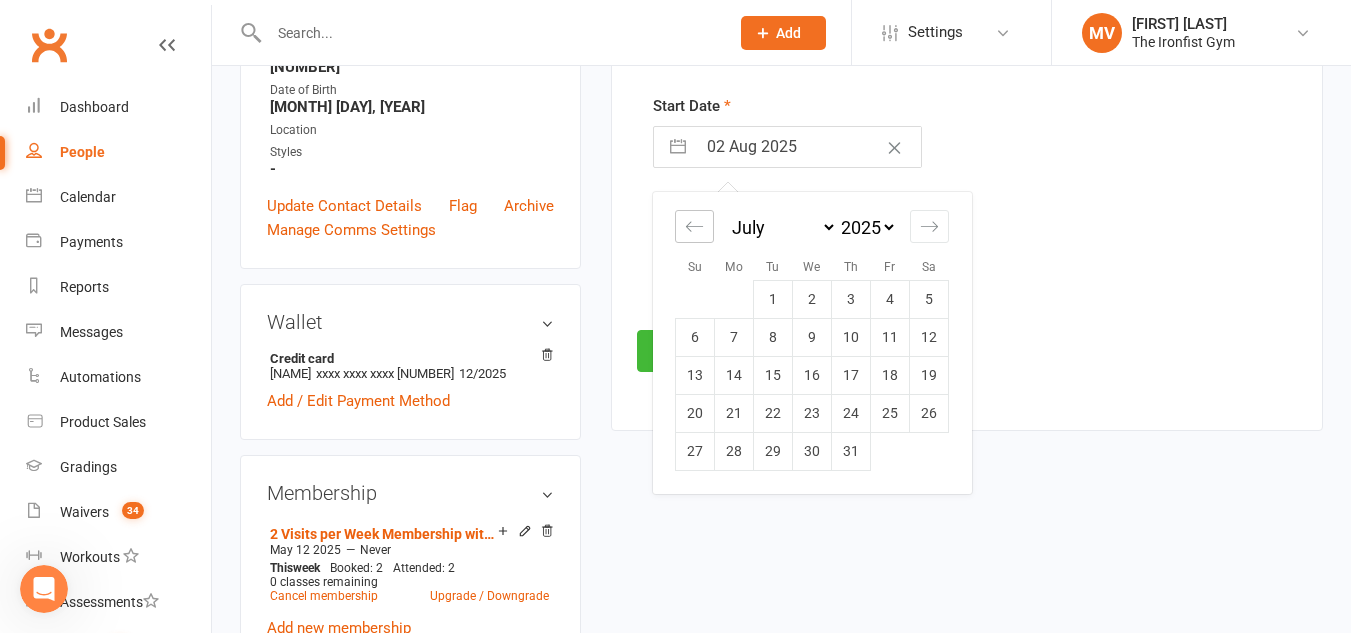 click 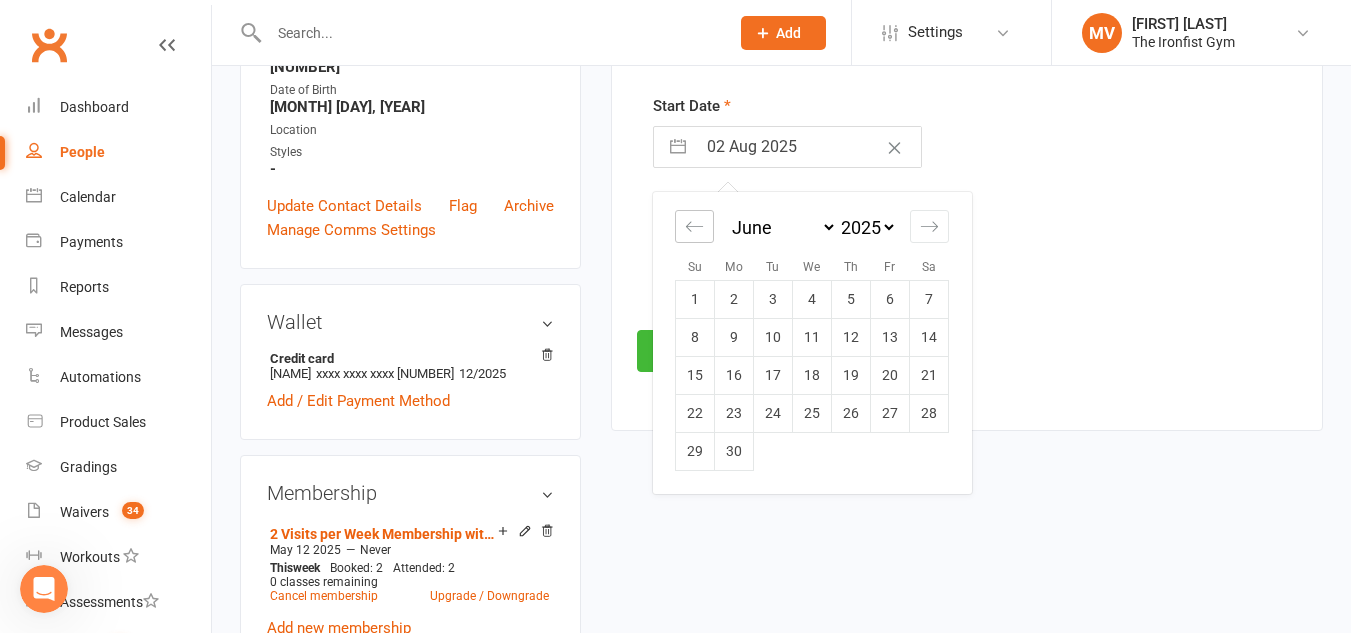 click 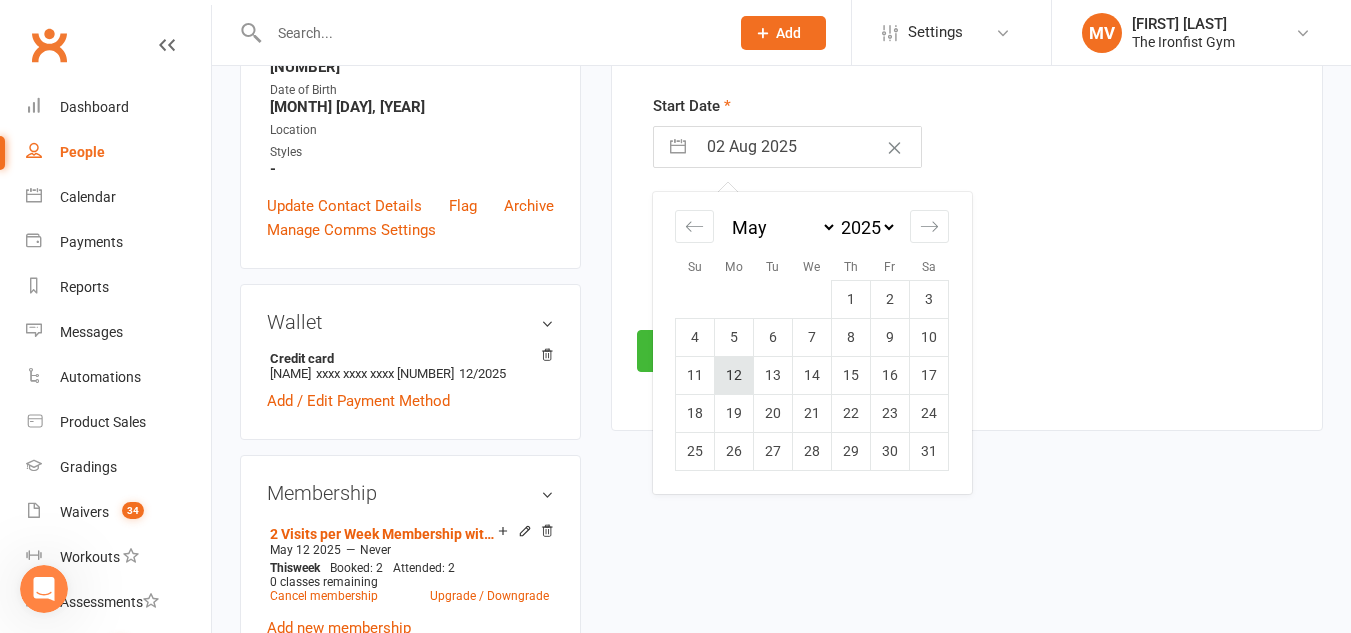 click on "12" at bounding box center [734, 375] 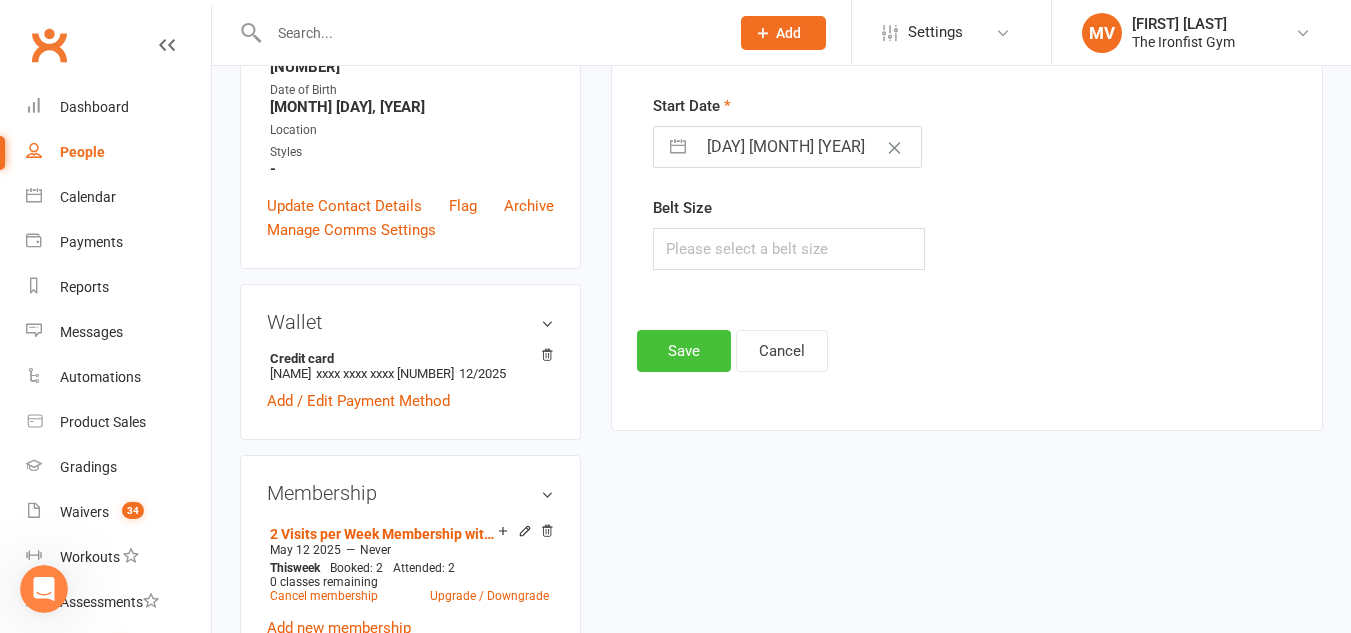 drag, startPoint x: 698, startPoint y: 350, endPoint x: 706, endPoint y: 363, distance: 15.264338 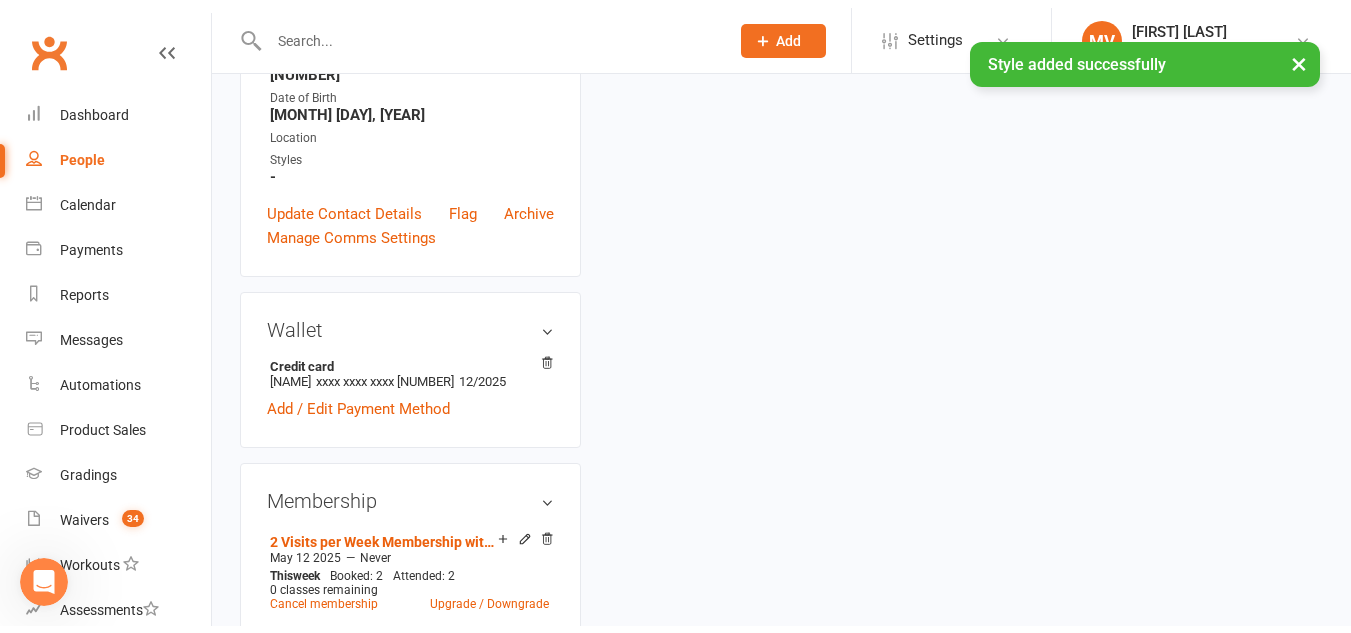 scroll, scrollTop: 5268, scrollLeft: 0, axis: vertical 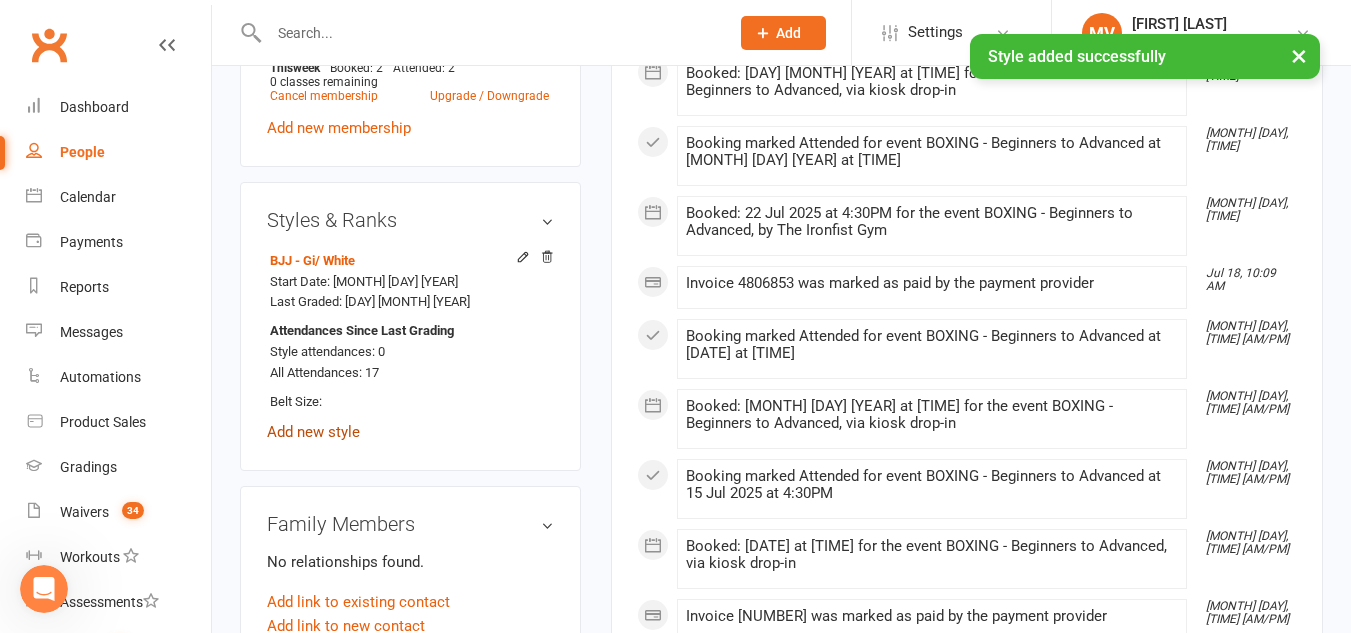 click on "Add new style" at bounding box center [313, 432] 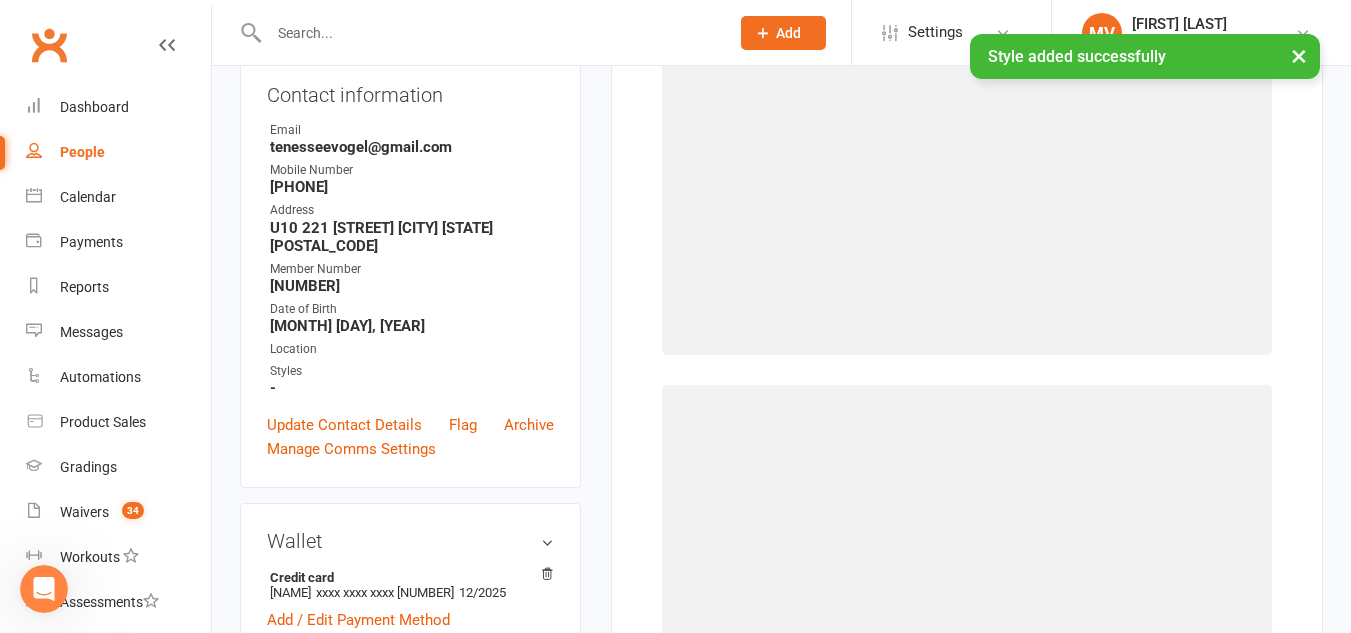 scroll, scrollTop: 171, scrollLeft: 0, axis: vertical 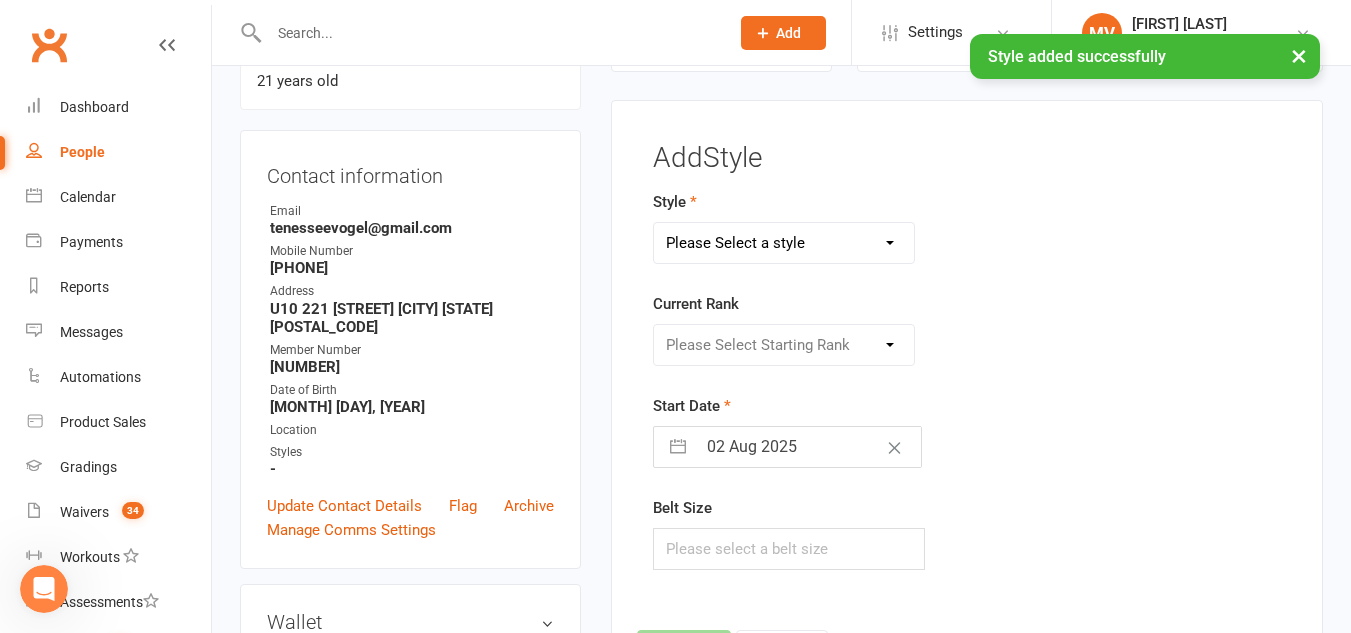 click on "Please Select a style BJJ - Gi BJJ - No Gi MUAY THAI" at bounding box center [784, 243] 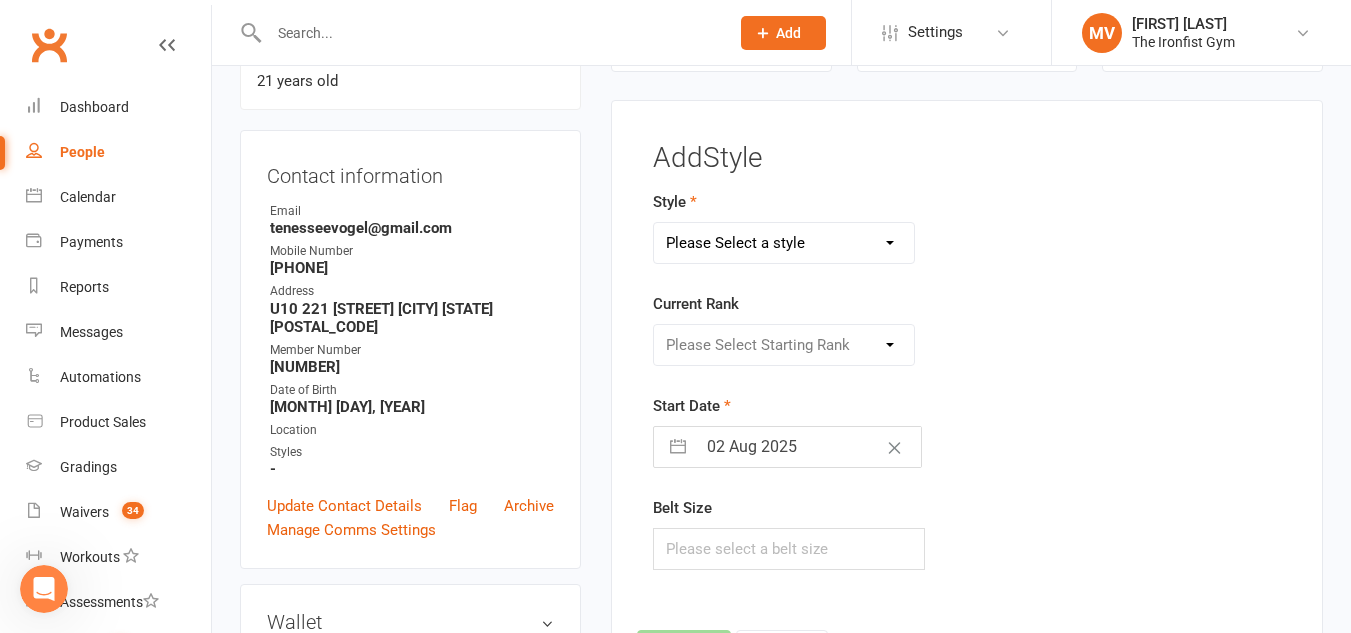 select on "1857" 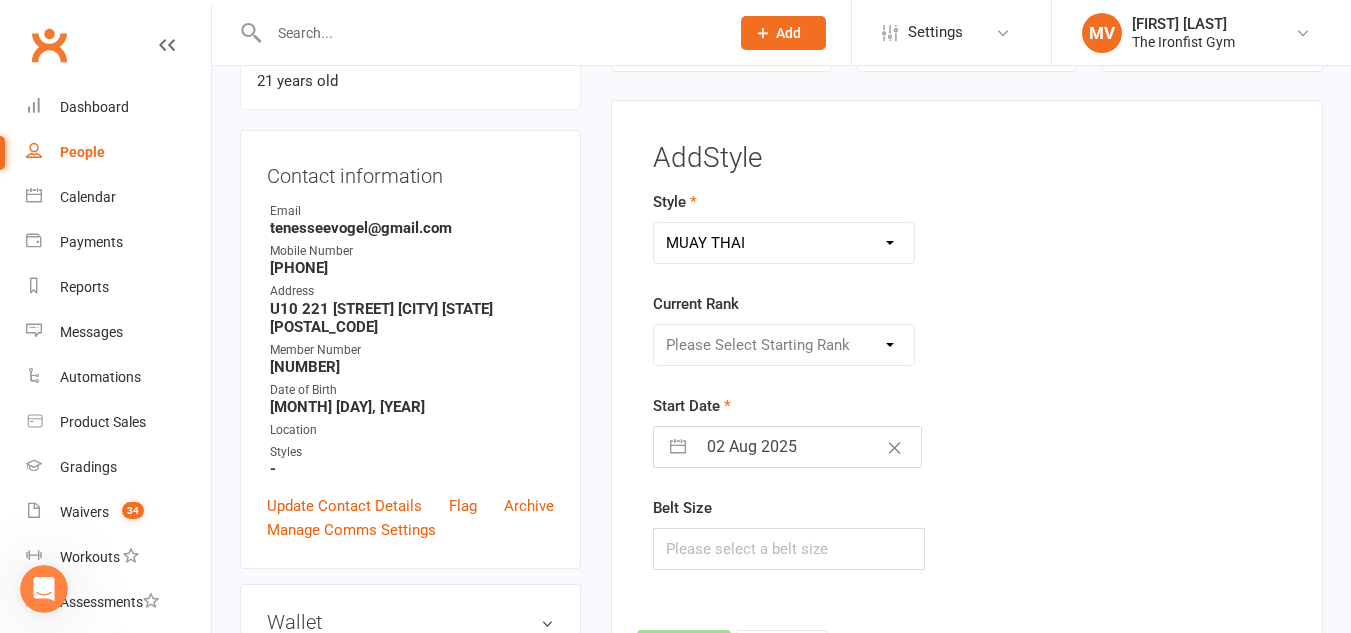 click on "Please Select a style BJJ - Gi BJJ - No Gi MUAY THAI" at bounding box center [784, 243] 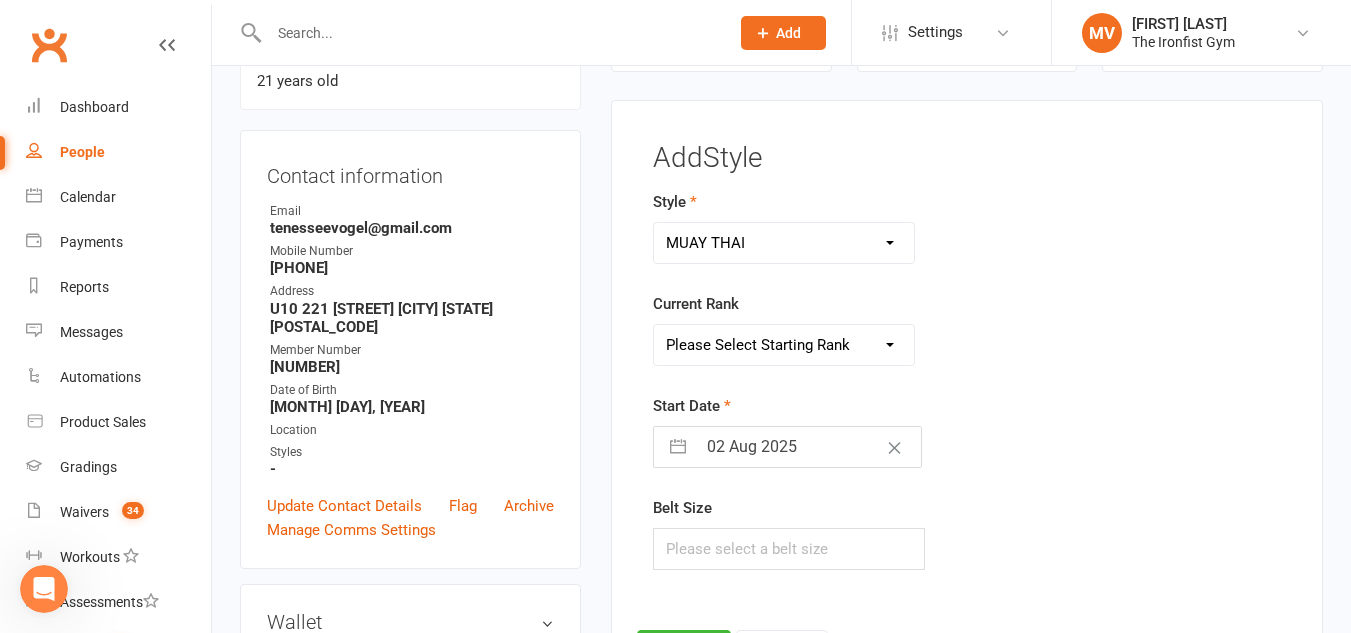 click on "Please Select Starting Rank WHITE BLUE GREEN YELLOW PURPLE BROWN BLACK" at bounding box center [784, 345] 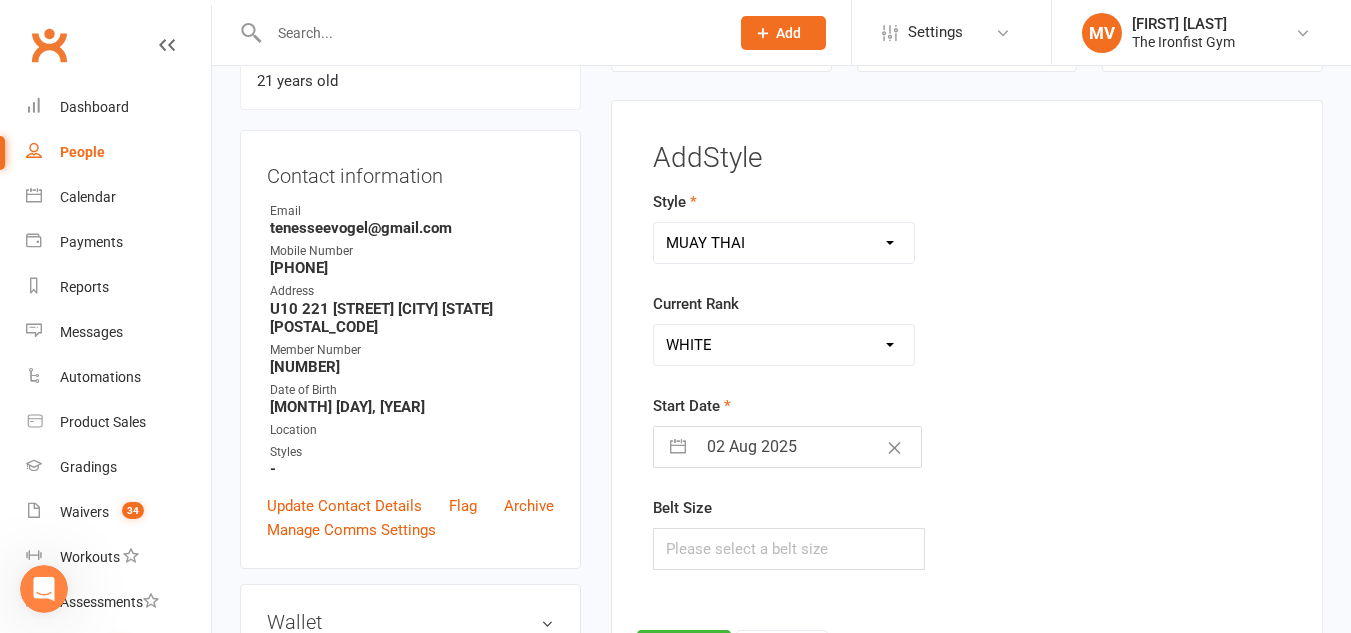 click on "Please Select Starting Rank WHITE BLUE GREEN YELLOW PURPLE BROWN BLACK" at bounding box center (784, 345) 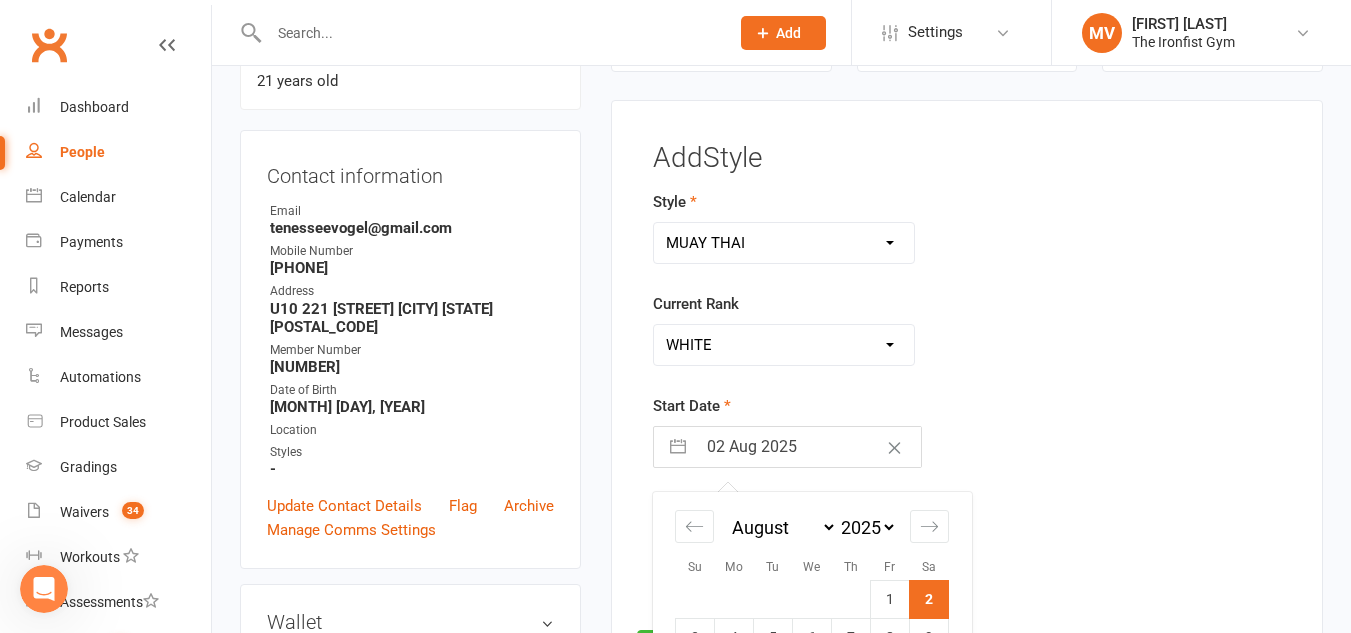 click on "02 Aug 2025" at bounding box center [808, 447] 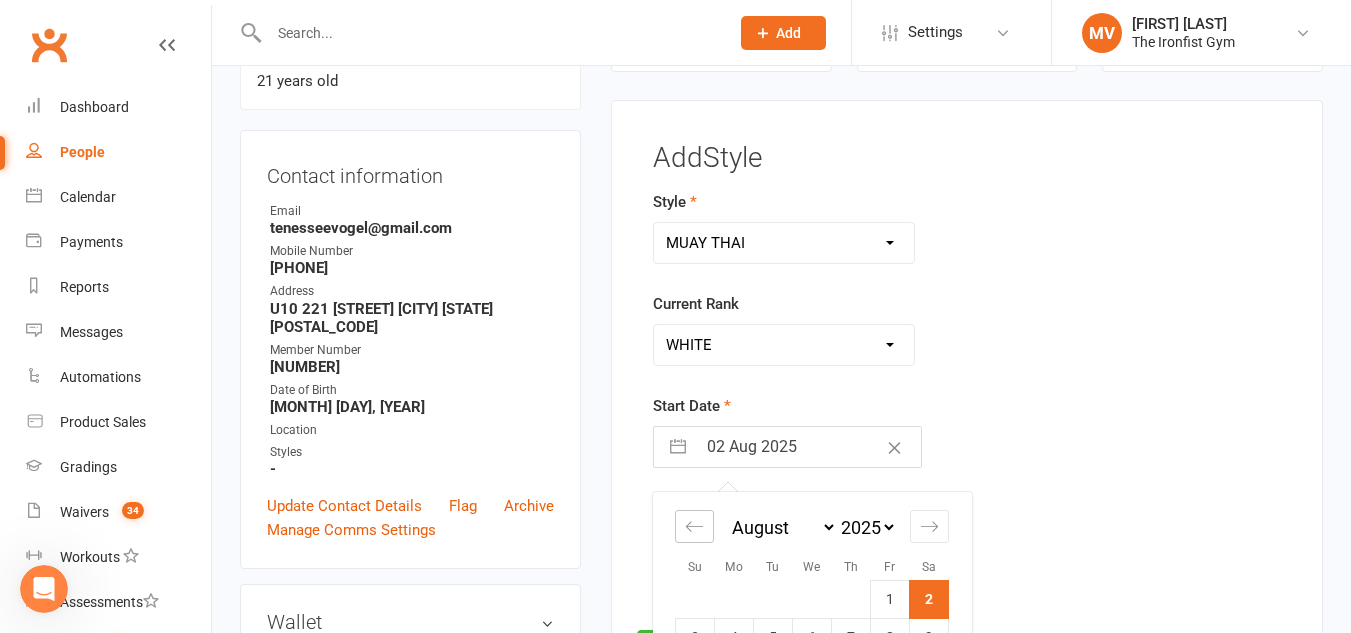 click 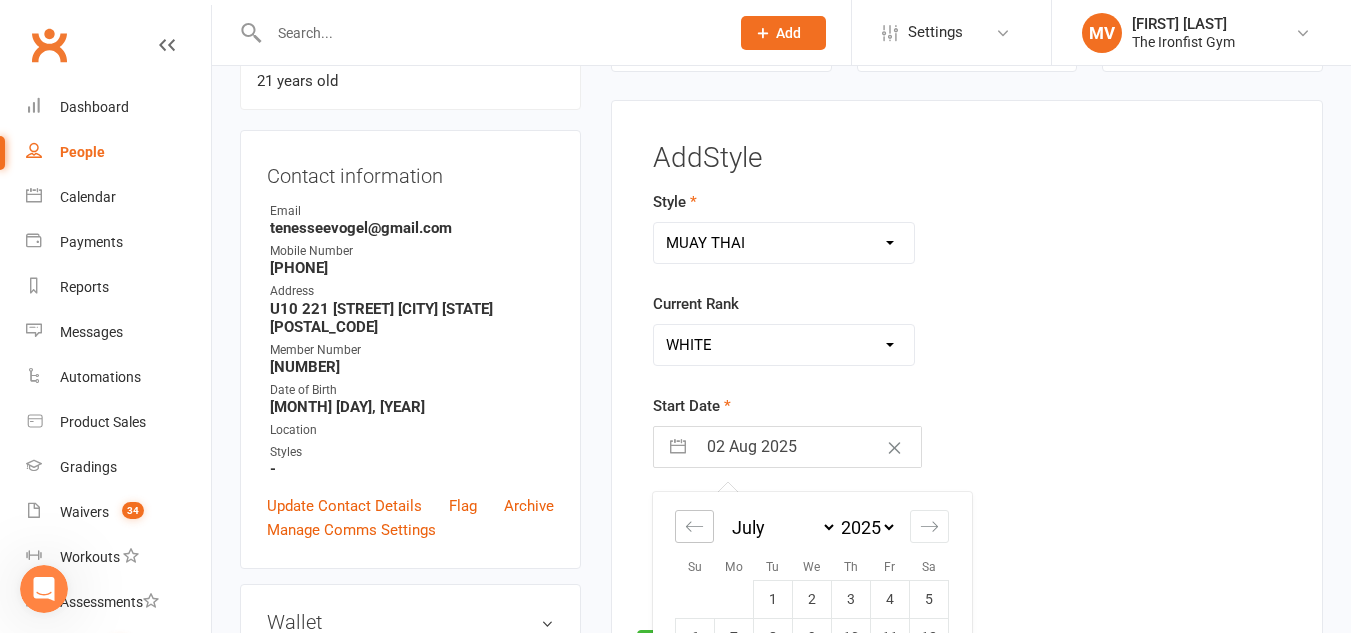 click at bounding box center (694, 526) 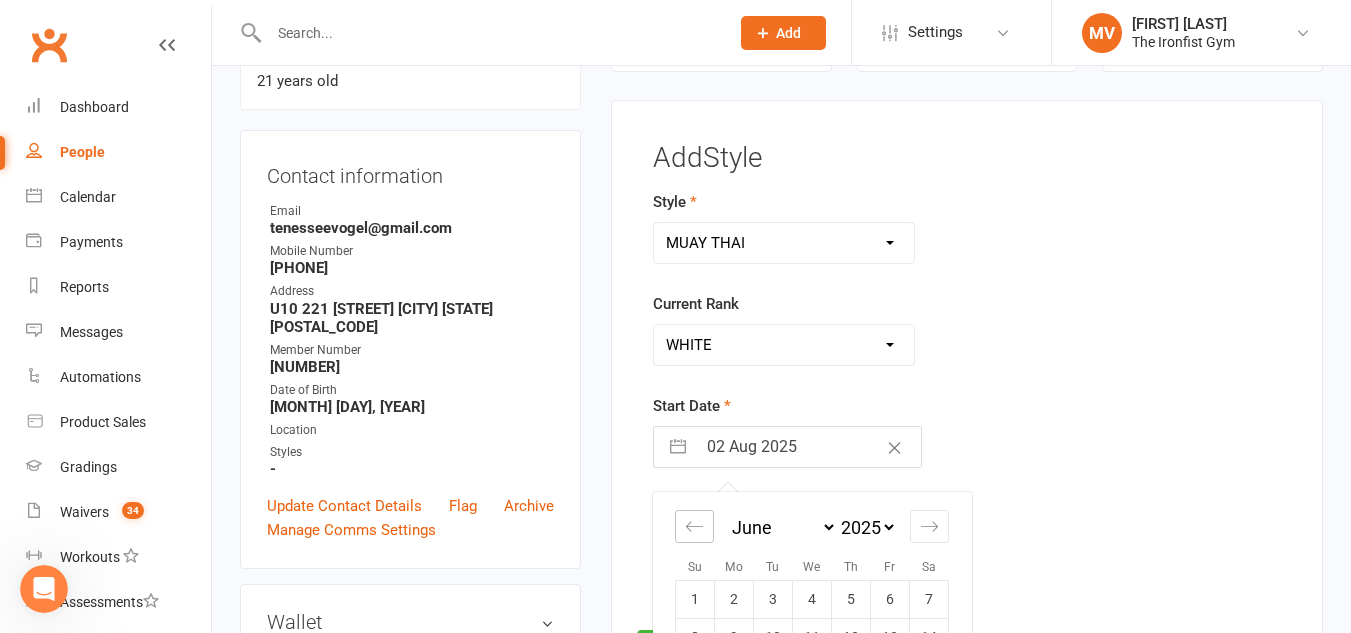 click at bounding box center [694, 526] 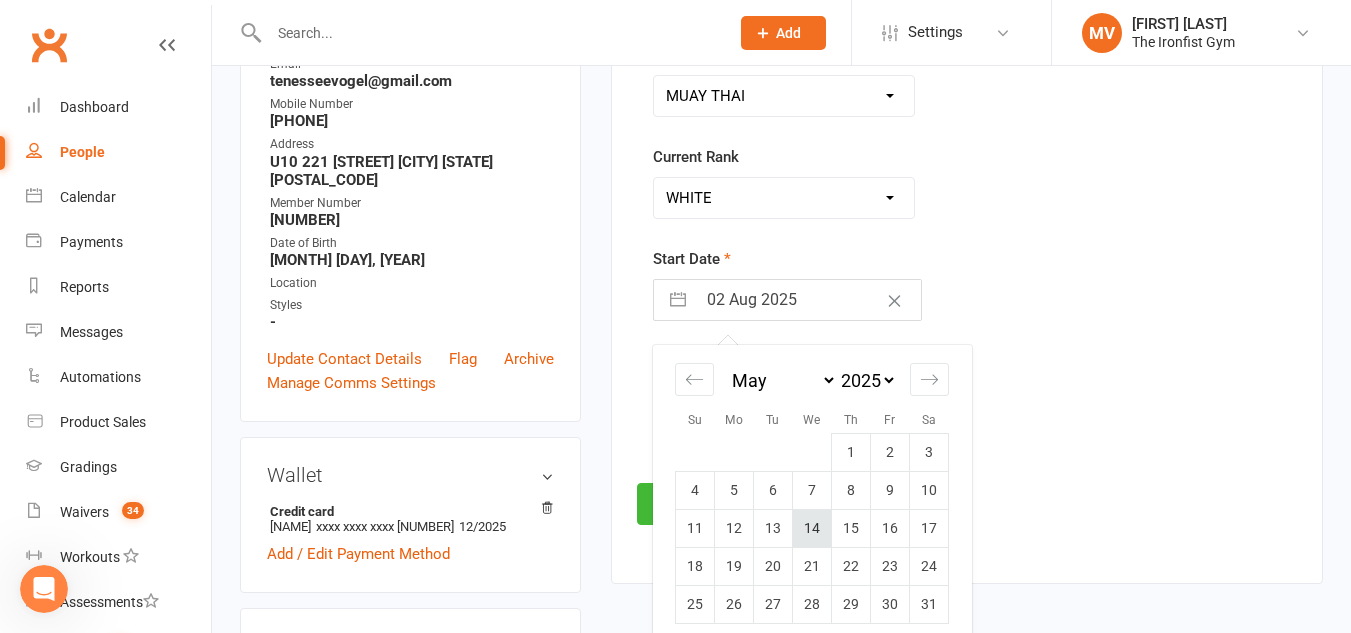 scroll, scrollTop: 371, scrollLeft: 0, axis: vertical 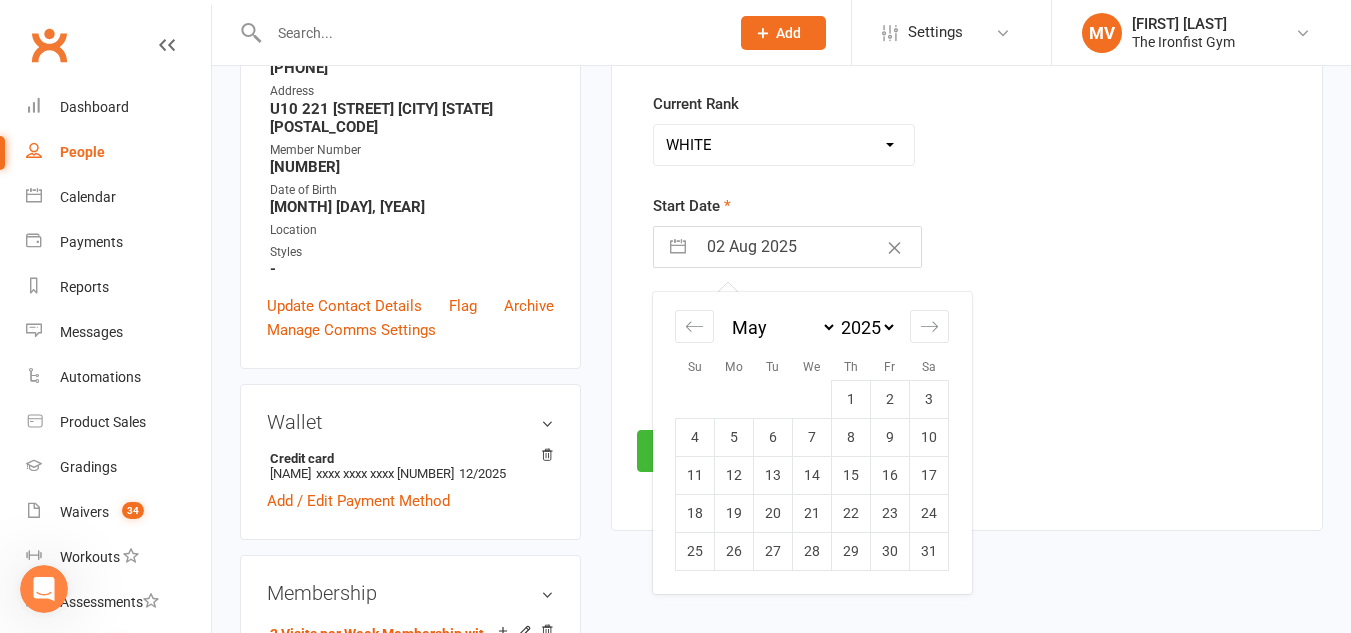 click on "12" at bounding box center [734, 475] 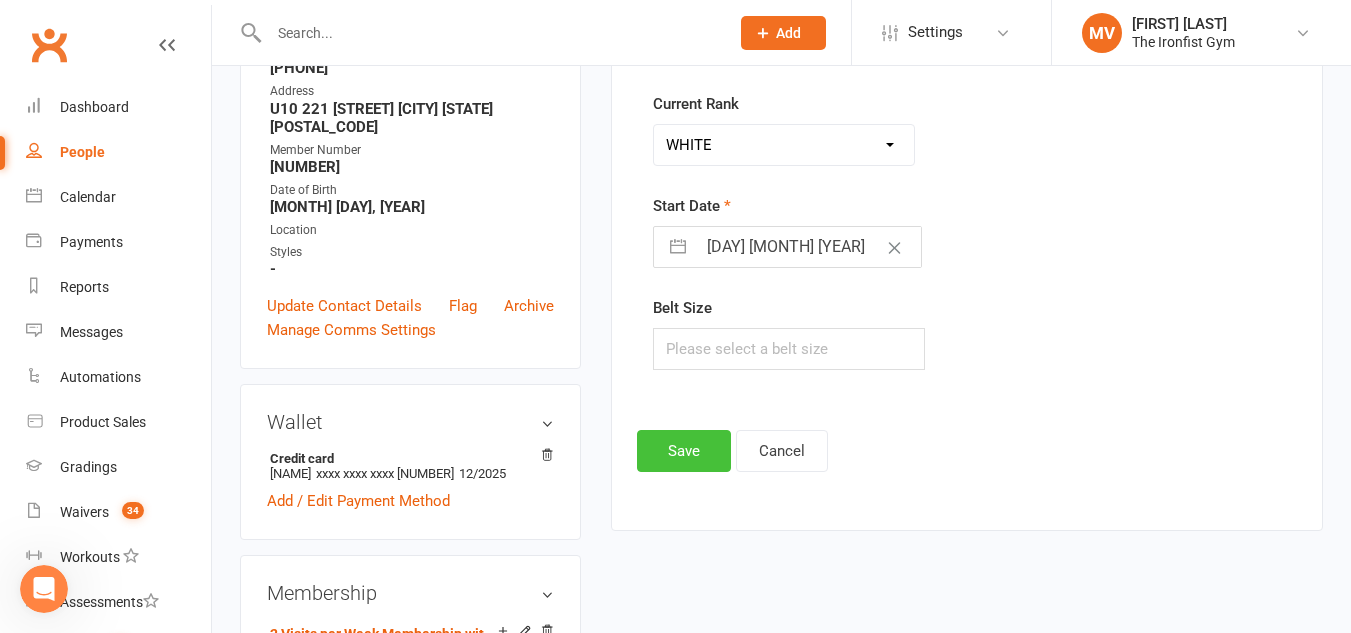 drag, startPoint x: 704, startPoint y: 442, endPoint x: 716, endPoint y: 468, distance: 28.635643 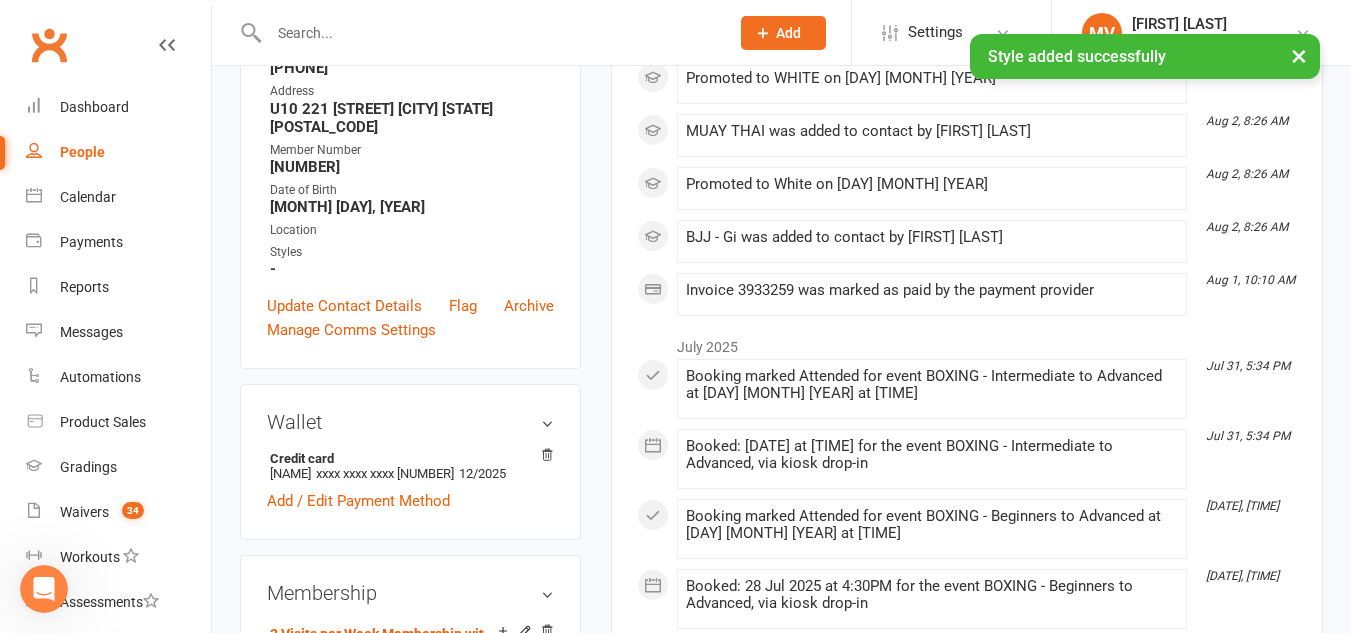 scroll, scrollTop: 5268, scrollLeft: 0, axis: vertical 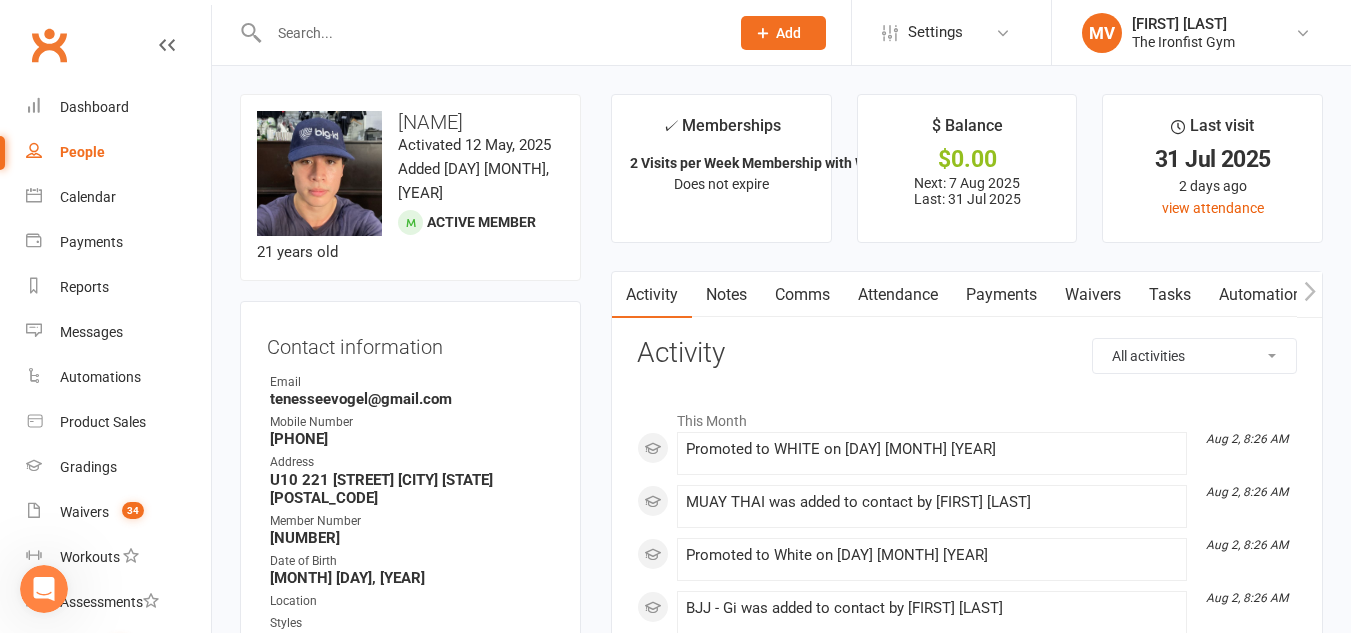 drag, startPoint x: 997, startPoint y: 287, endPoint x: 942, endPoint y: 341, distance: 77.07788 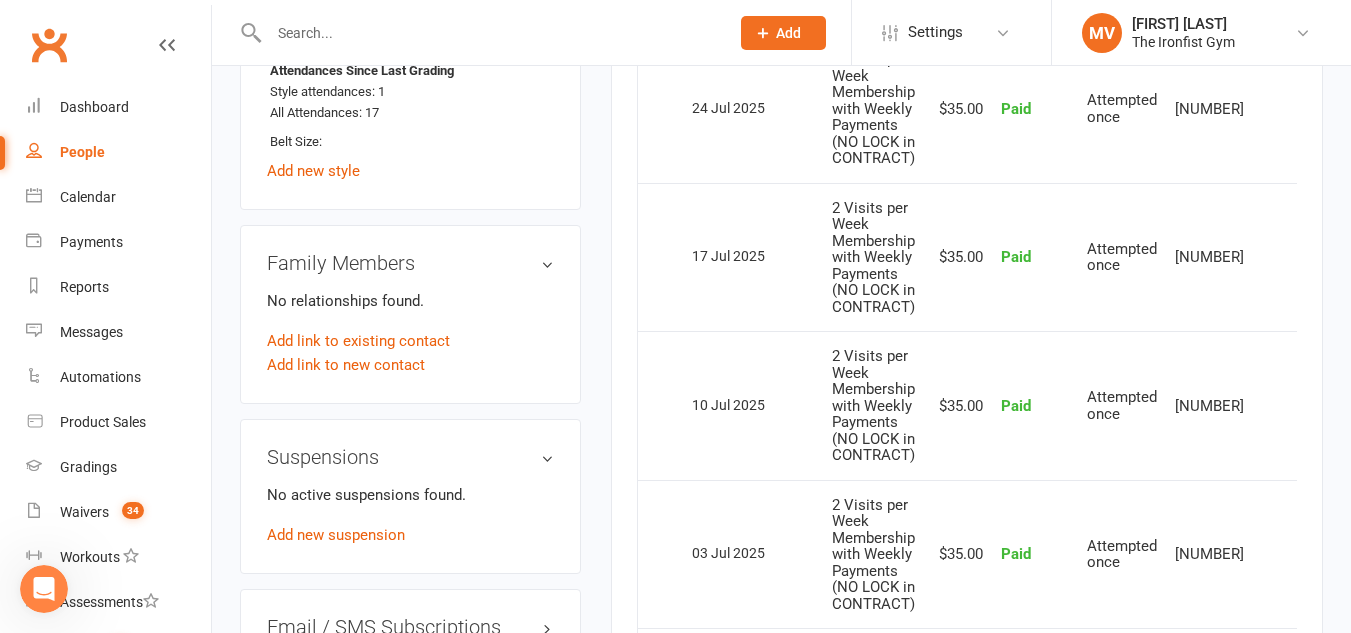 scroll, scrollTop: 1500, scrollLeft: 0, axis: vertical 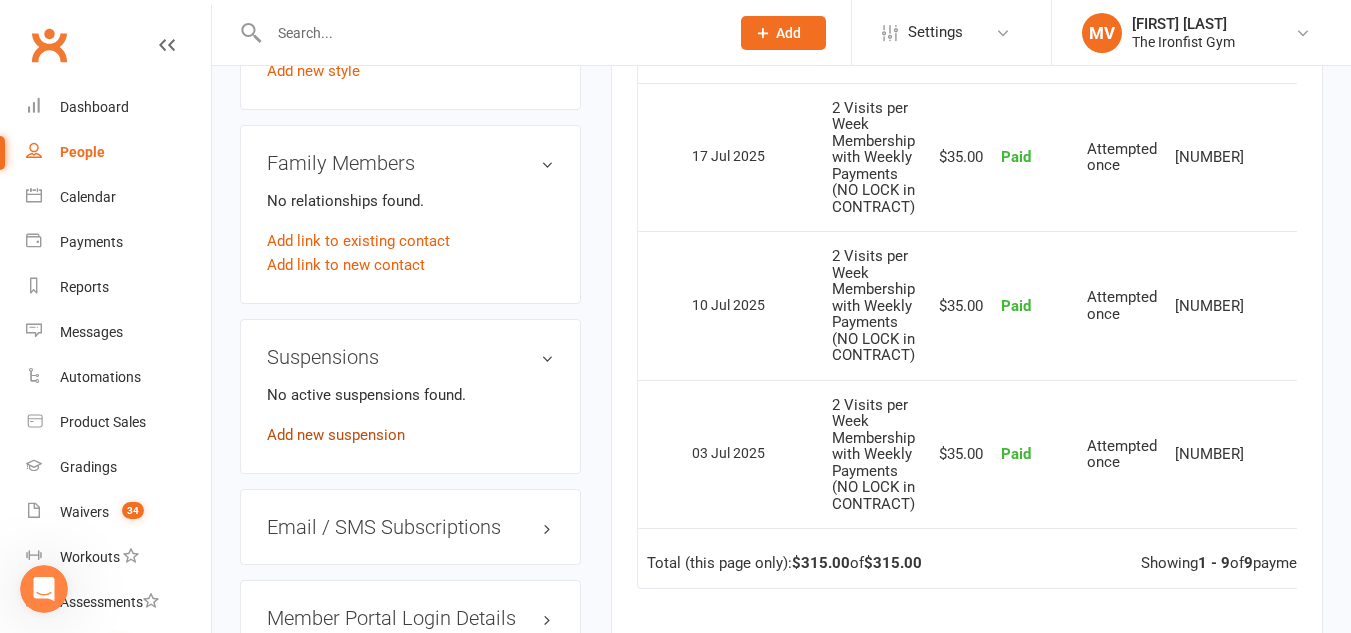 click on "Add new suspension" at bounding box center [336, 435] 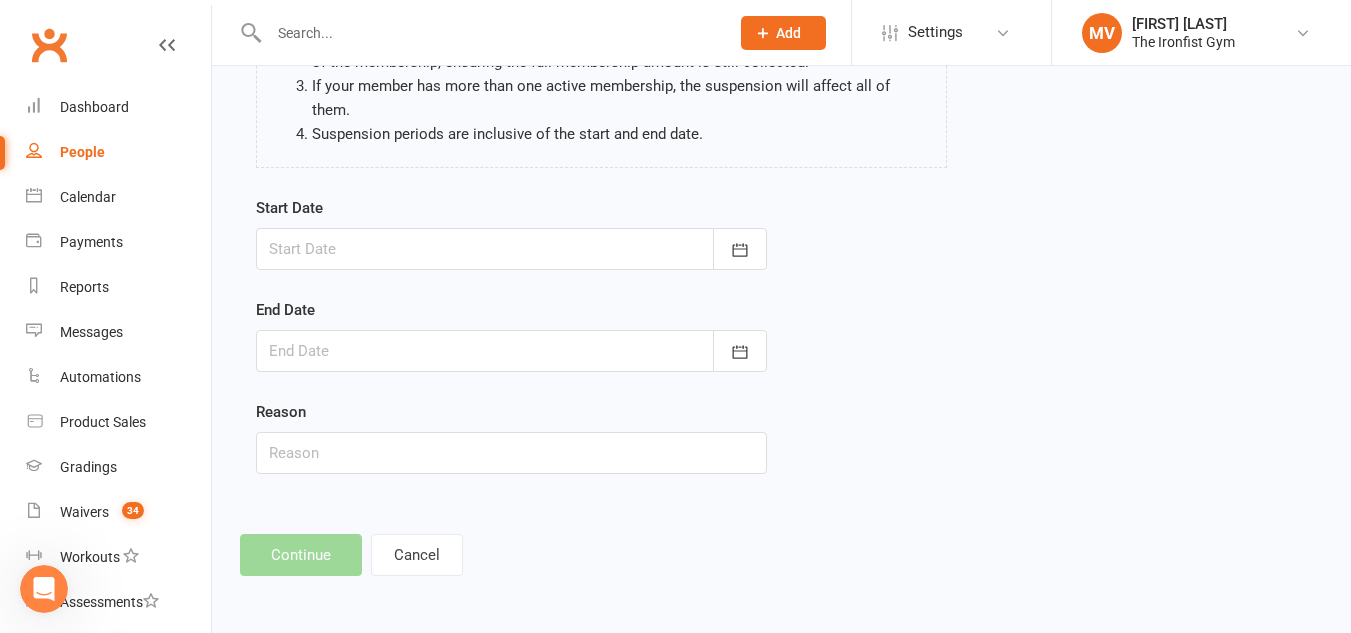 scroll, scrollTop: 0, scrollLeft: 0, axis: both 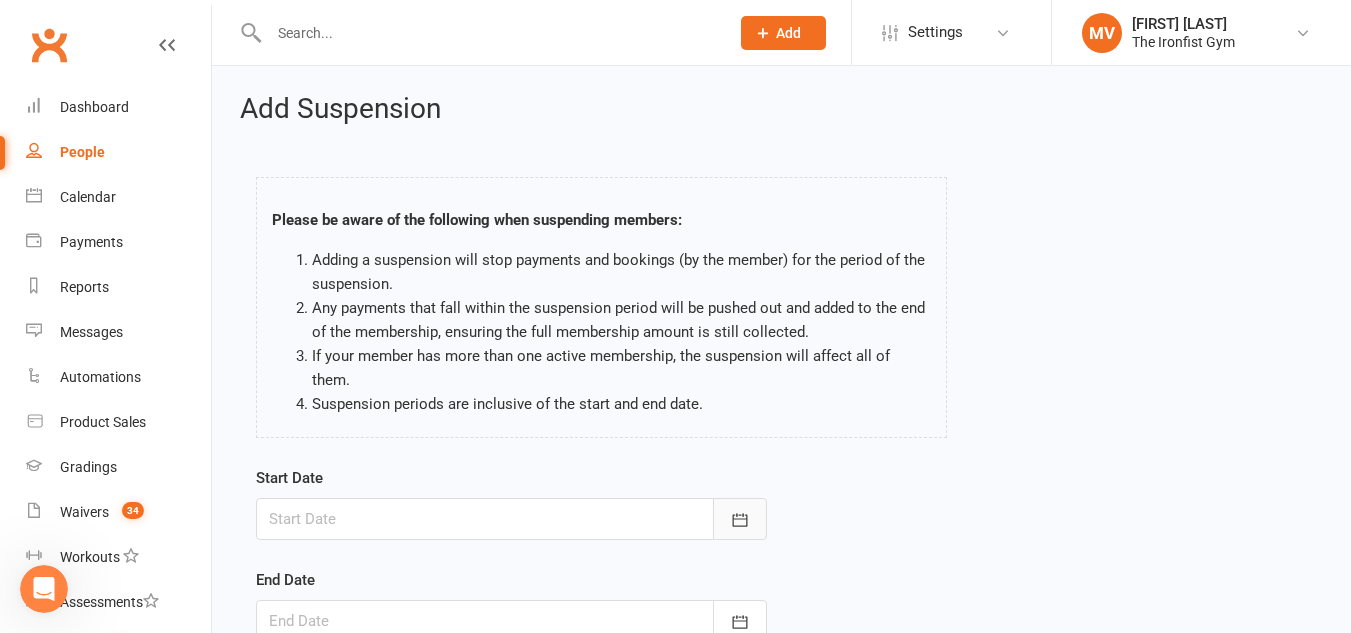 click at bounding box center (740, 519) 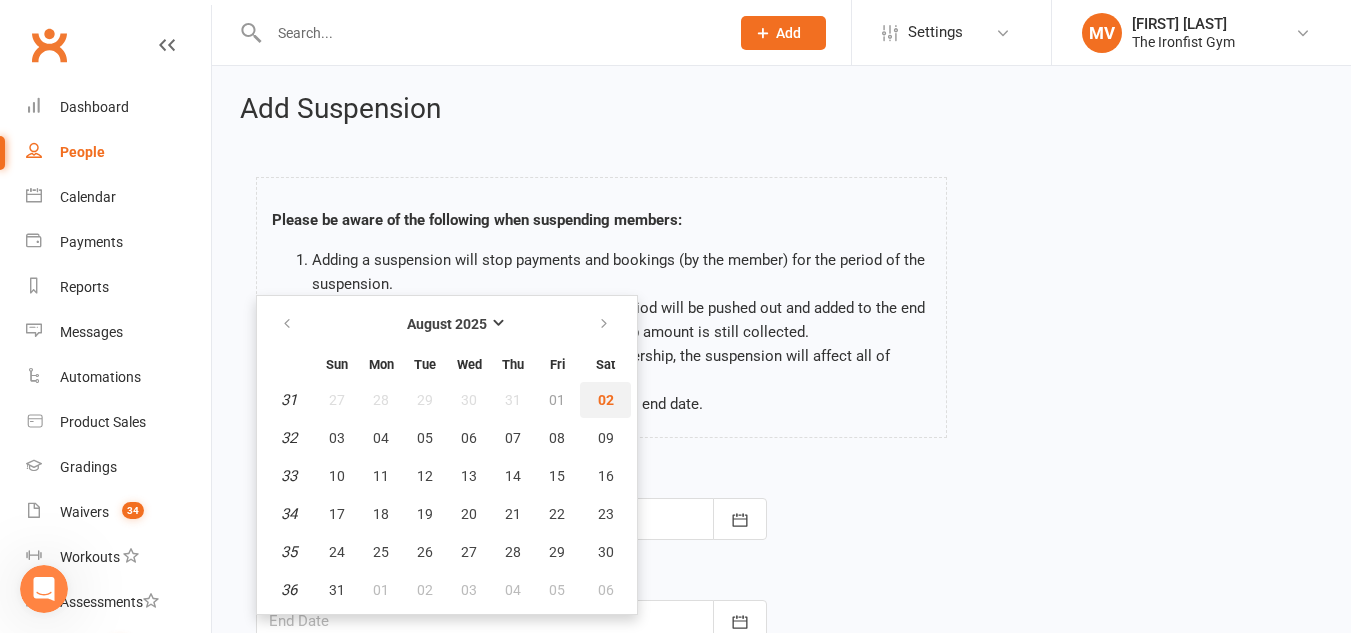 click on "02" at bounding box center (606, 400) 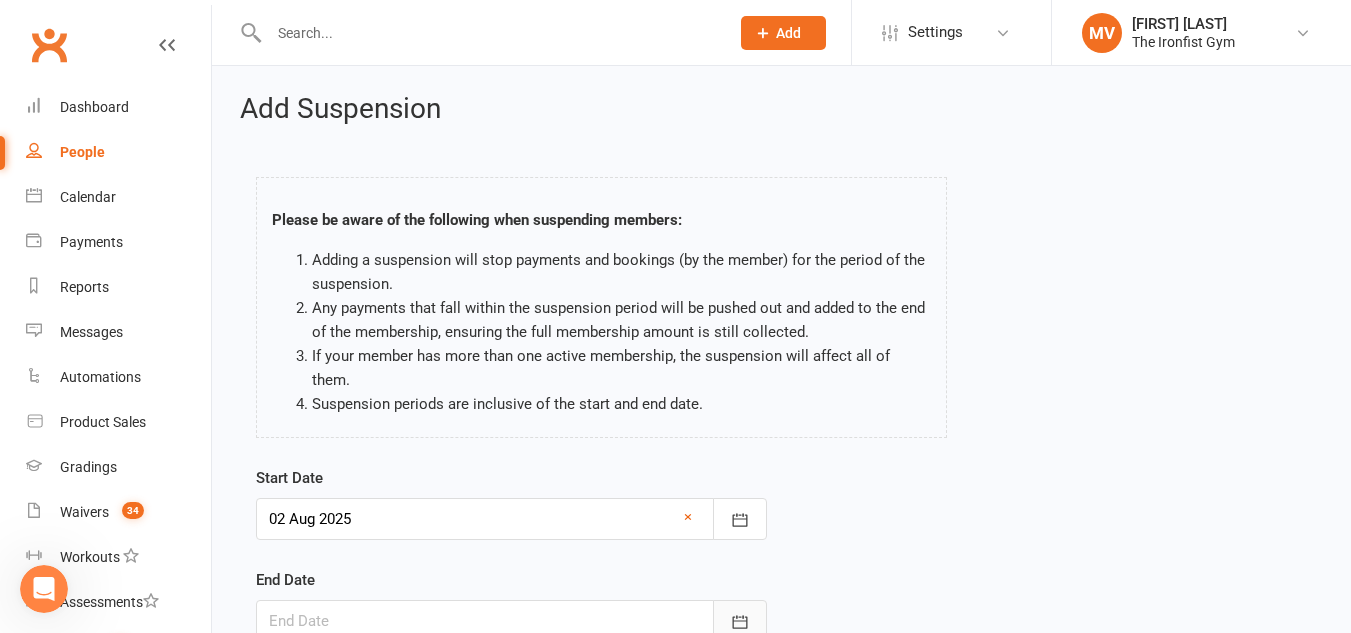 click 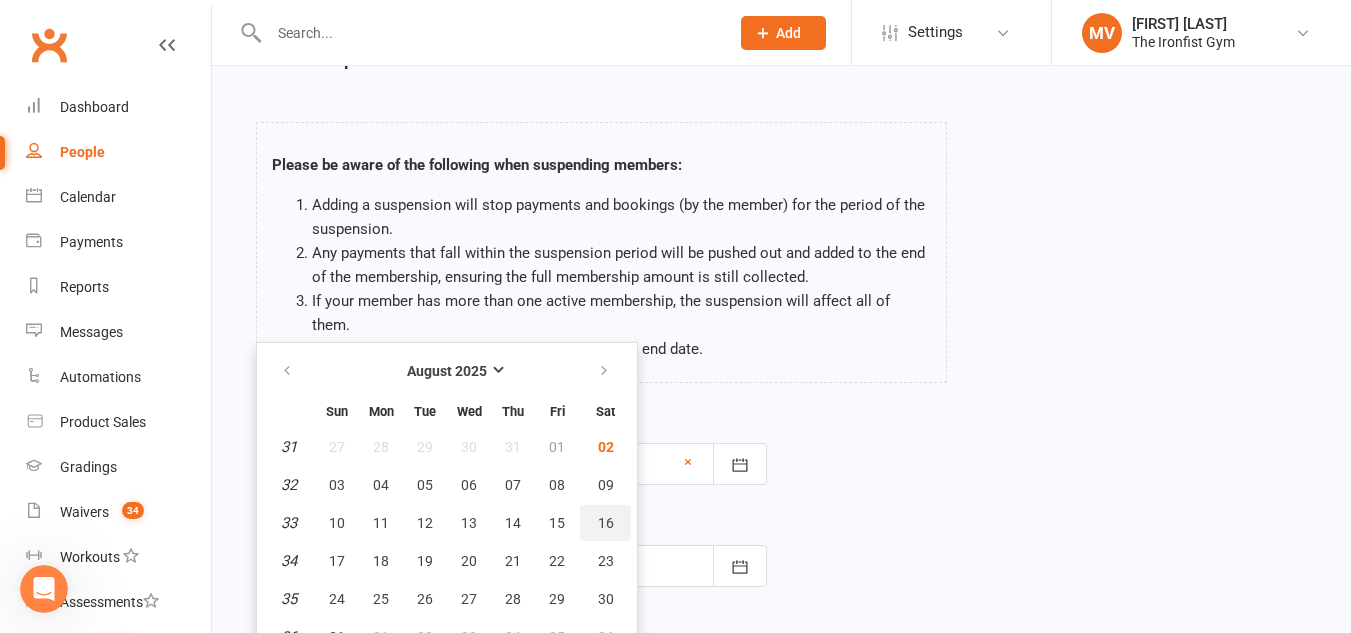 click on "16" at bounding box center (606, 523) 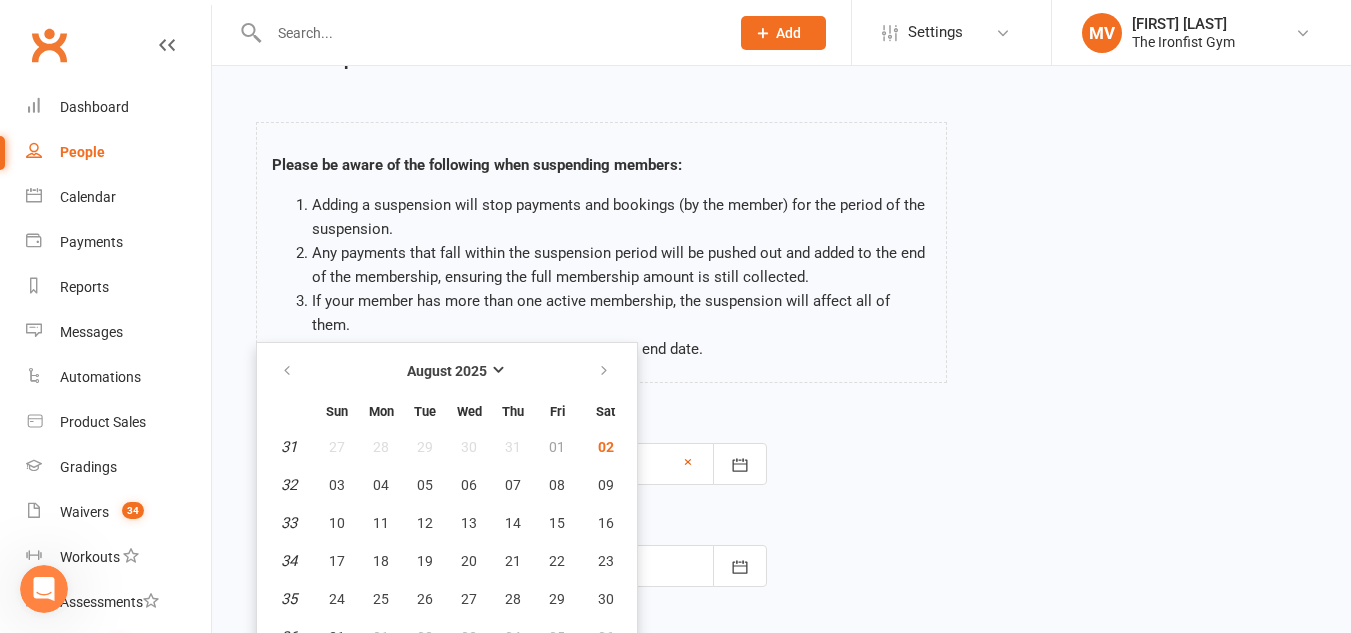 type on "16 Aug 2025" 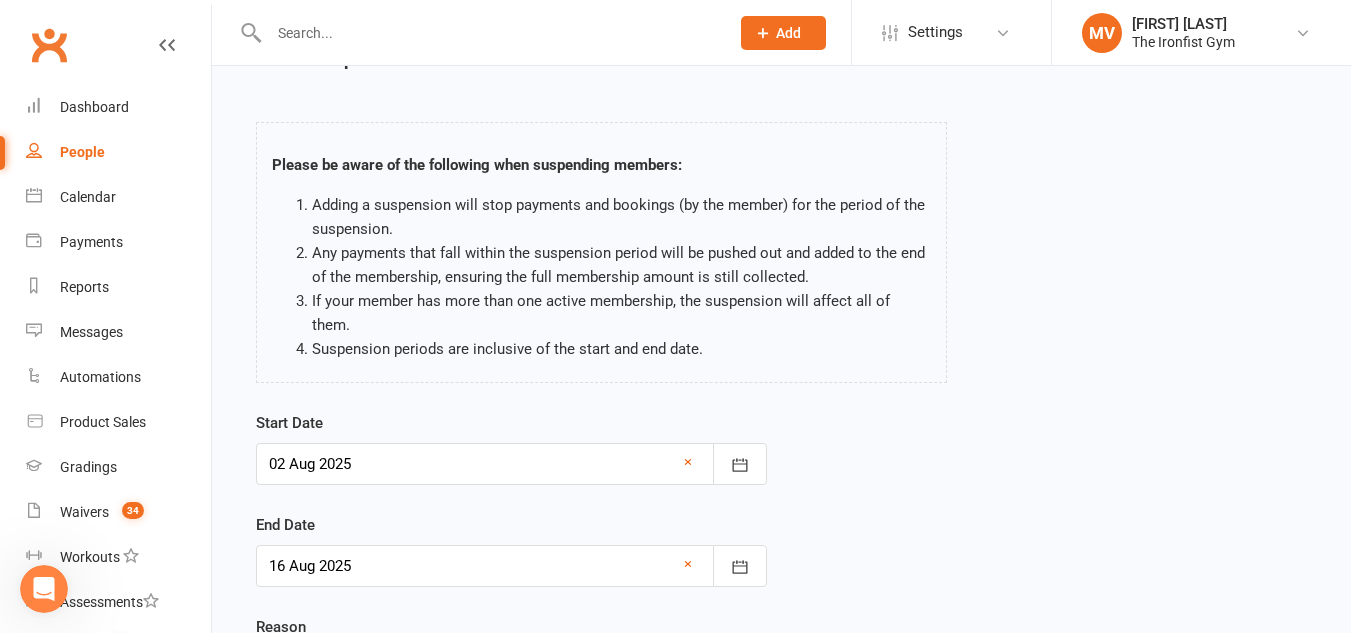 scroll, scrollTop: 155, scrollLeft: 0, axis: vertical 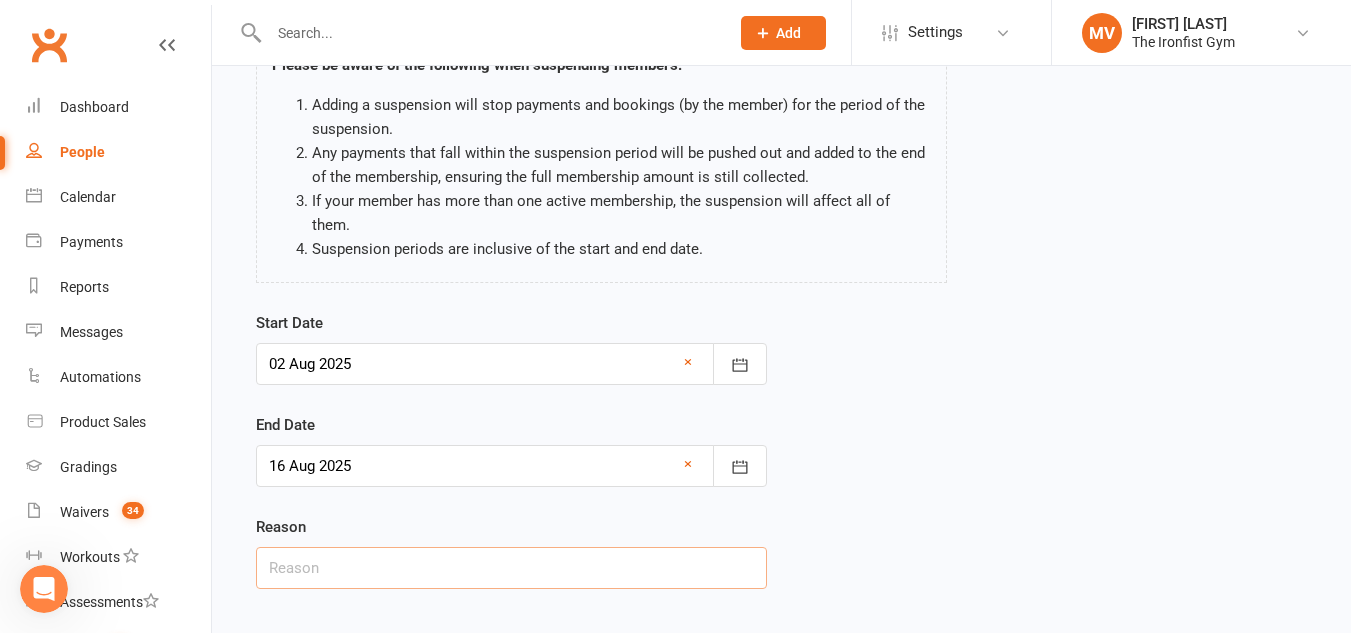 click at bounding box center (511, 568) 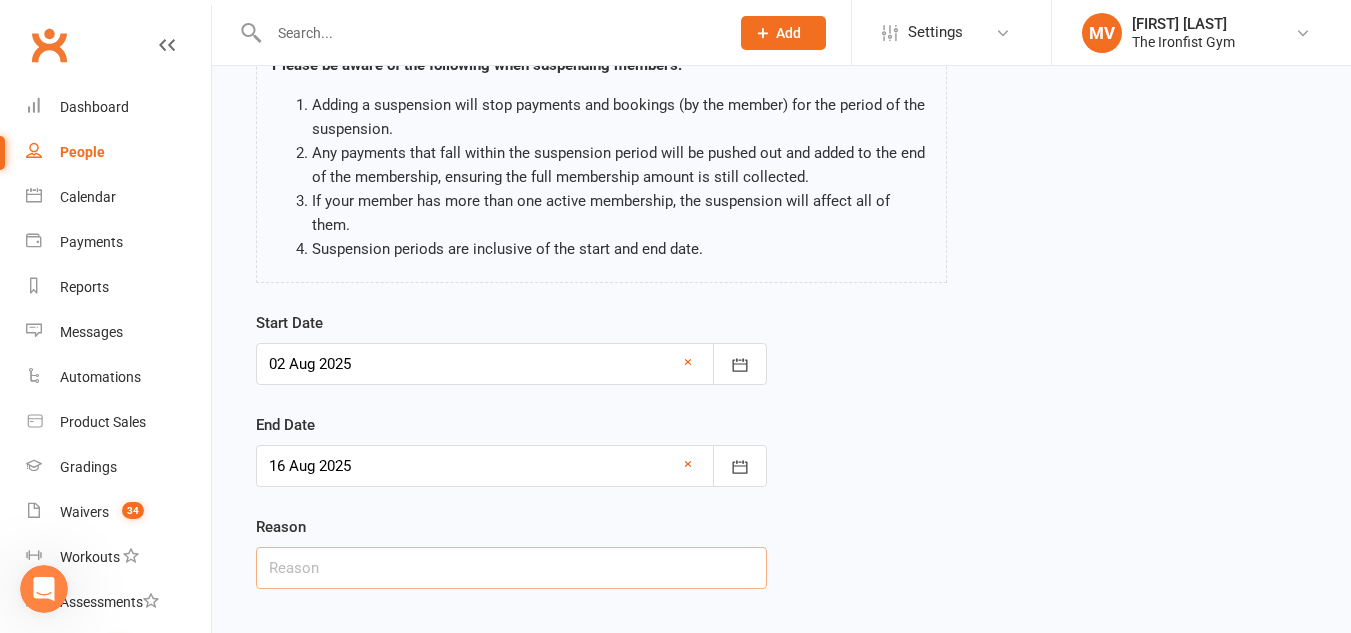 type on "Email request - Injury." 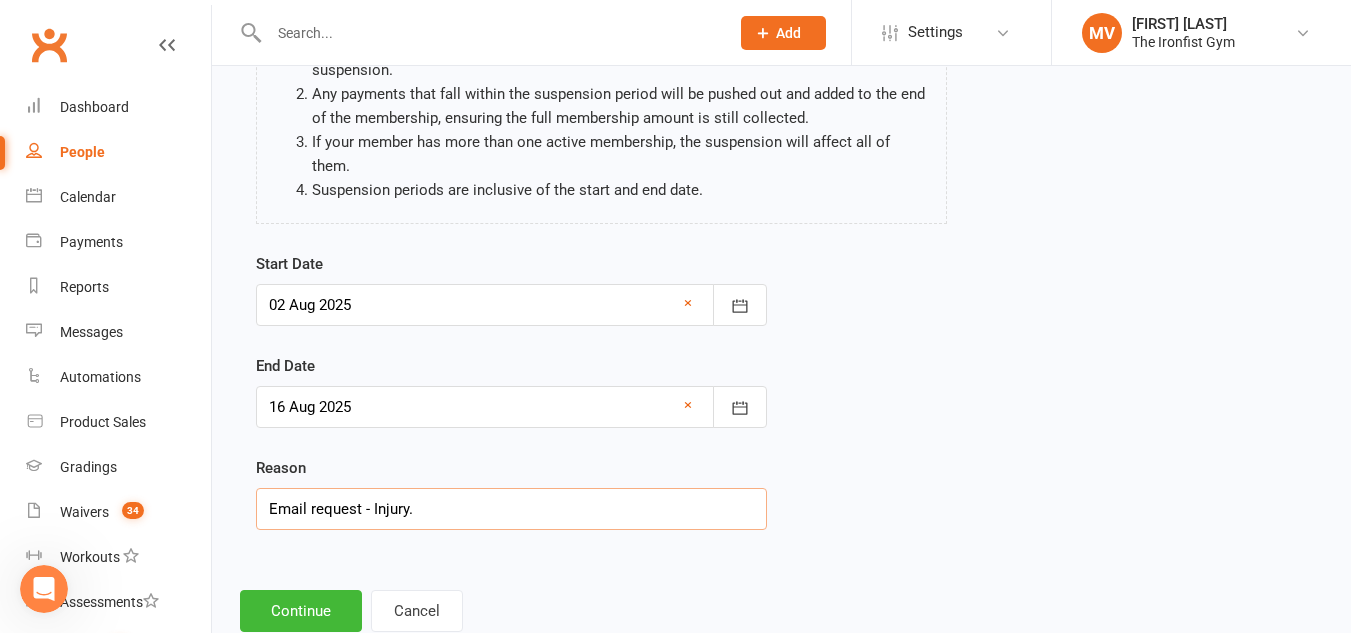 scroll, scrollTop: 246, scrollLeft: 0, axis: vertical 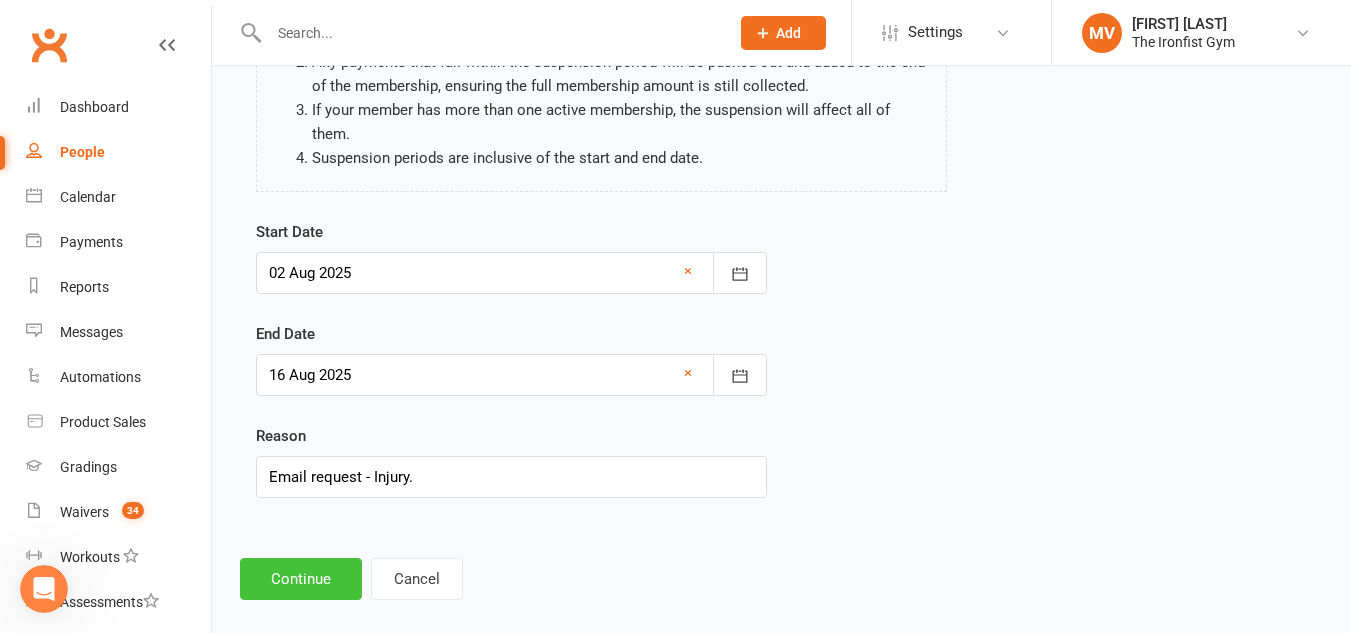 click on "Continue" at bounding box center [301, 579] 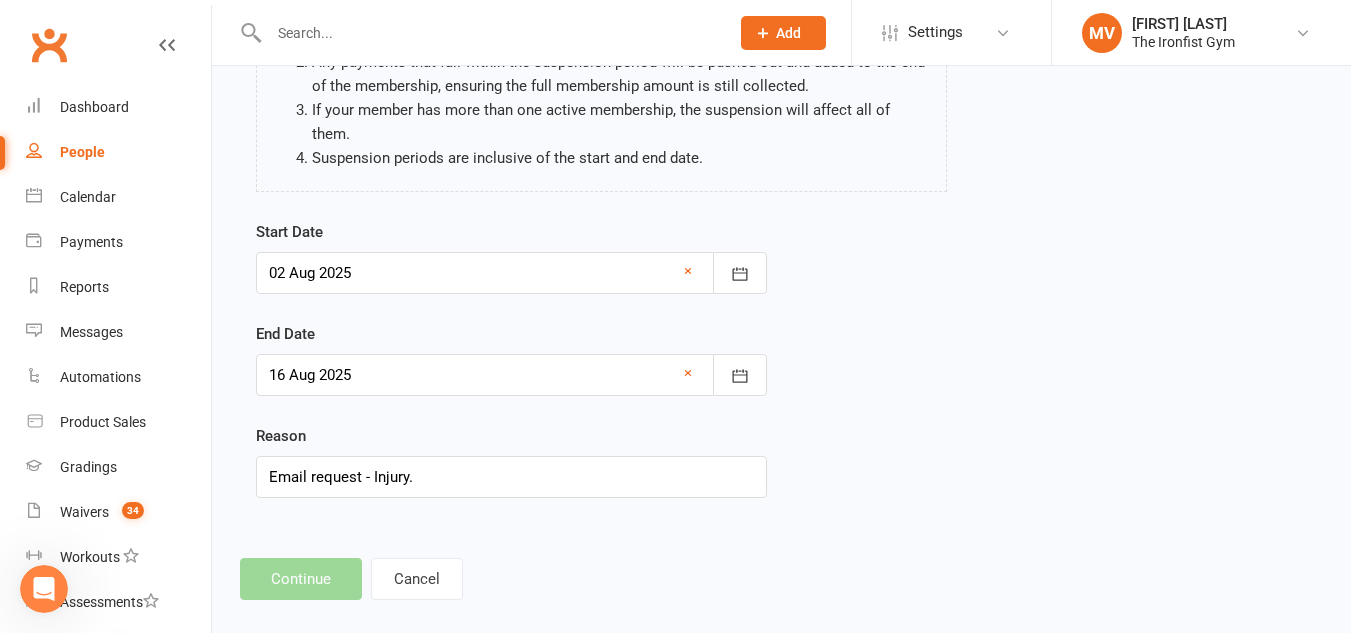 scroll, scrollTop: 0, scrollLeft: 0, axis: both 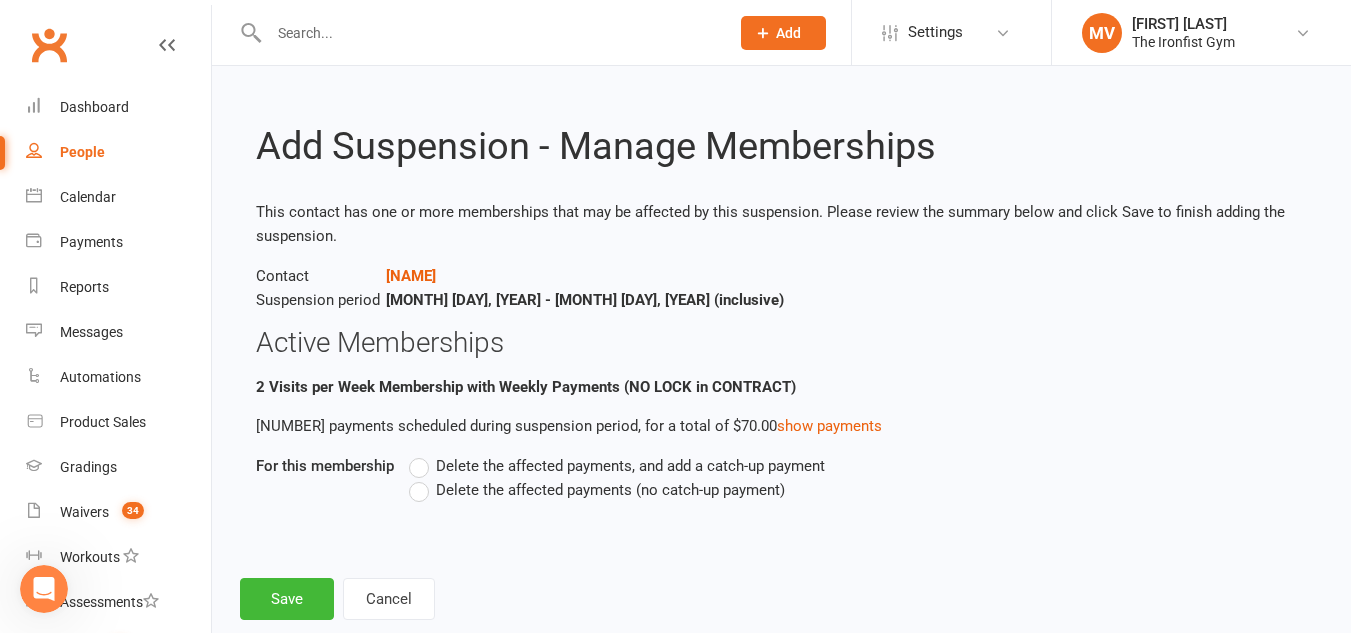 drag, startPoint x: 418, startPoint y: 489, endPoint x: 414, endPoint y: 508, distance: 19.416489 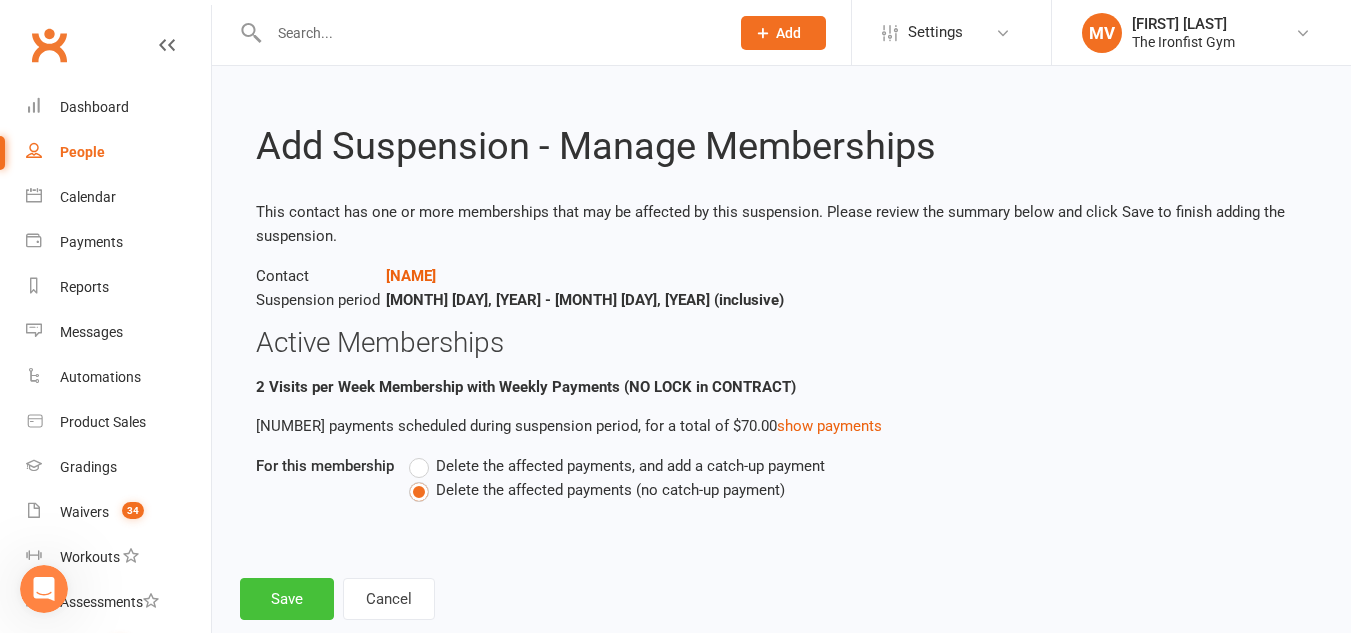 click on "Save" at bounding box center [287, 599] 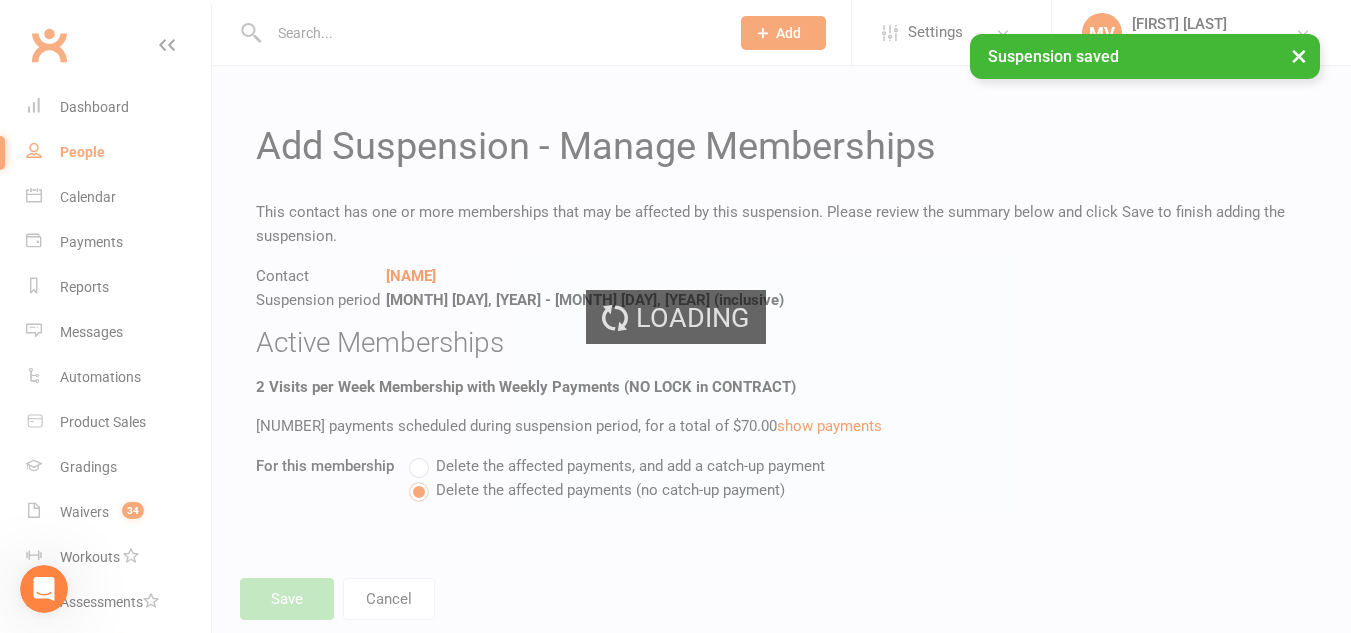 scroll, scrollTop: 5268, scrollLeft: 0, axis: vertical 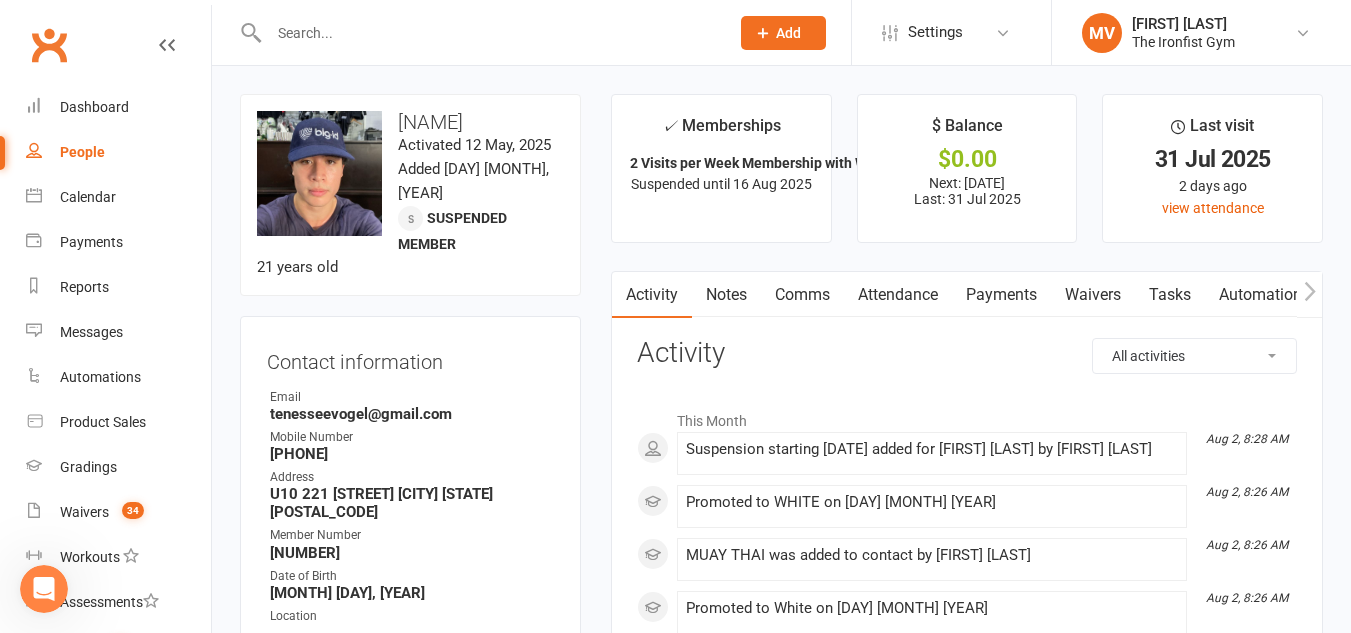 click at bounding box center [489, 33] 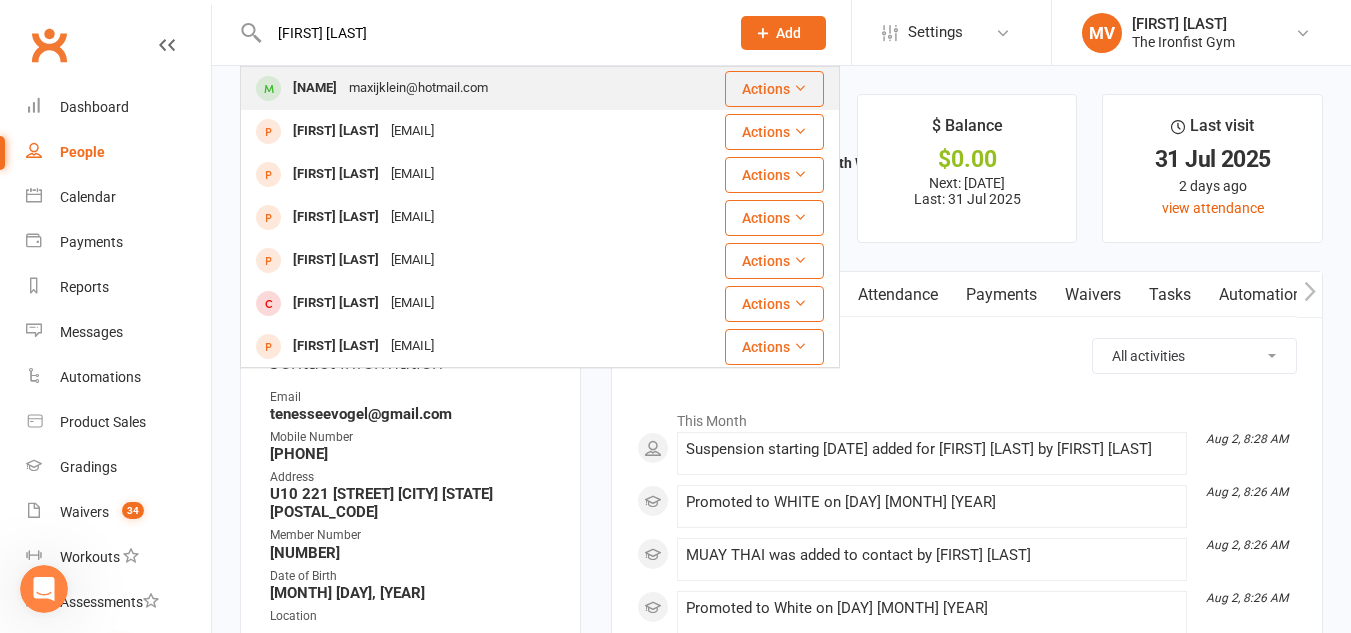type on "[FIRST] [LAST]" 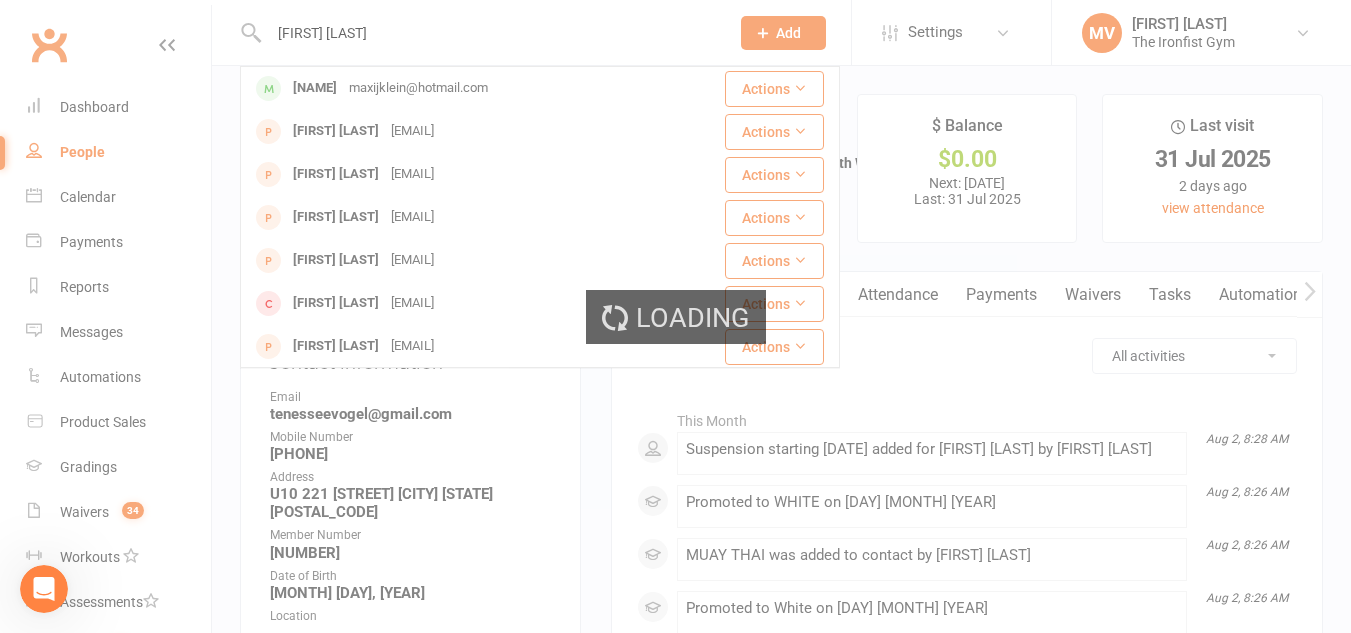 type 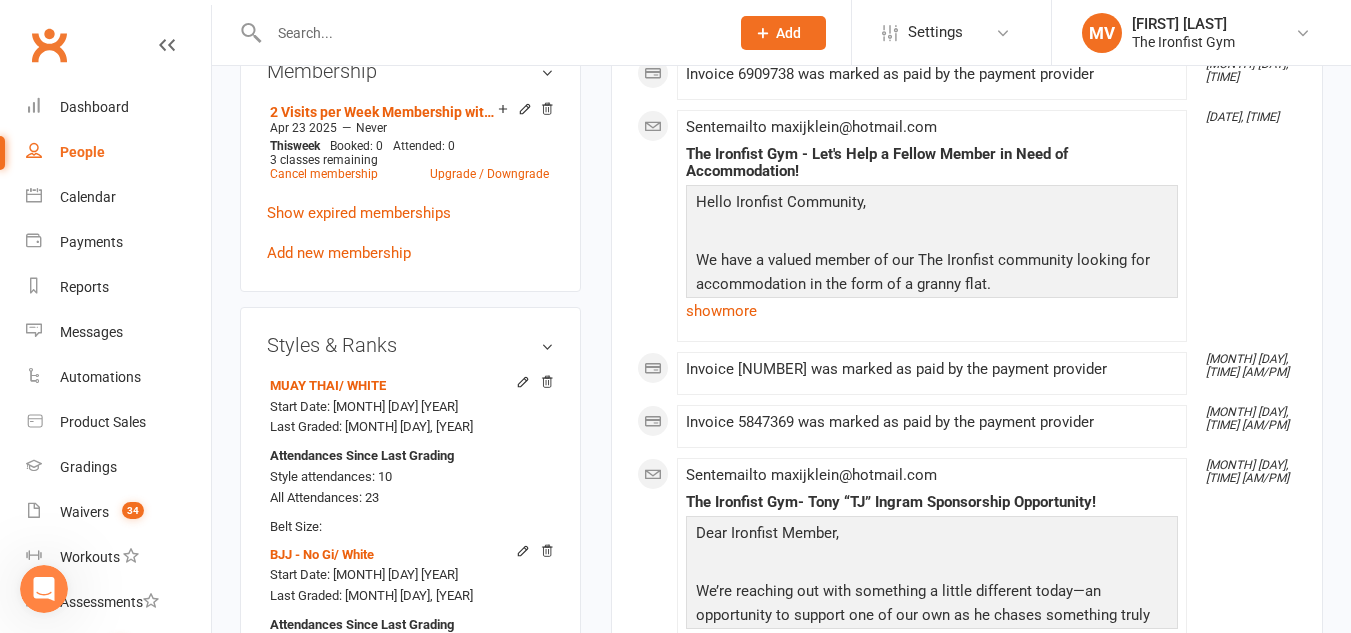 scroll, scrollTop: 900, scrollLeft: 0, axis: vertical 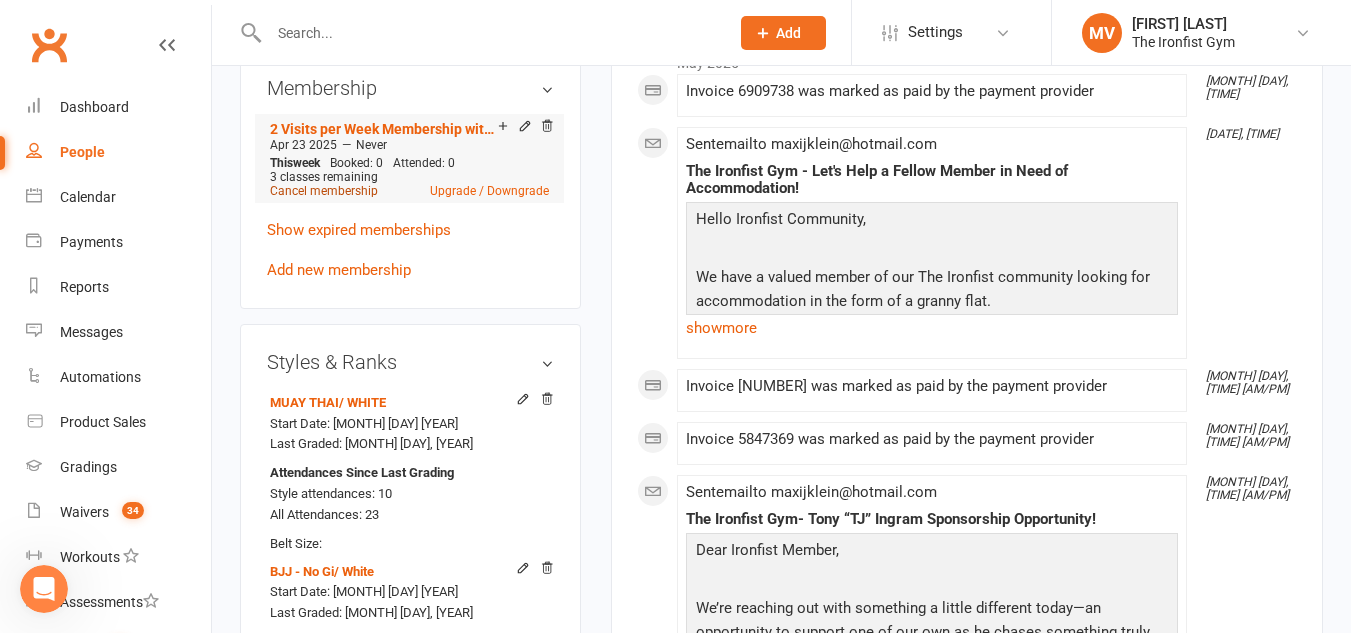 click on "Cancel membership" at bounding box center (324, 191) 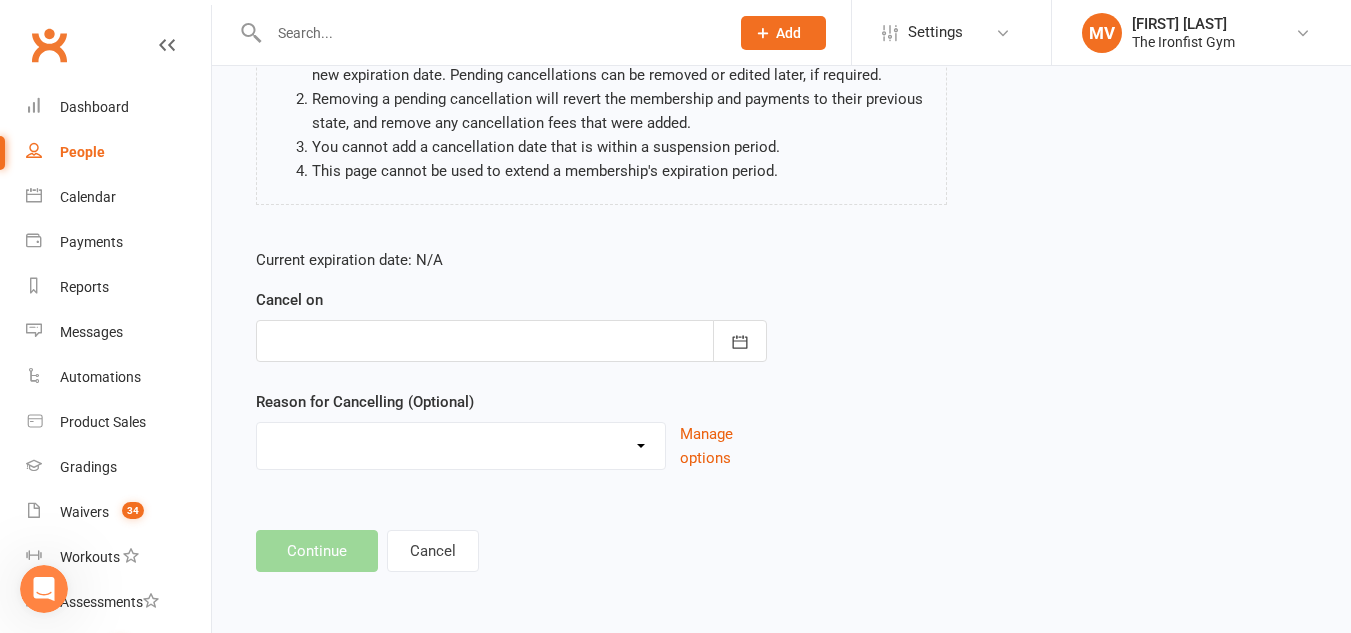 scroll, scrollTop: 0, scrollLeft: 0, axis: both 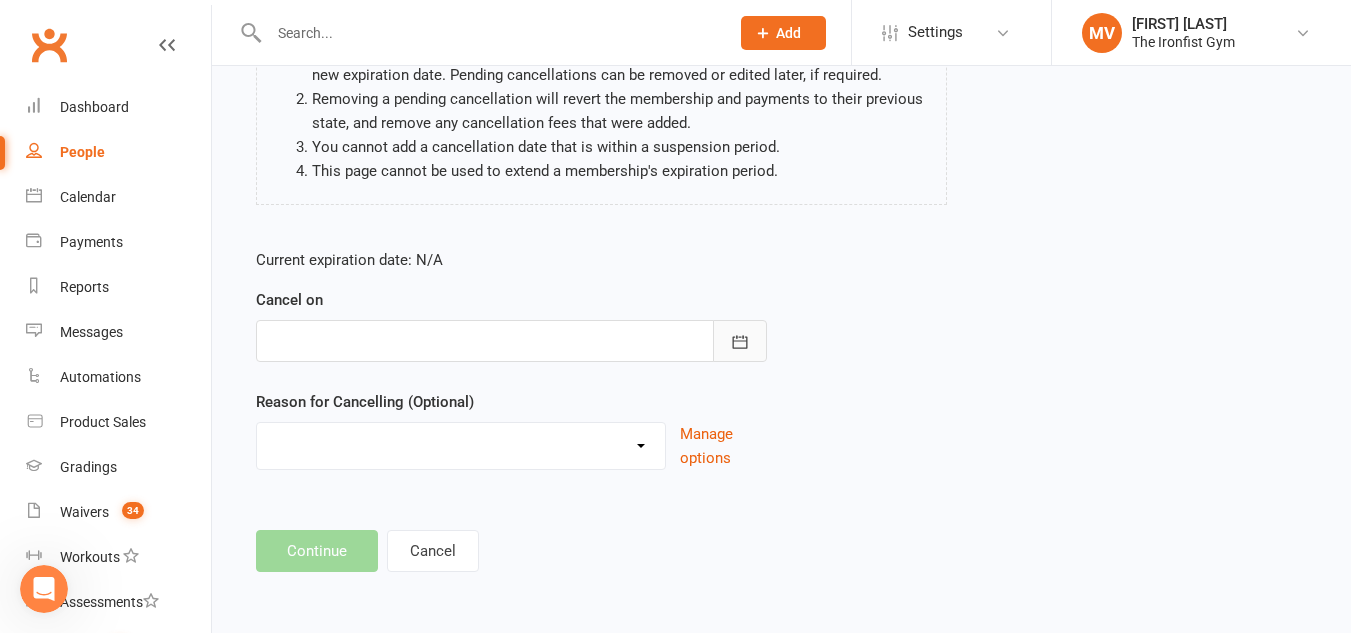 click 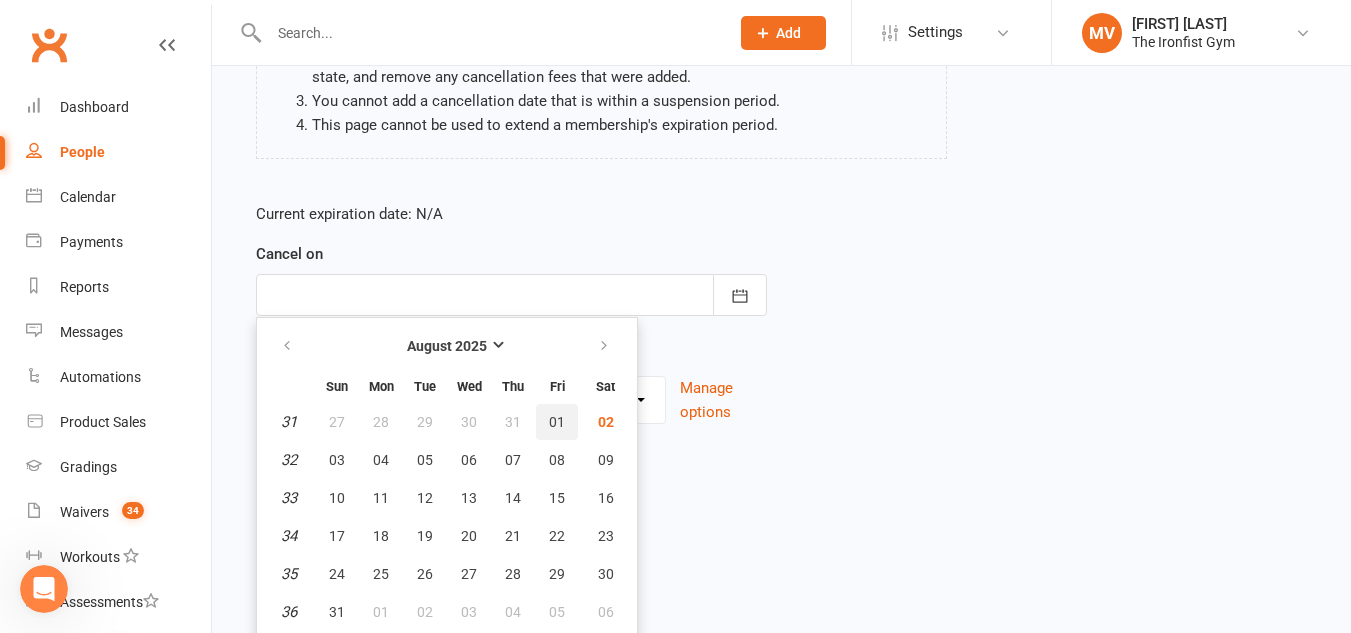 scroll, scrollTop: 303, scrollLeft: 0, axis: vertical 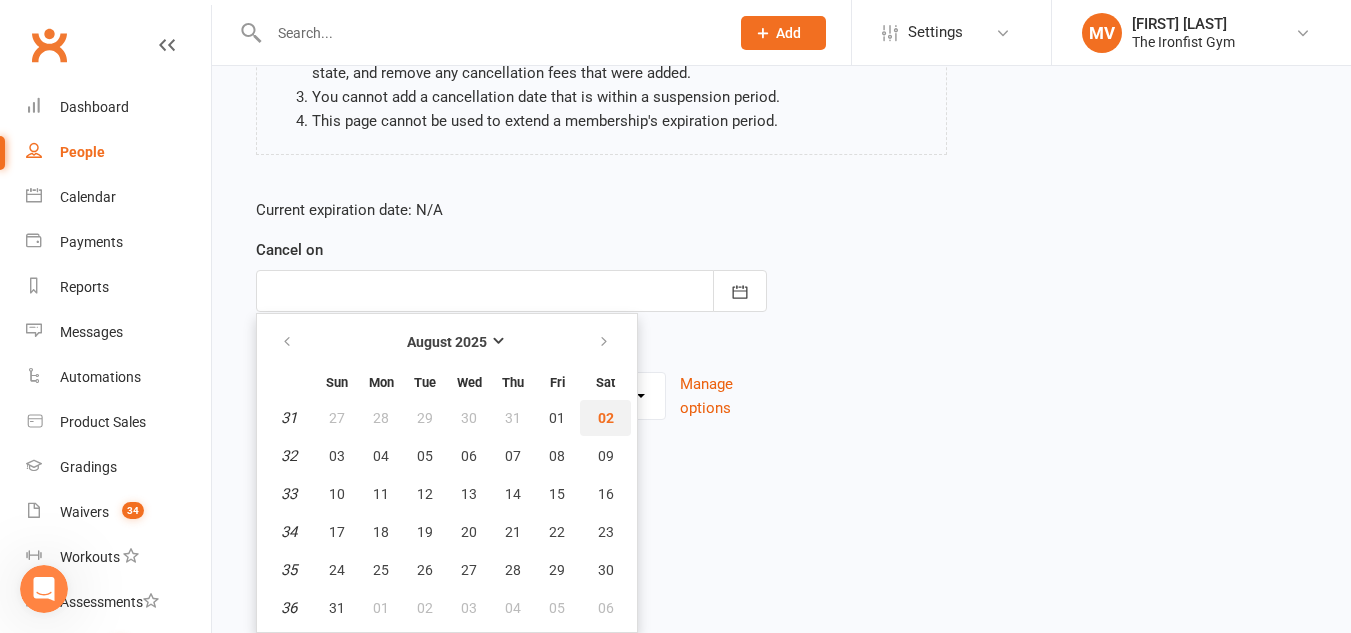 click on "02" at bounding box center (606, 418) 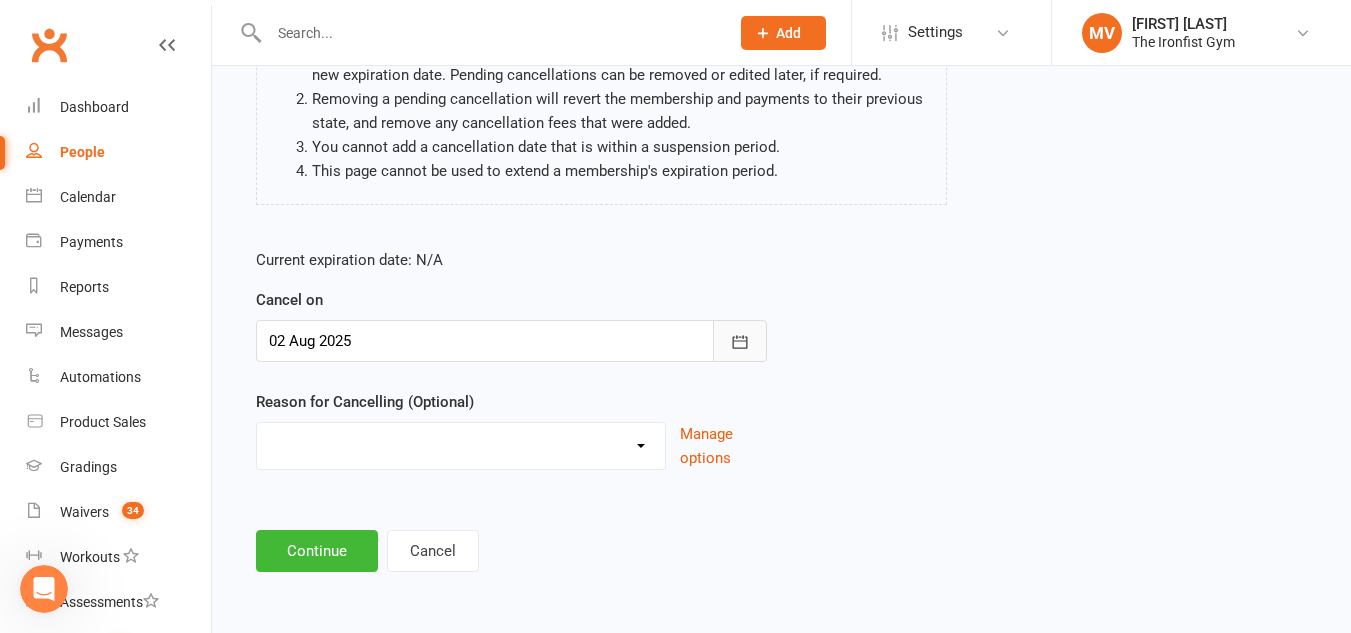 click 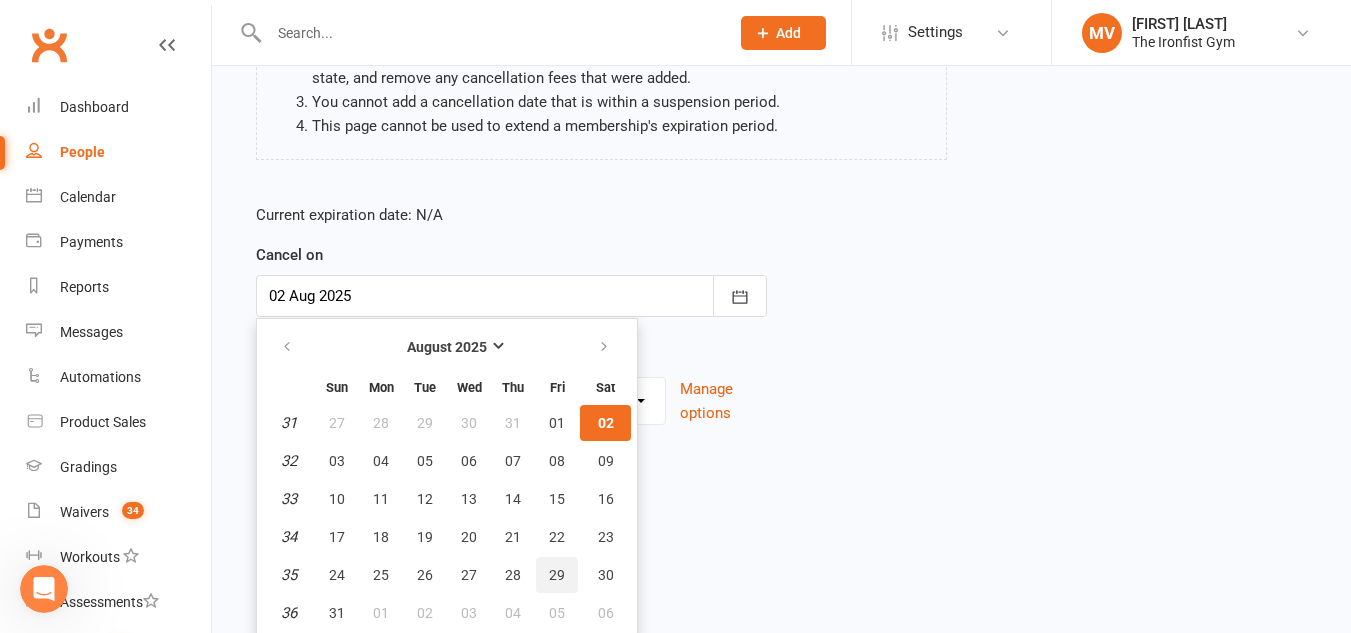 click on "29" at bounding box center [557, 575] 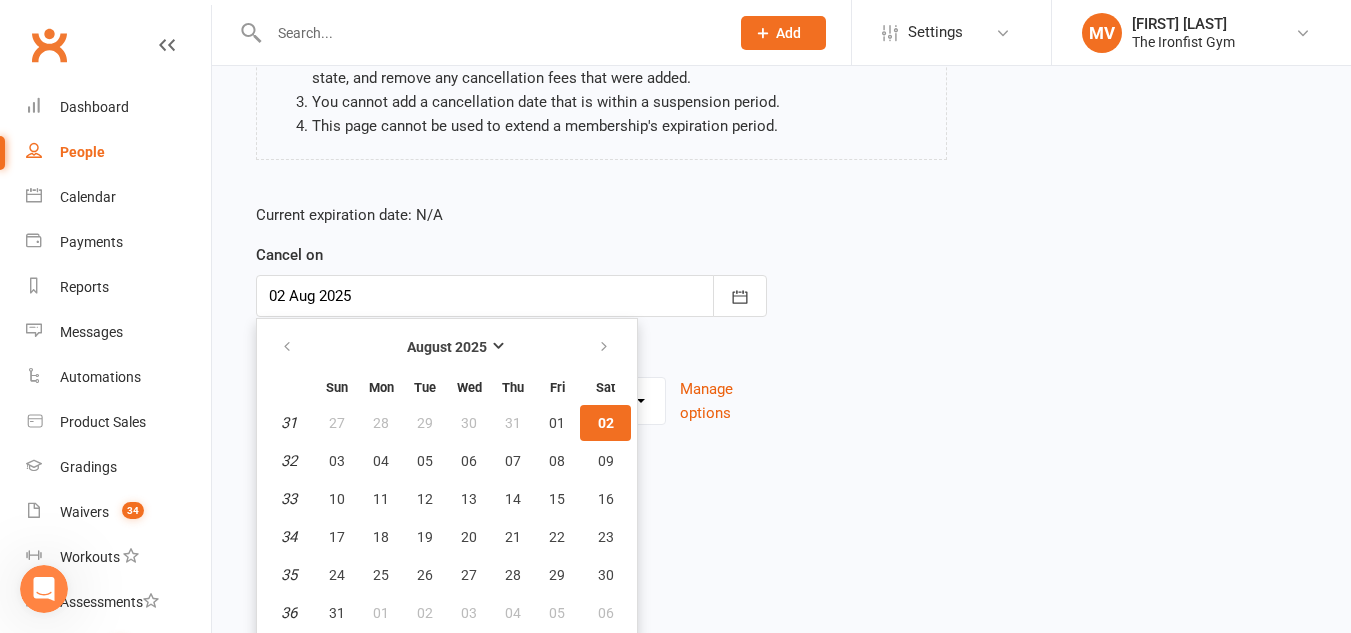 type on "29 Aug 2025" 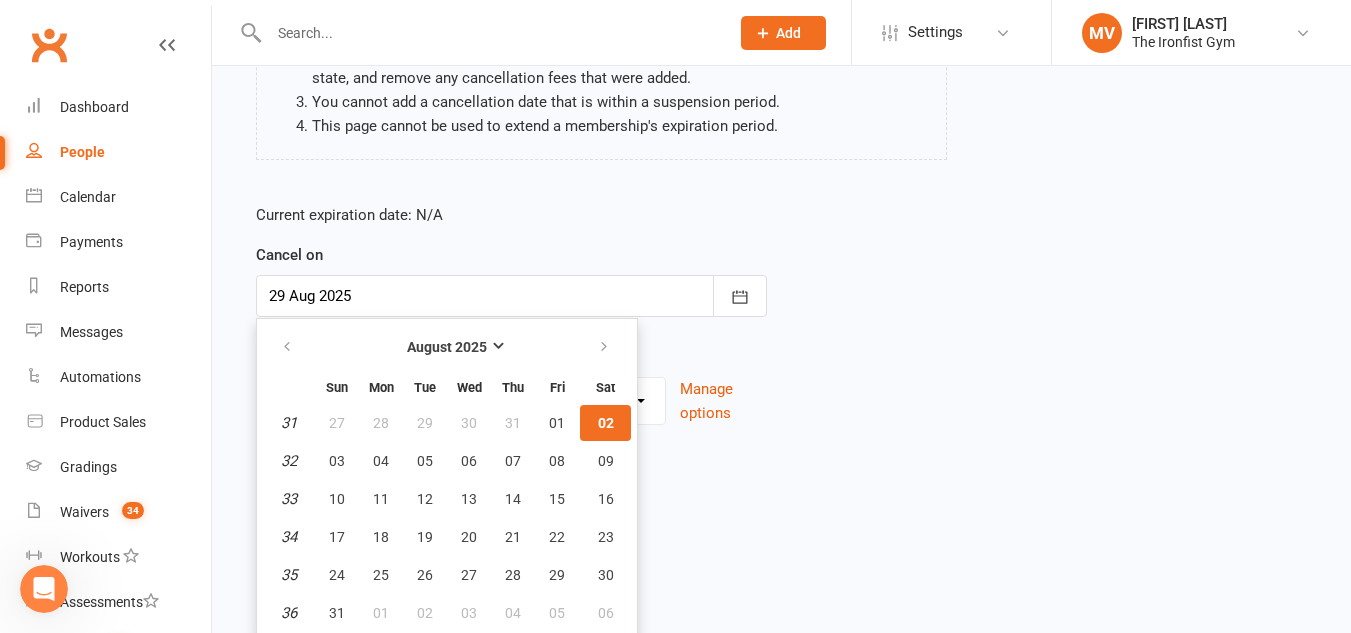 scroll, scrollTop: 253, scrollLeft: 0, axis: vertical 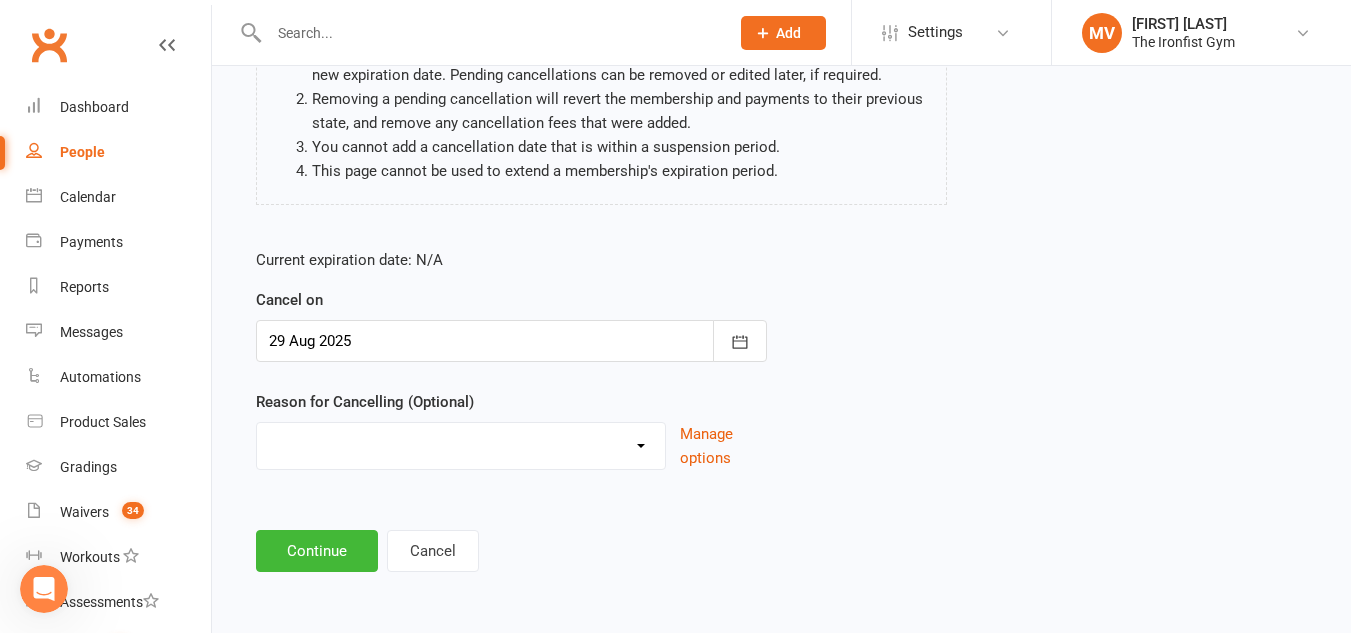 click on "Defaulted Payments  Double Up with Transfer Downgrade End of PIF Term Failed Payments - Balance paid  Holiday Injury Upgrade Upgrade 2 visit Other reason" at bounding box center [461, 443] 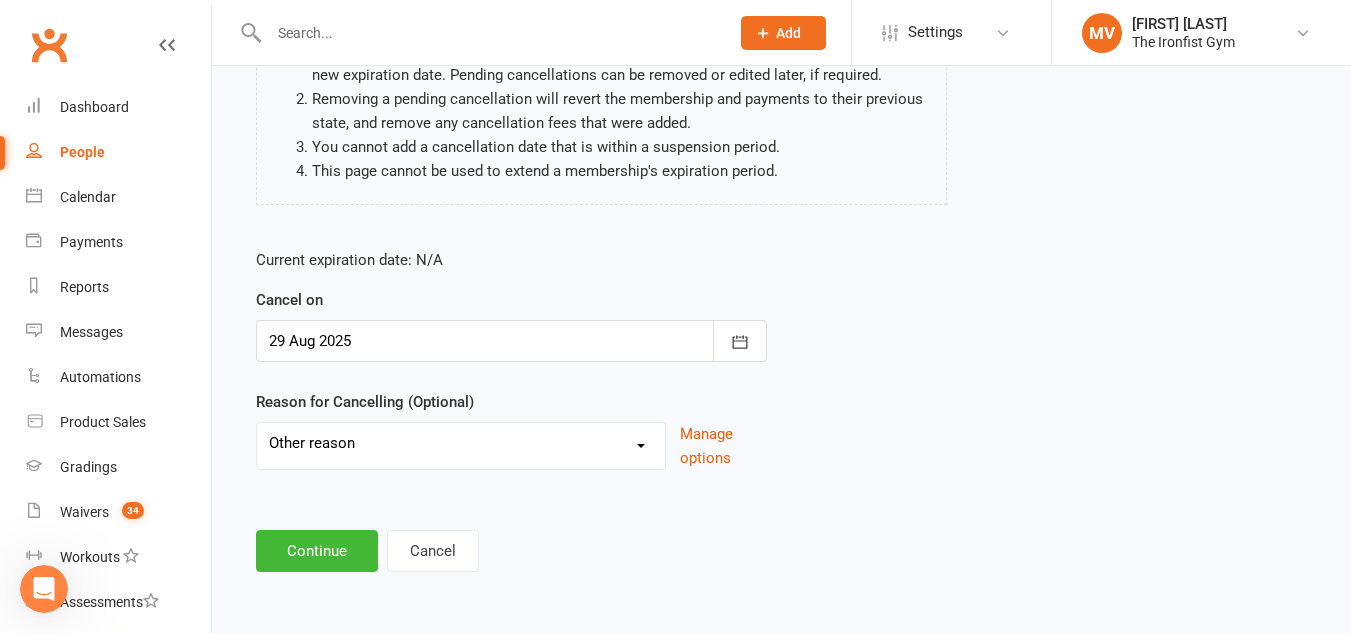 click on "Defaulted Payments  Double Up with Transfer Downgrade End of PIF Term Failed Payments - Balance paid  Holiday Injury Upgrade Upgrade 2 visit Other reason" at bounding box center (461, 443) 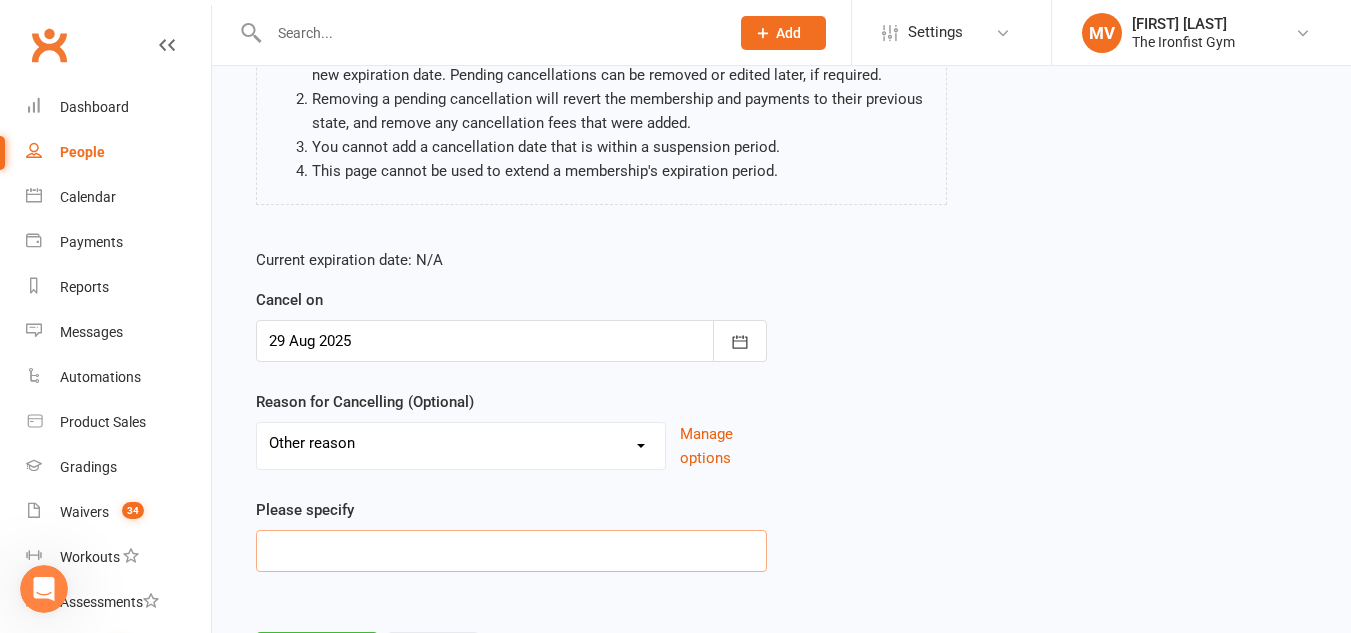 click at bounding box center [511, 551] 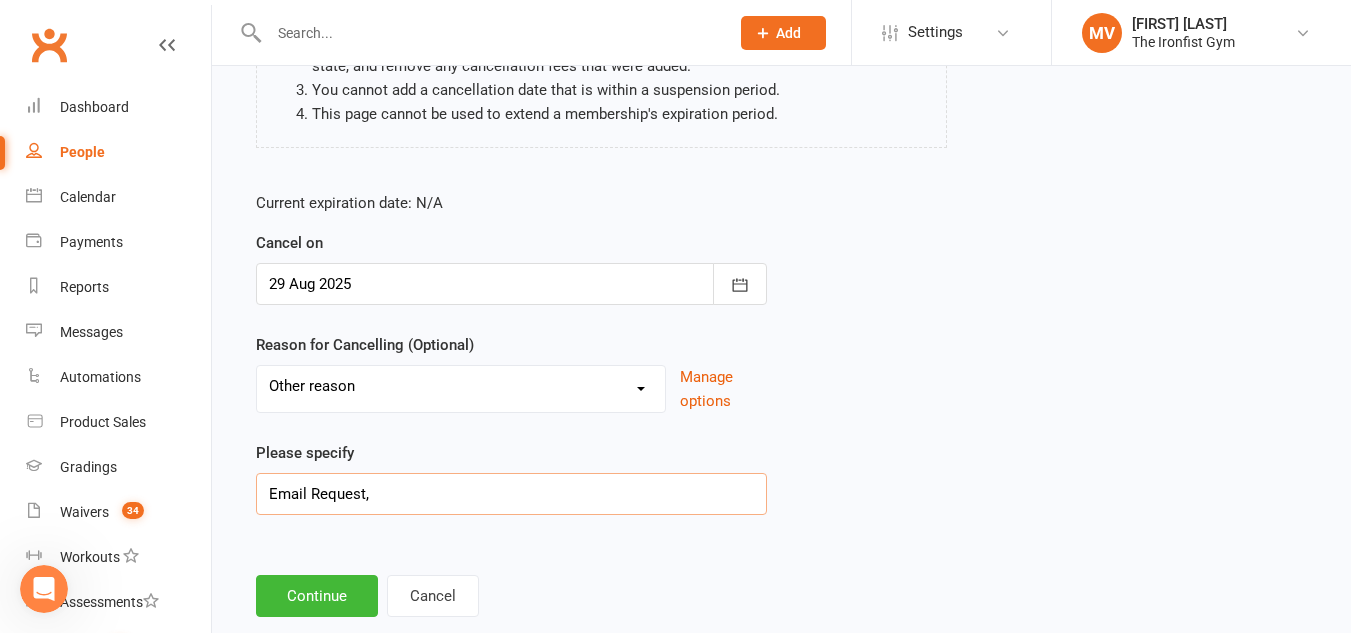 scroll, scrollTop: 355, scrollLeft: 0, axis: vertical 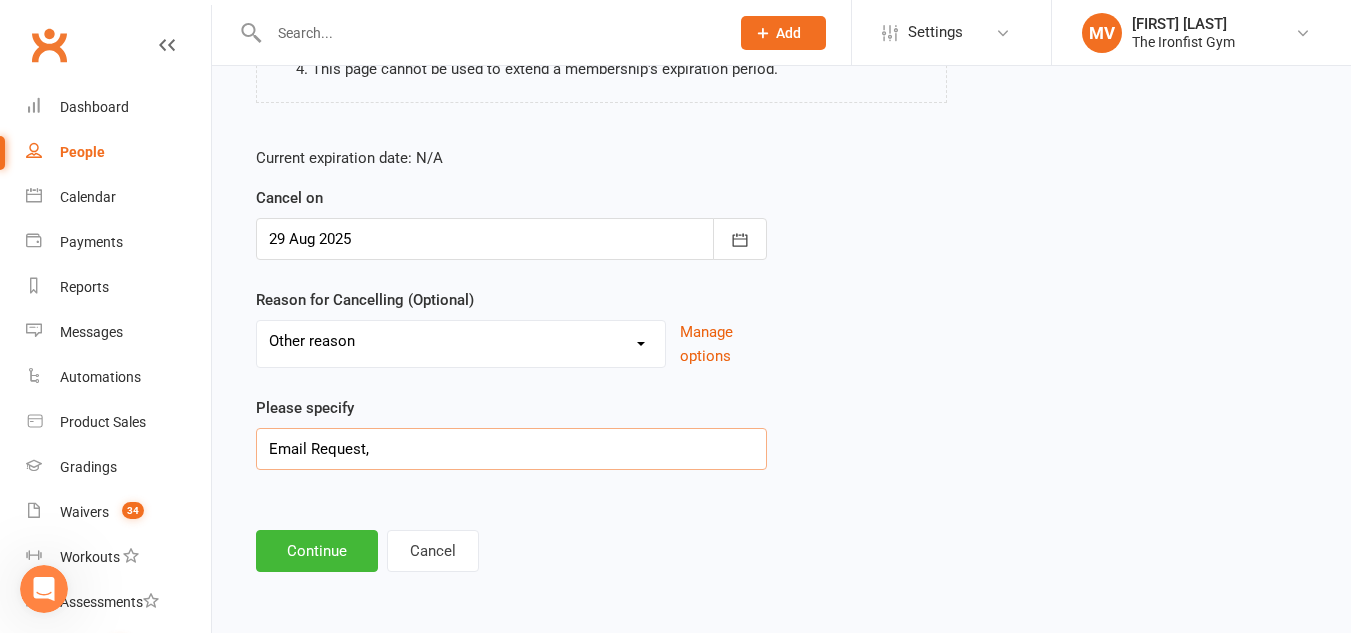 type on "Email Request," 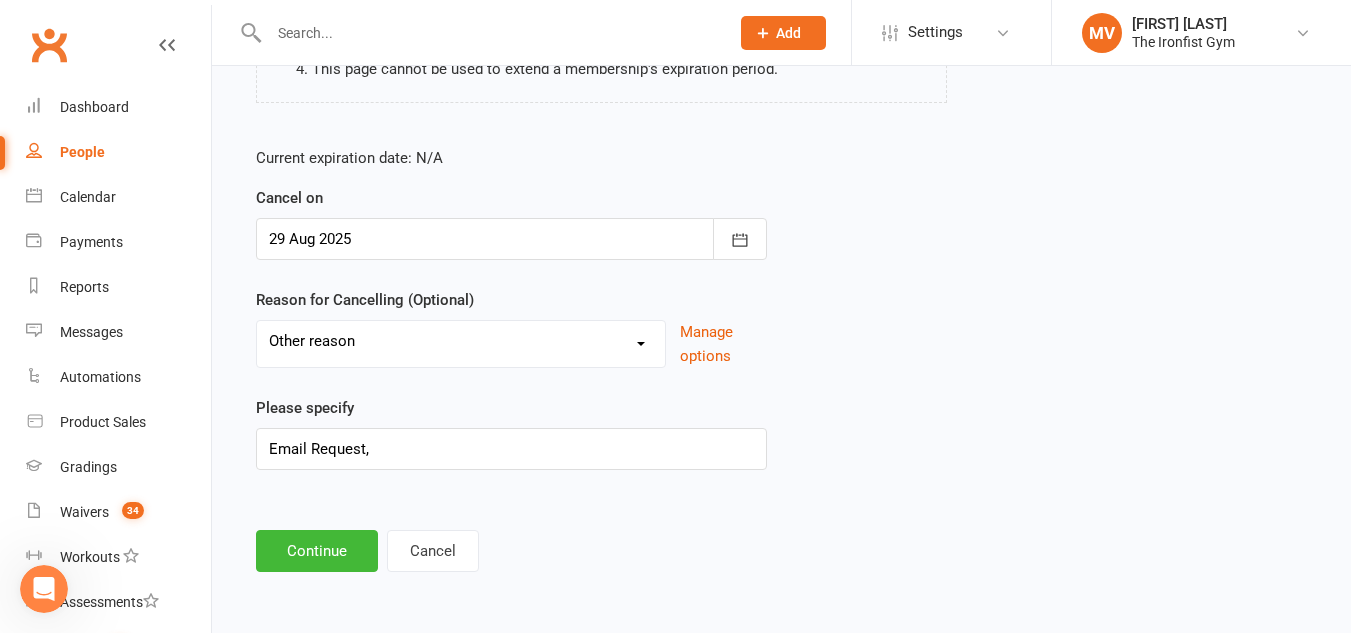 click on "Defaulted Payments  Double Up with Transfer Downgrade End of PIF Term Failed Payments - Balance paid  Holiday Injury Upgrade Upgrade 2 visit Other reason" at bounding box center [461, 341] 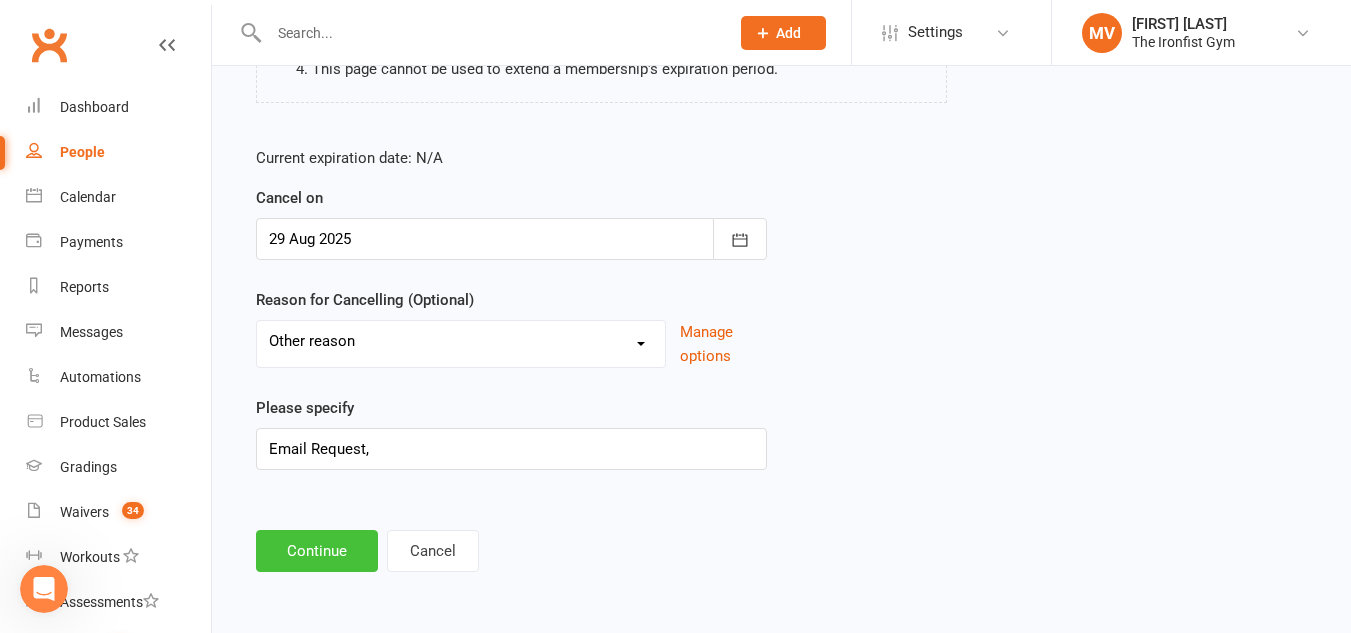 click on "Continue" at bounding box center [317, 551] 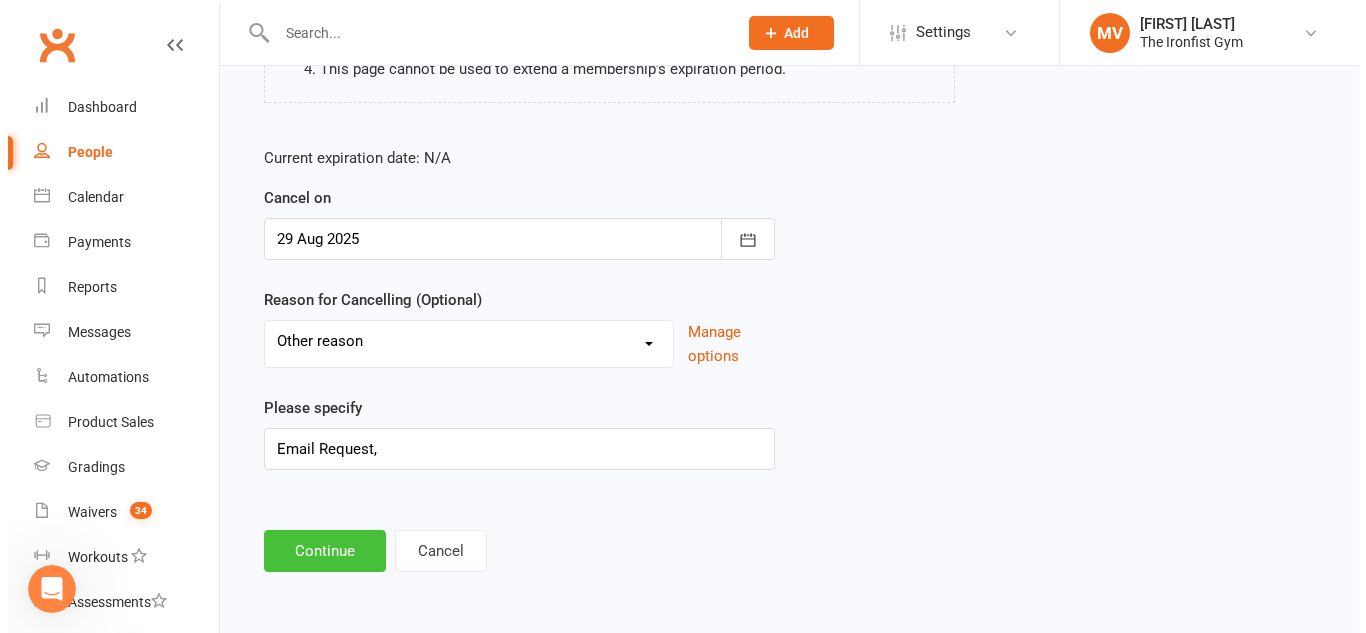 scroll, scrollTop: 0, scrollLeft: 0, axis: both 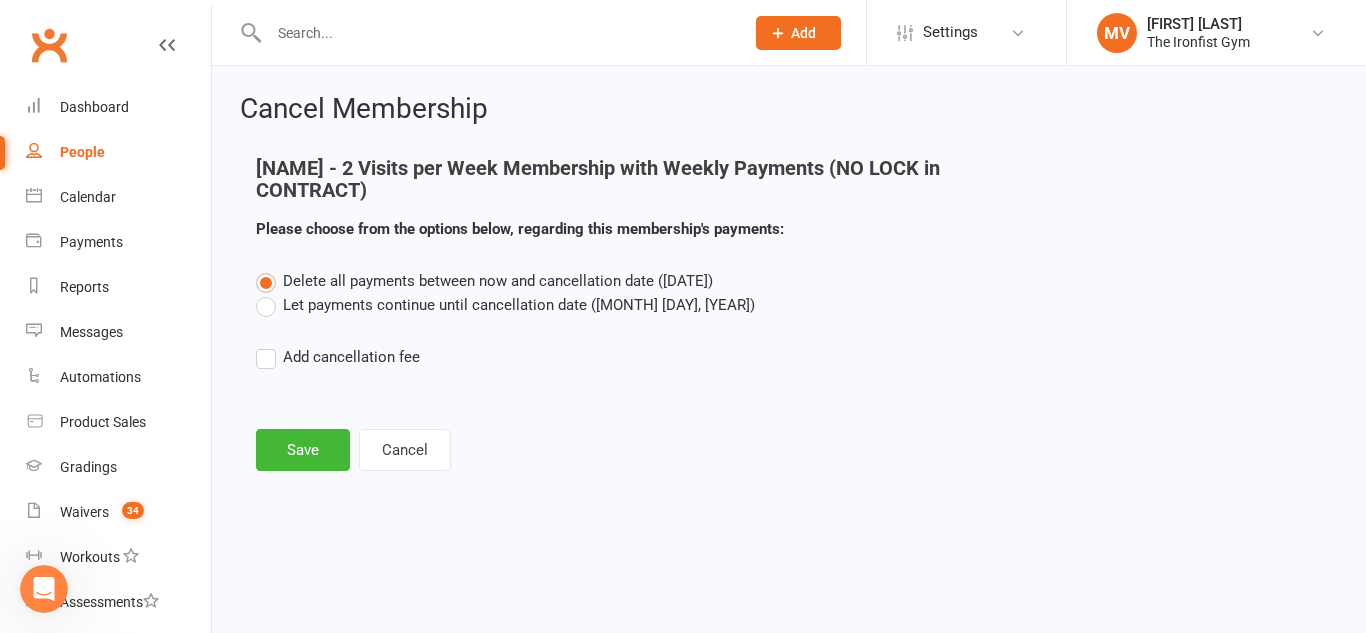 click on "Let payments continue until cancellation date ([MONTH] [DAY], [YEAR])" at bounding box center [505, 305] 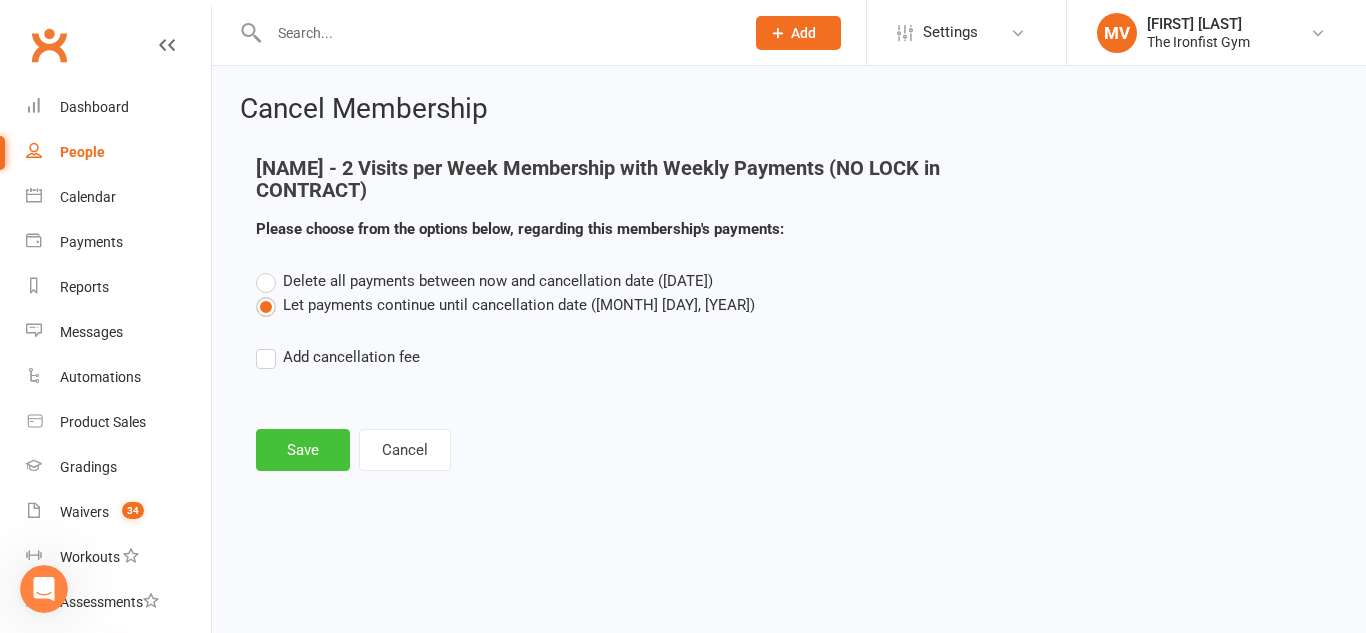 click on "Save" at bounding box center (303, 450) 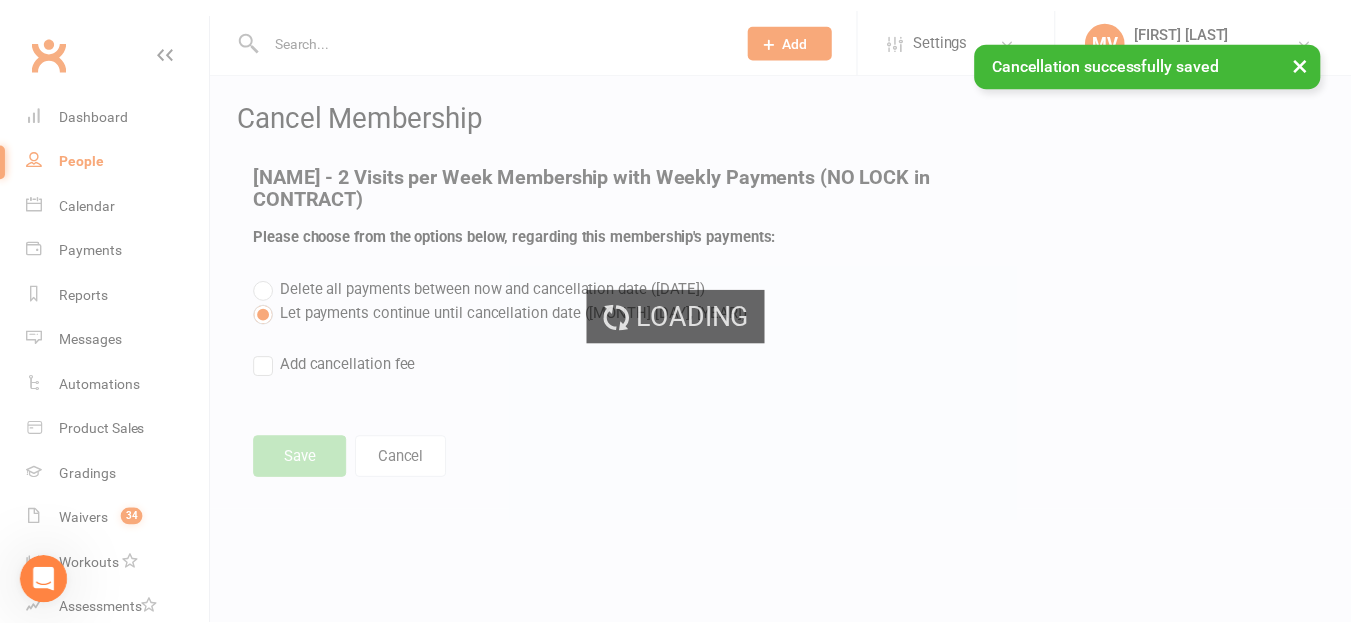 scroll, scrollTop: 5268, scrollLeft: 0, axis: vertical 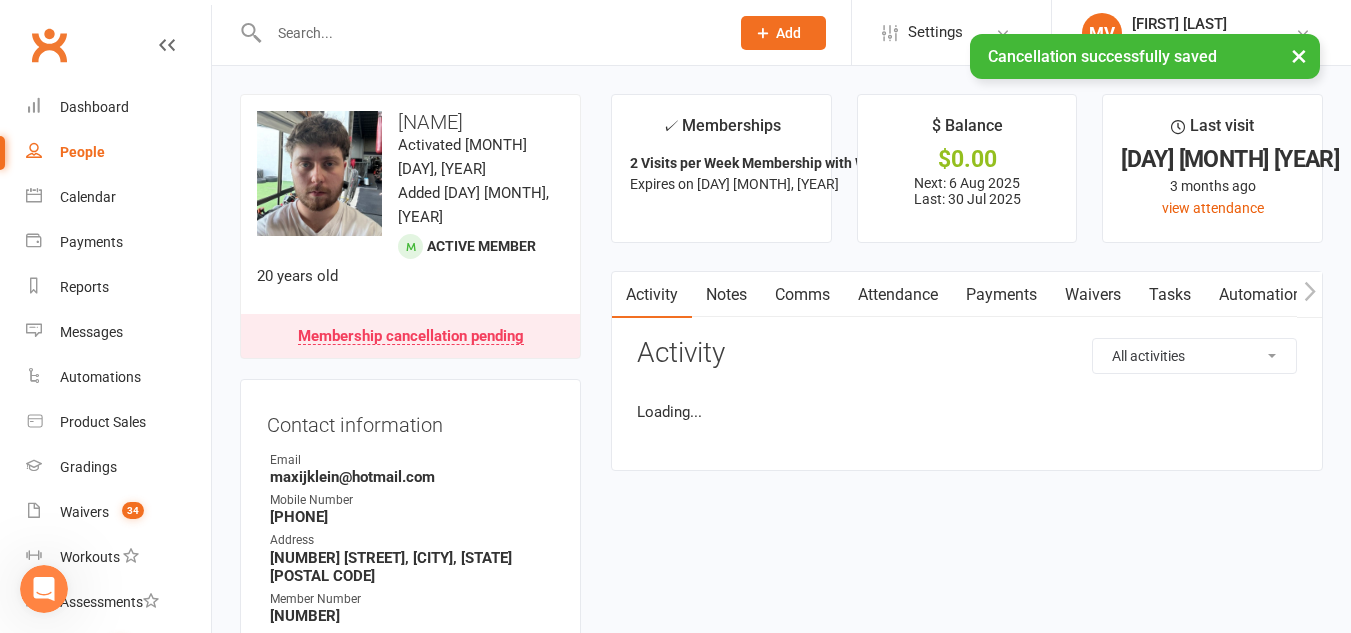click on "Payments" at bounding box center [1001, 295] 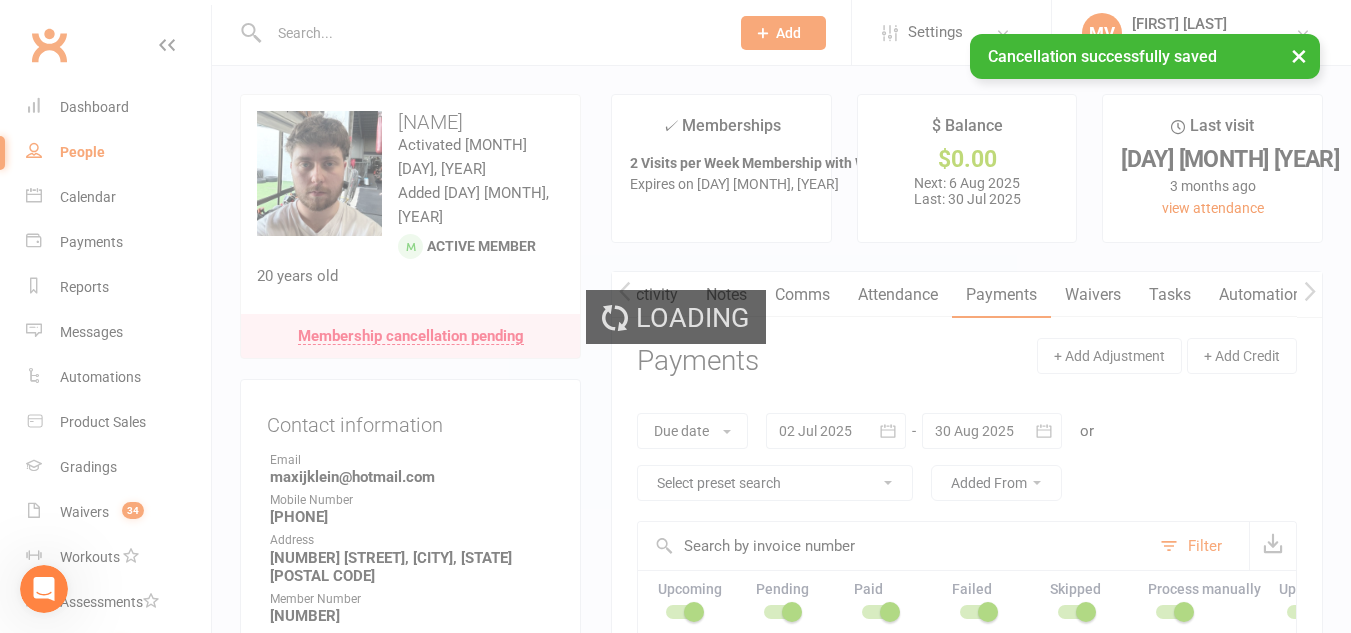 scroll, scrollTop: 0, scrollLeft: 2, axis: horizontal 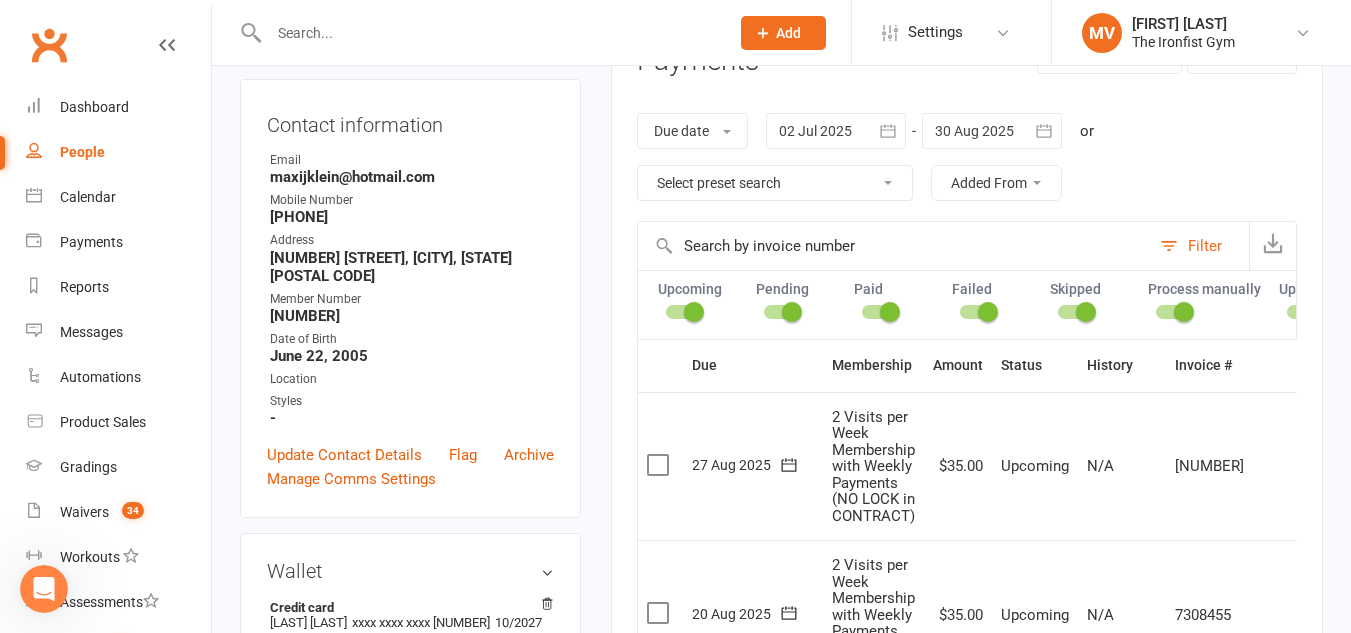click at bounding box center (489, 33) 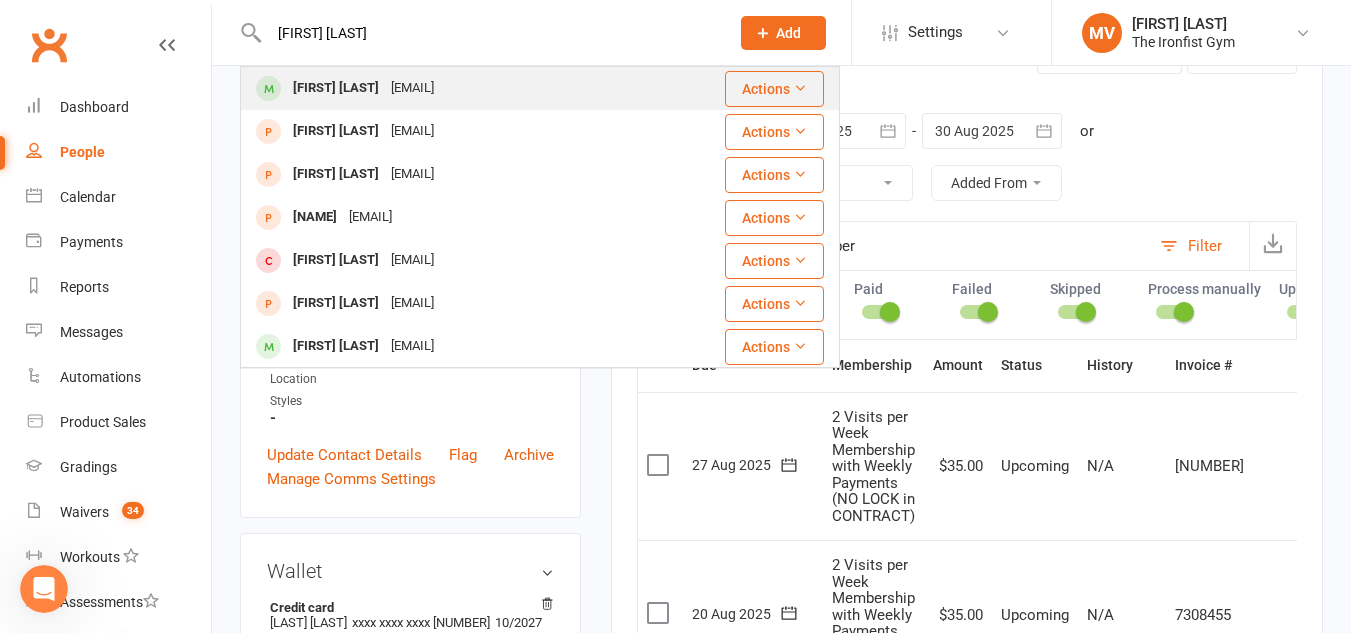 type on "[FIRST] [LAST]" 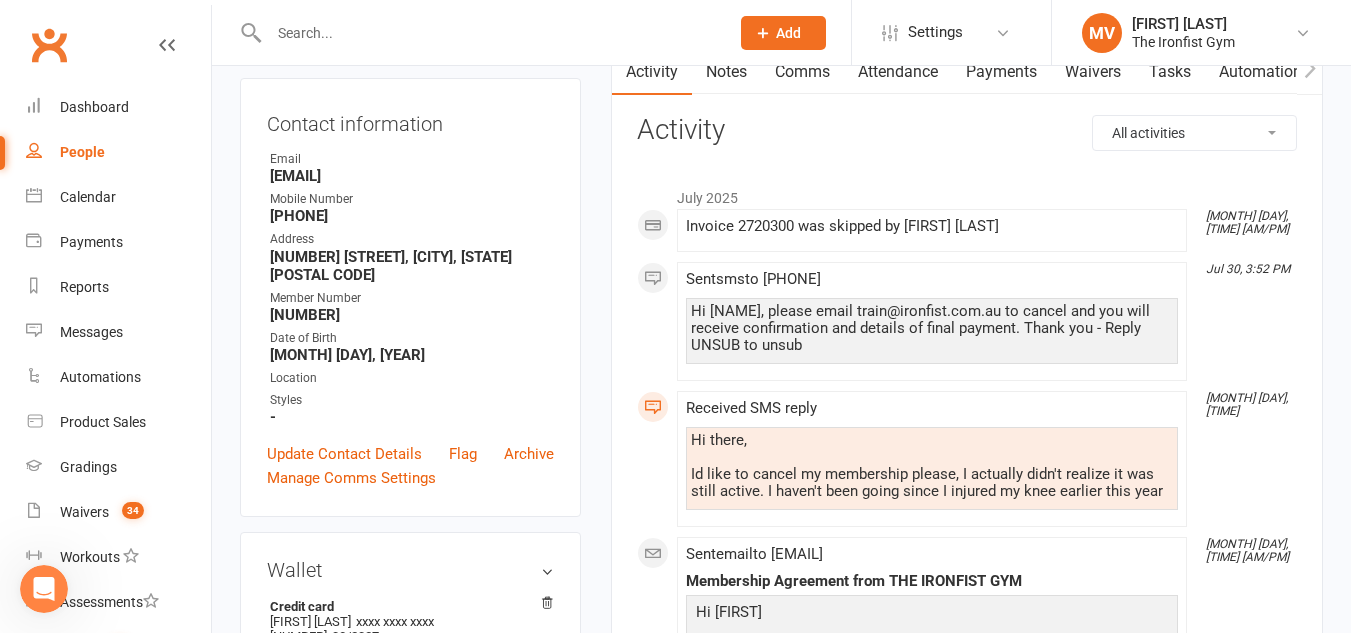 scroll, scrollTop: 200, scrollLeft: 0, axis: vertical 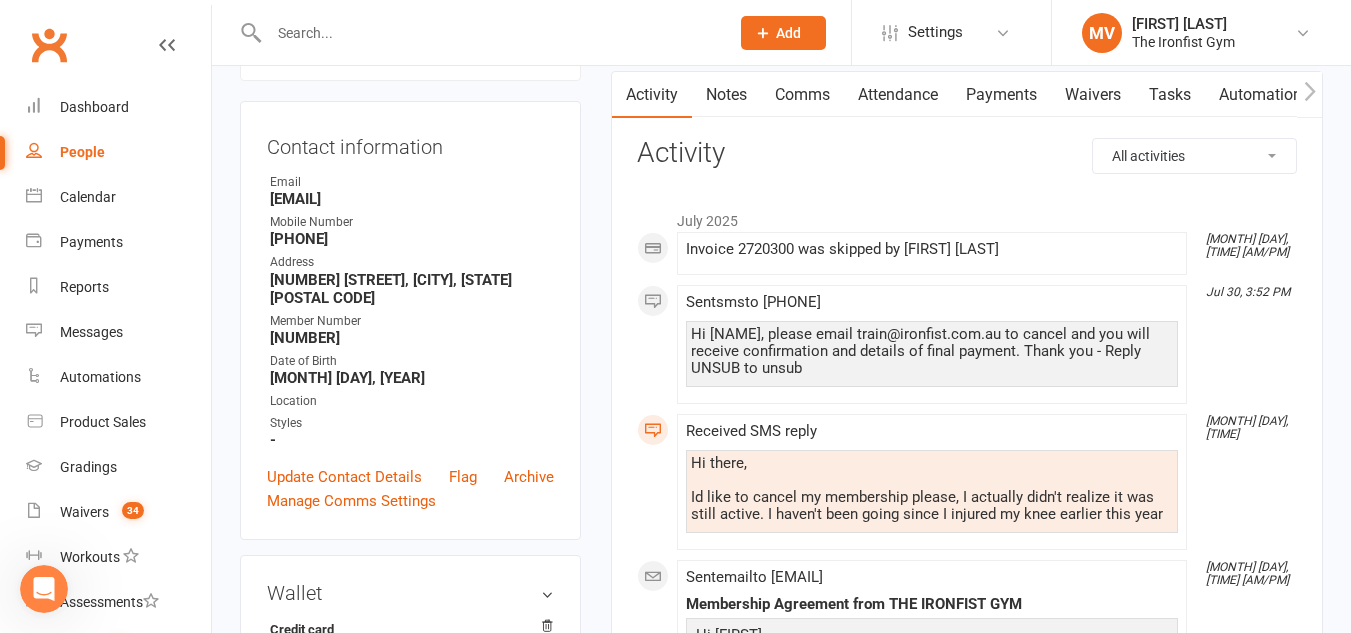 drag, startPoint x: 1025, startPoint y: 85, endPoint x: 991, endPoint y: 164, distance: 86.00581 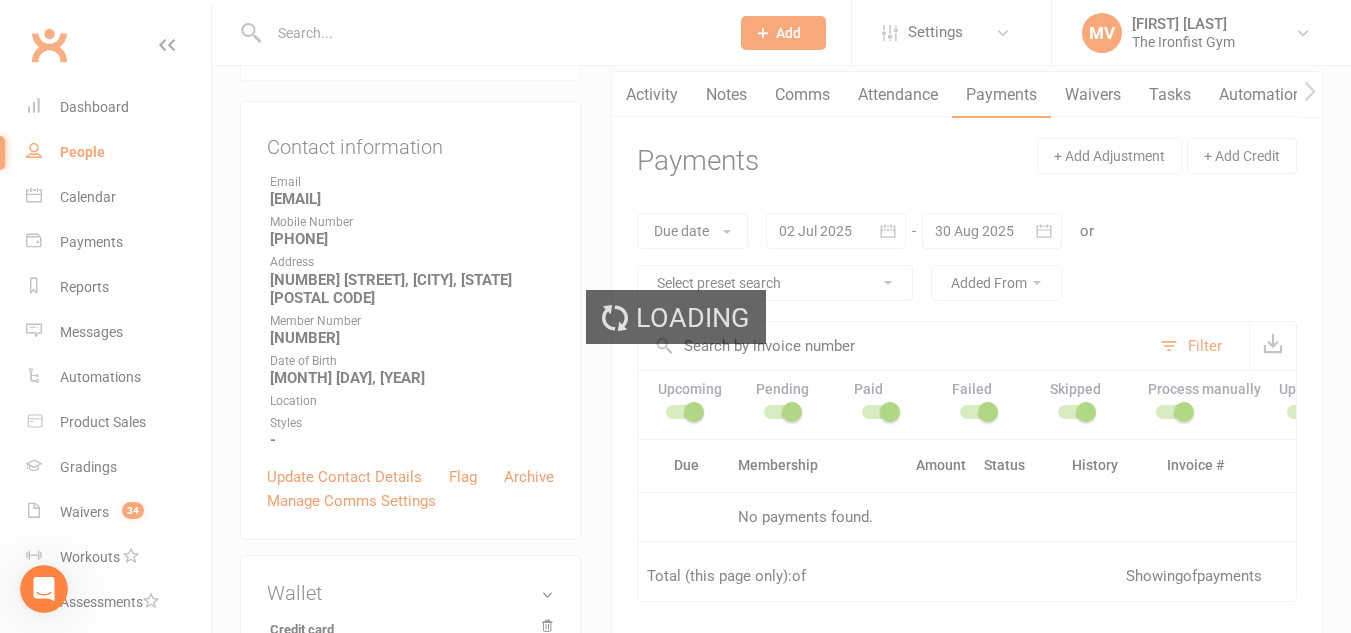 scroll, scrollTop: 0, scrollLeft: 0, axis: both 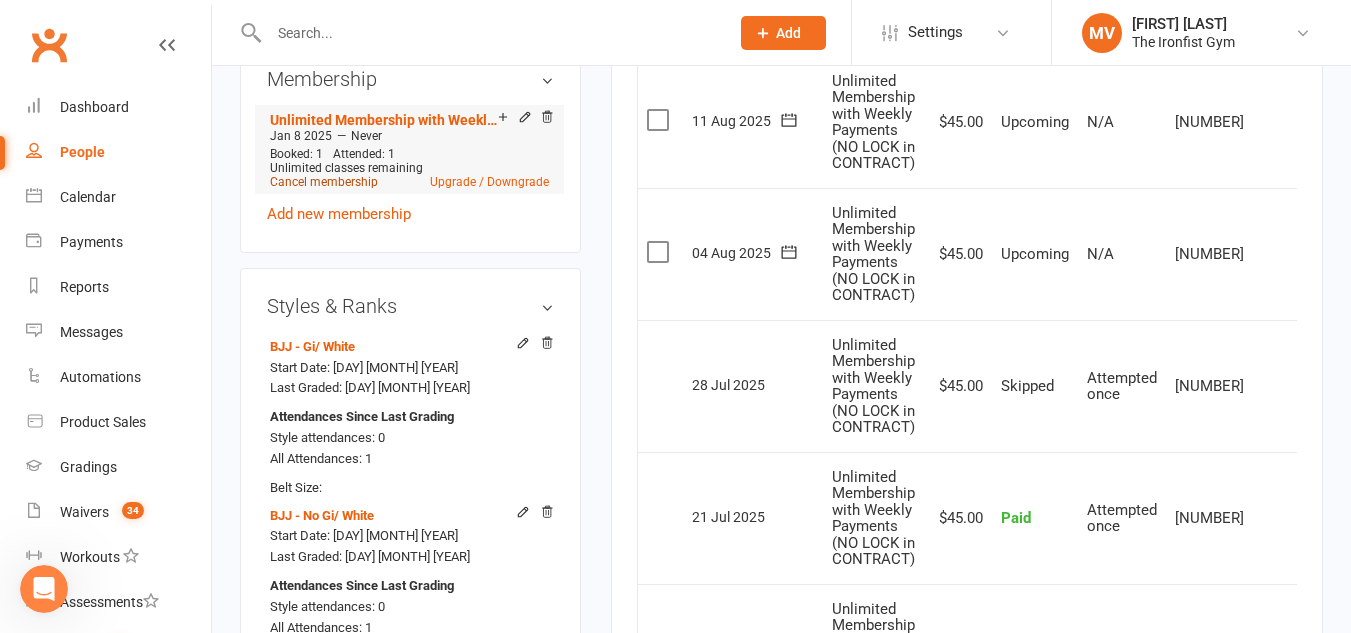 click on "Cancel membership" at bounding box center (324, 182) 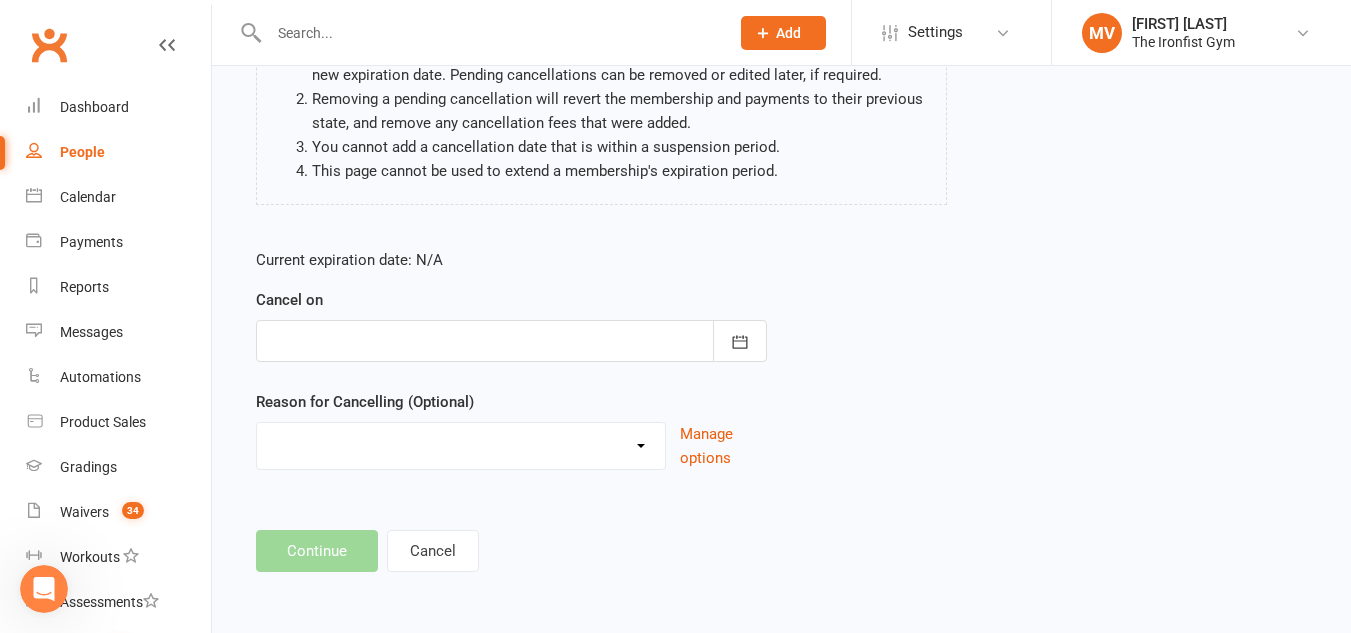 scroll, scrollTop: 0, scrollLeft: 0, axis: both 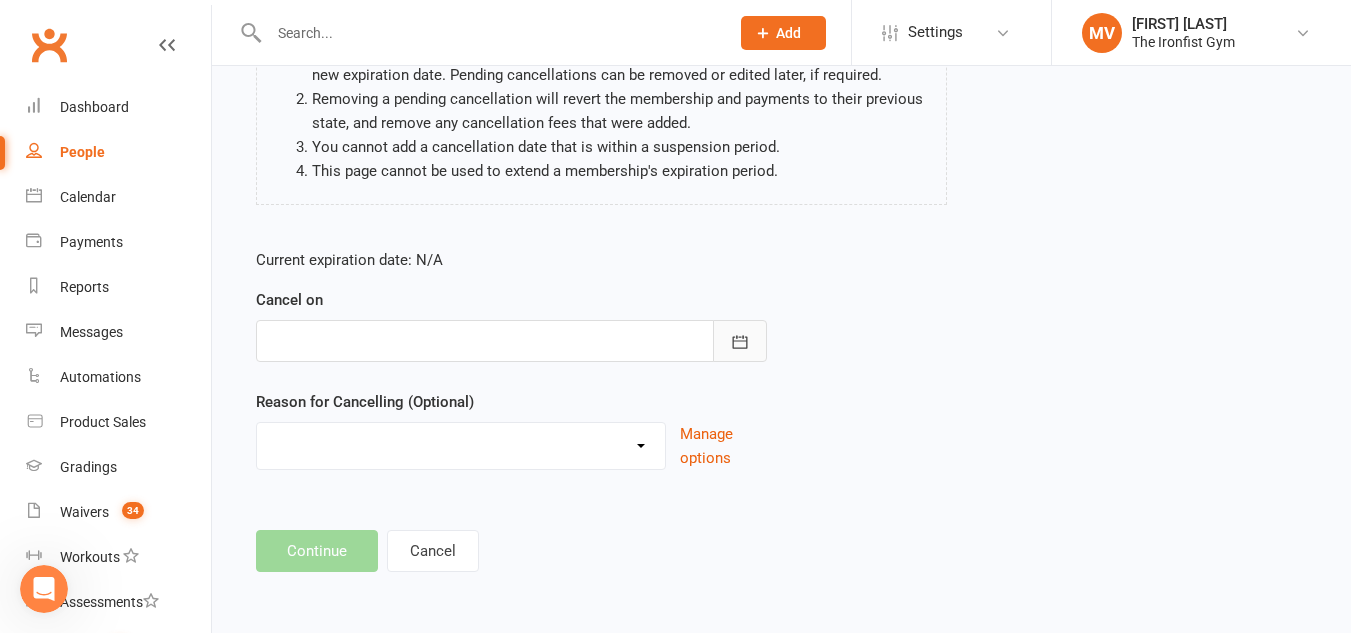 click at bounding box center [740, 341] 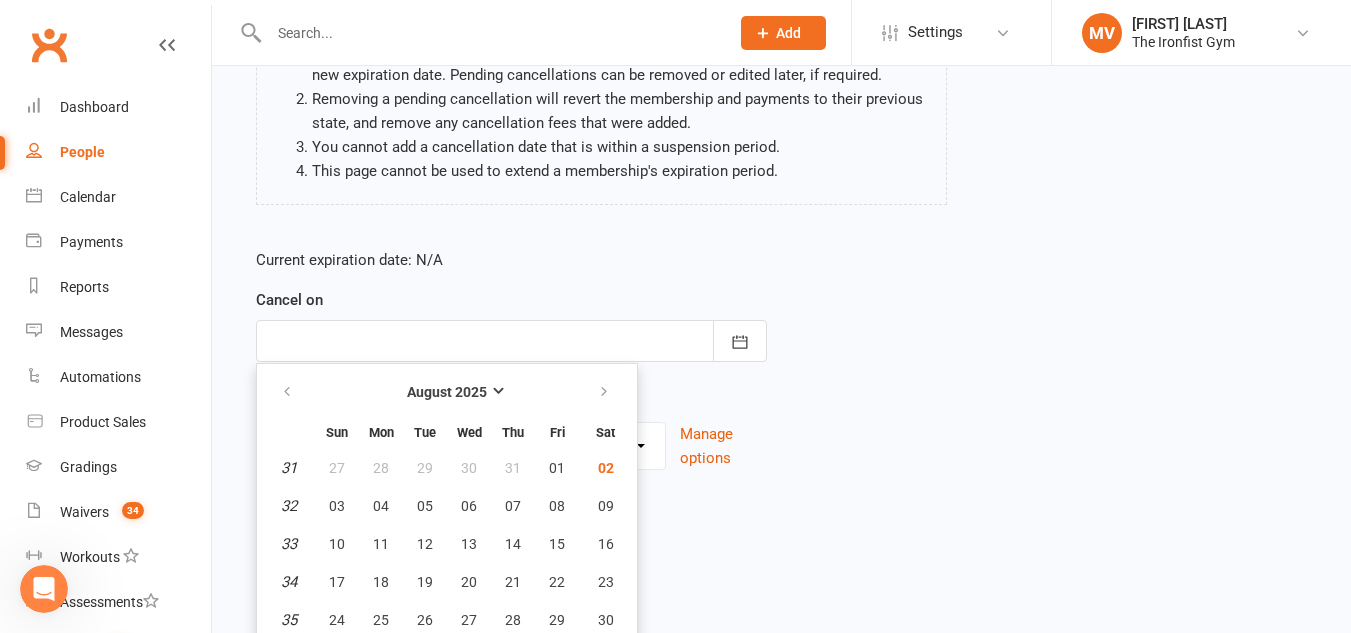 scroll, scrollTop: 298, scrollLeft: 0, axis: vertical 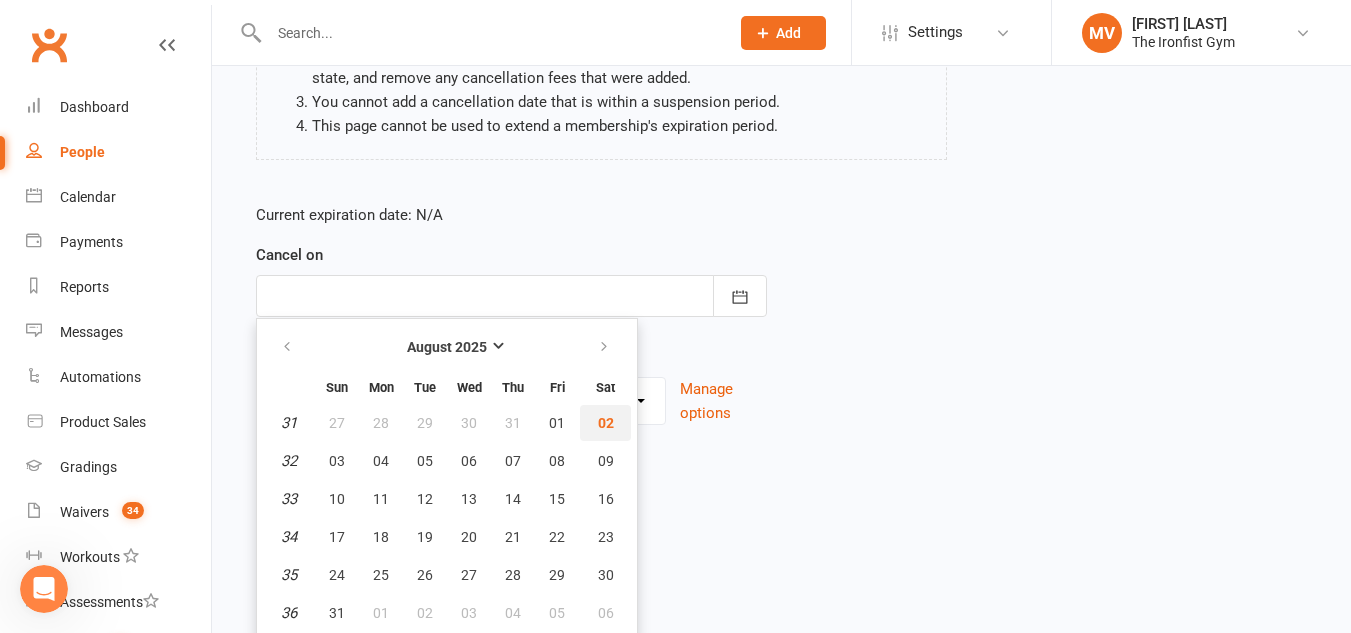 click on "02" at bounding box center (606, 423) 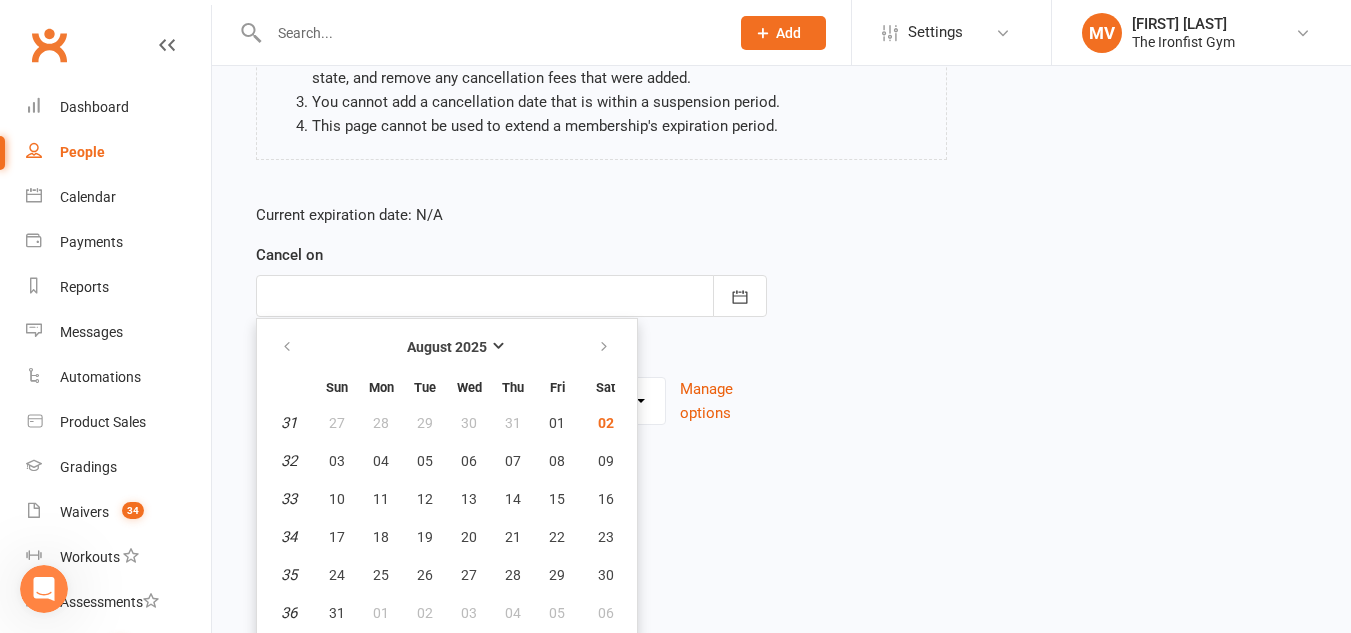 type on "02 Aug 2025" 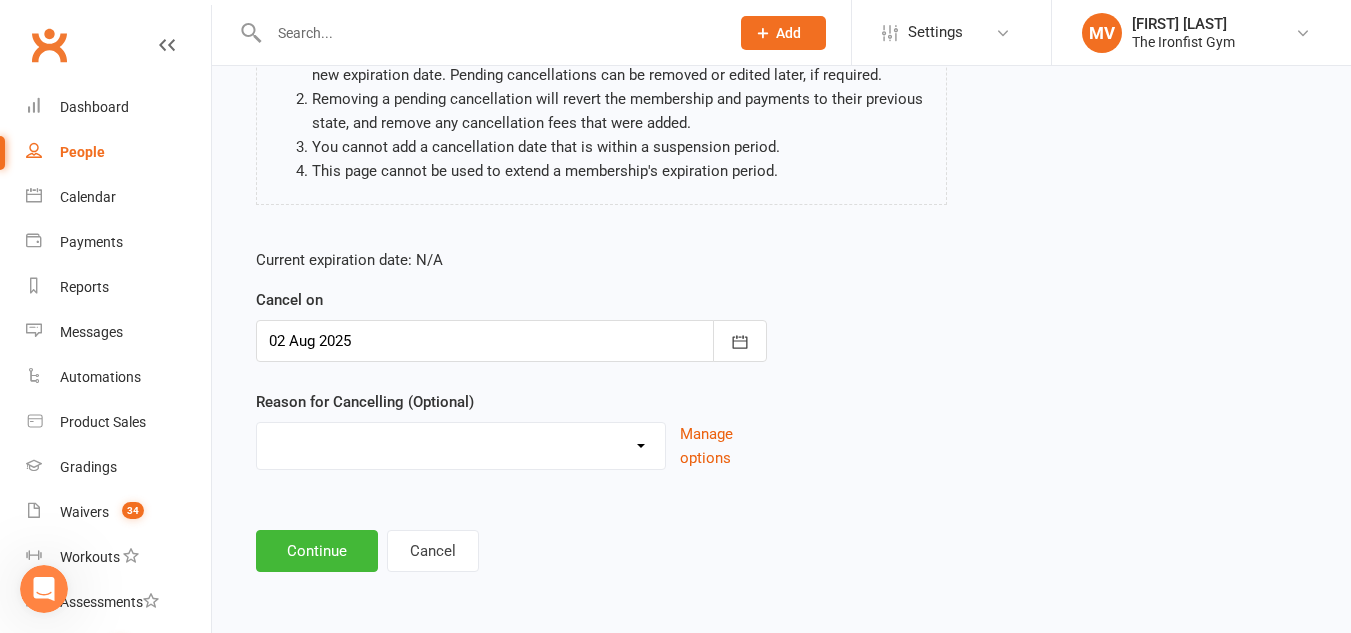 scroll, scrollTop: 253, scrollLeft: 0, axis: vertical 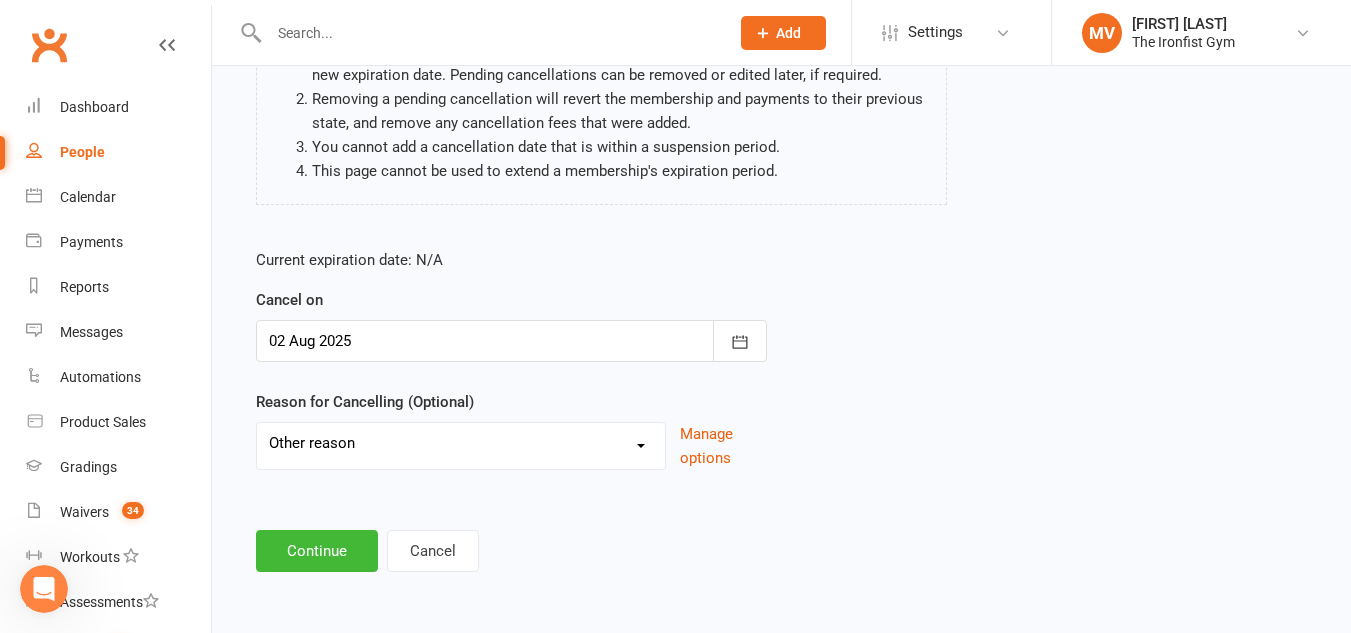 click on "Defaulted Payments  Double Up with Transfer Downgrade End of PIF Term Failed Payments - Balance paid  Holiday Injury Upgrade Upgrade 2 visit Other reason" at bounding box center [461, 443] 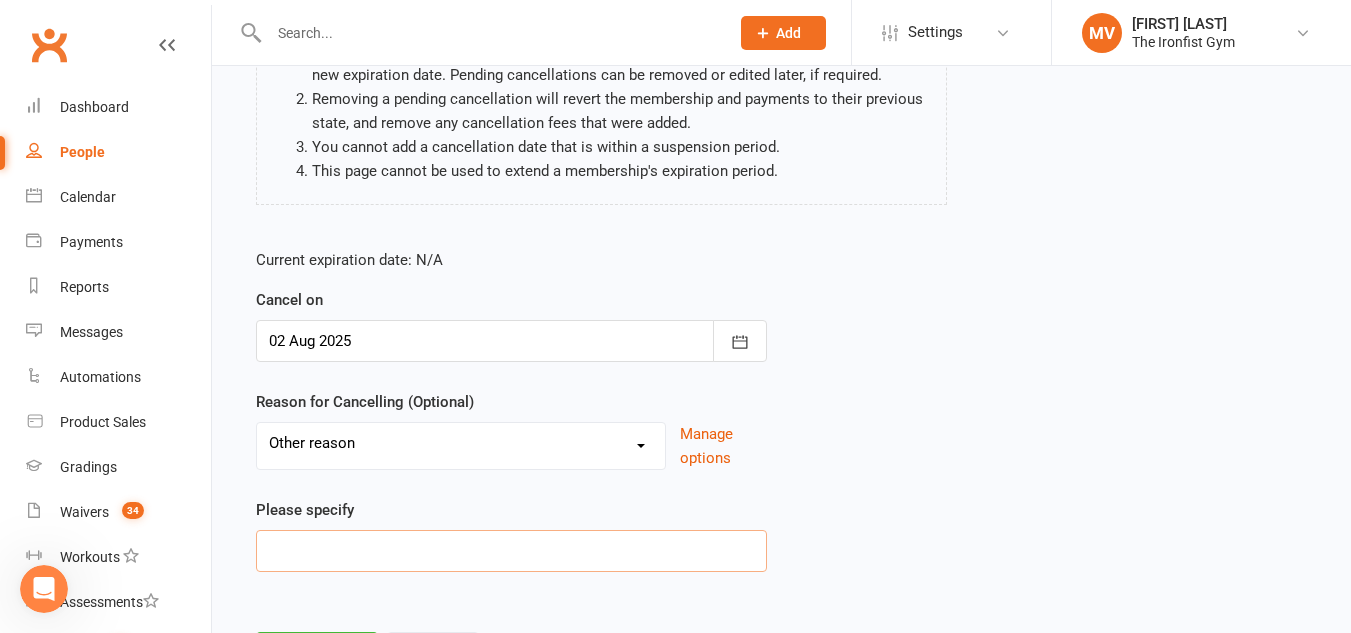 click at bounding box center (511, 551) 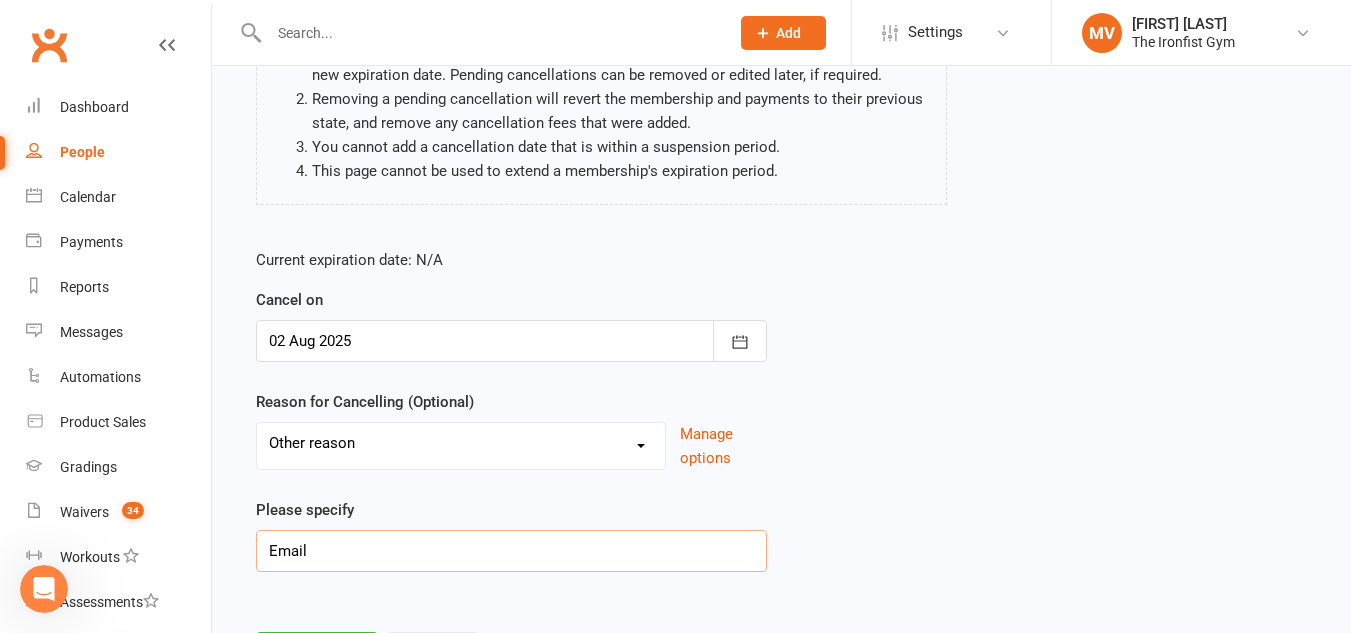 type on "Email" 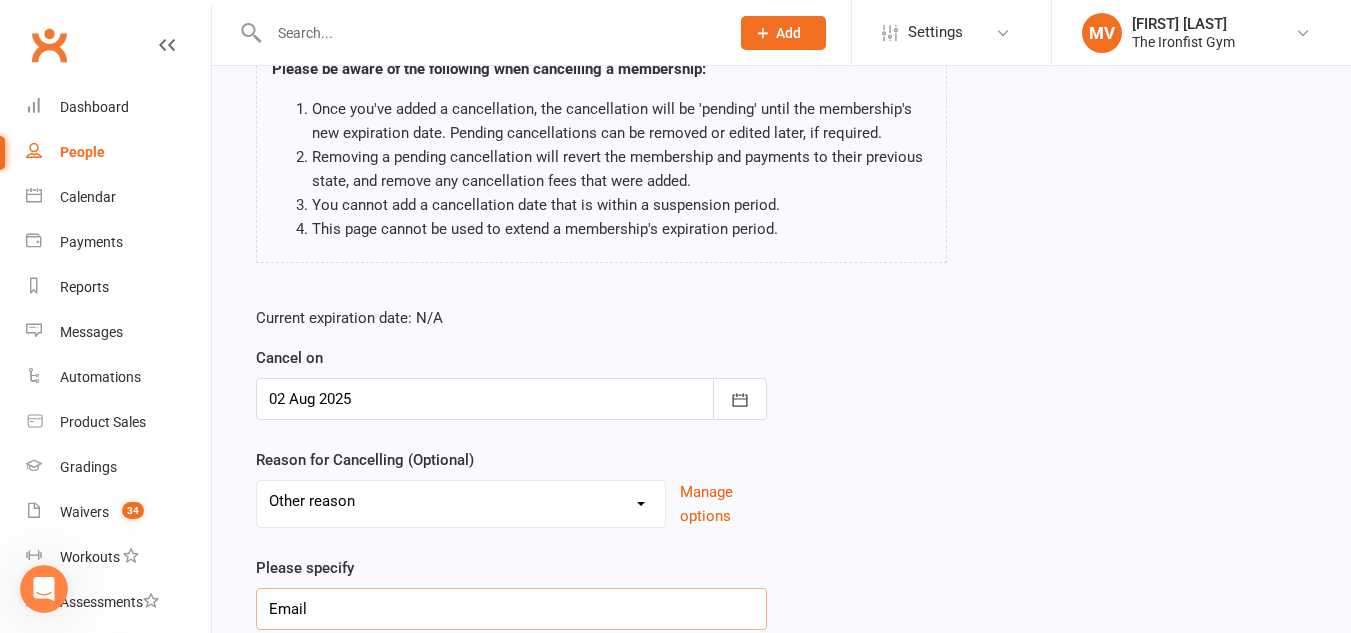 scroll, scrollTop: 0, scrollLeft: 0, axis: both 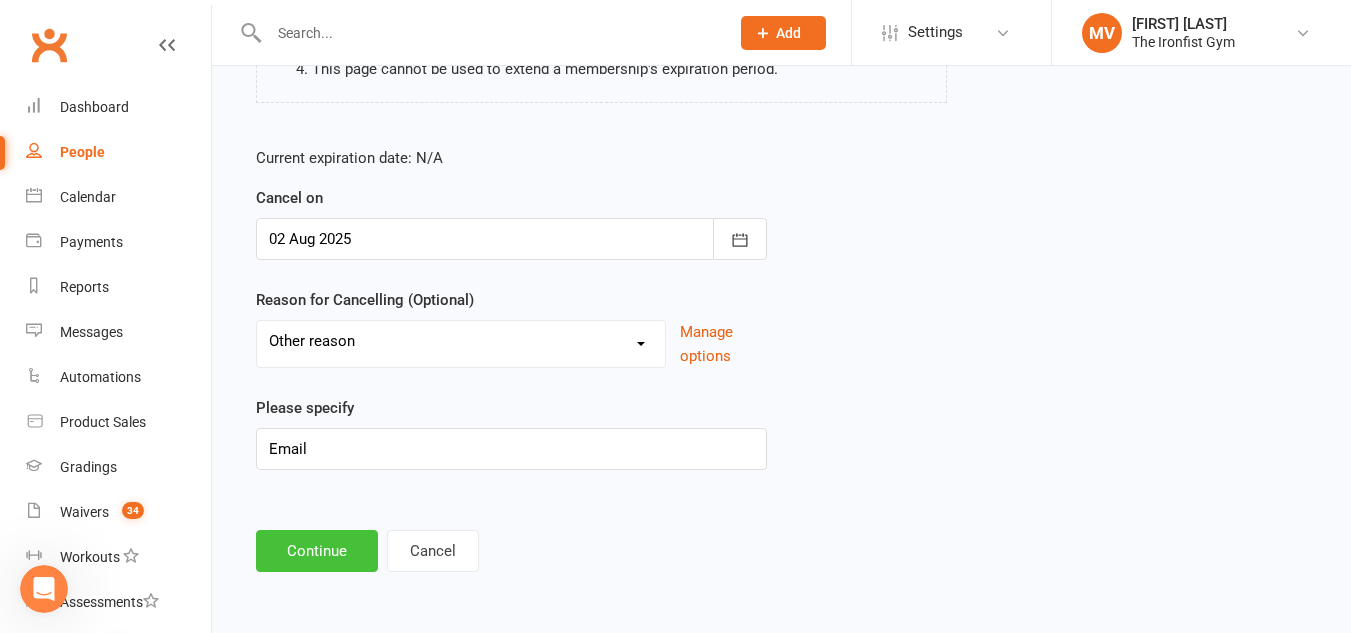 click on "Continue" at bounding box center [317, 551] 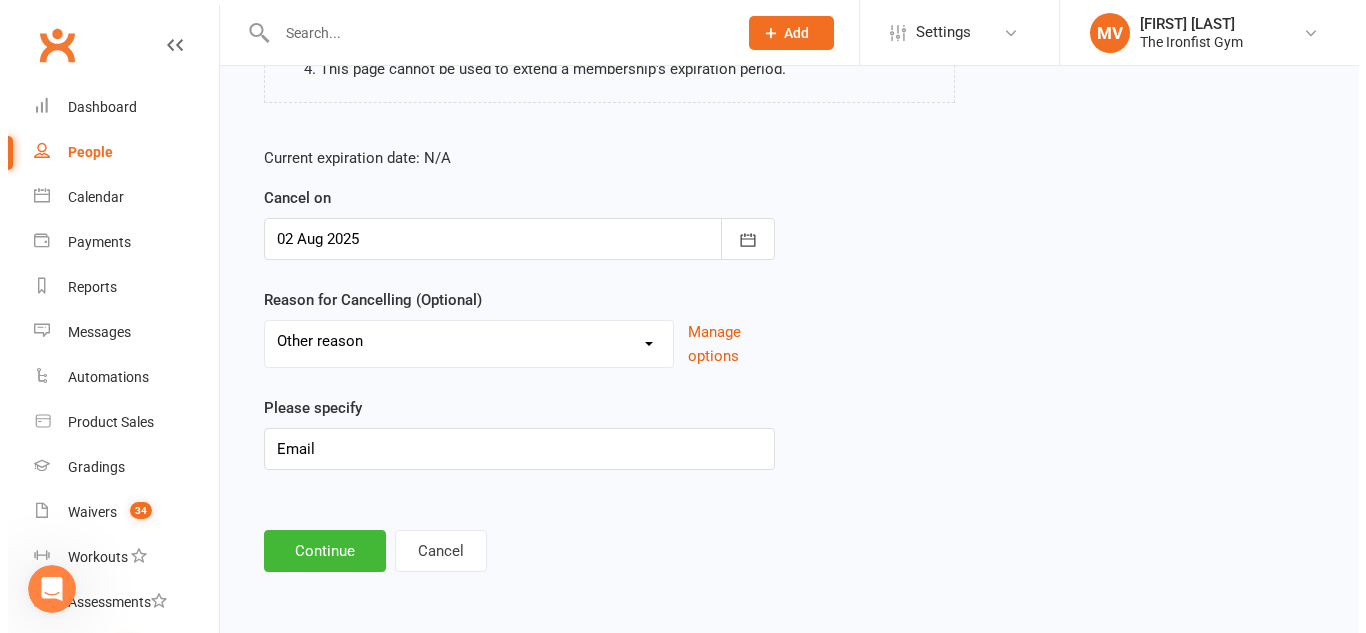 scroll, scrollTop: 0, scrollLeft: 0, axis: both 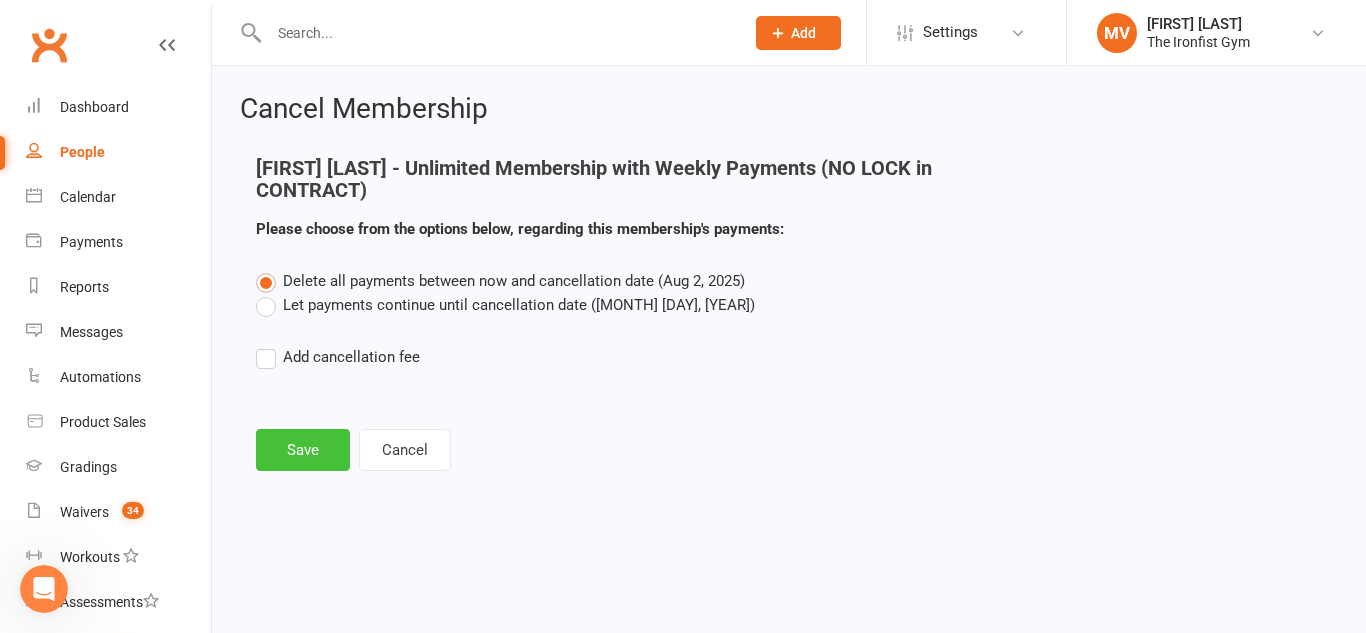 click on "Save" at bounding box center (303, 450) 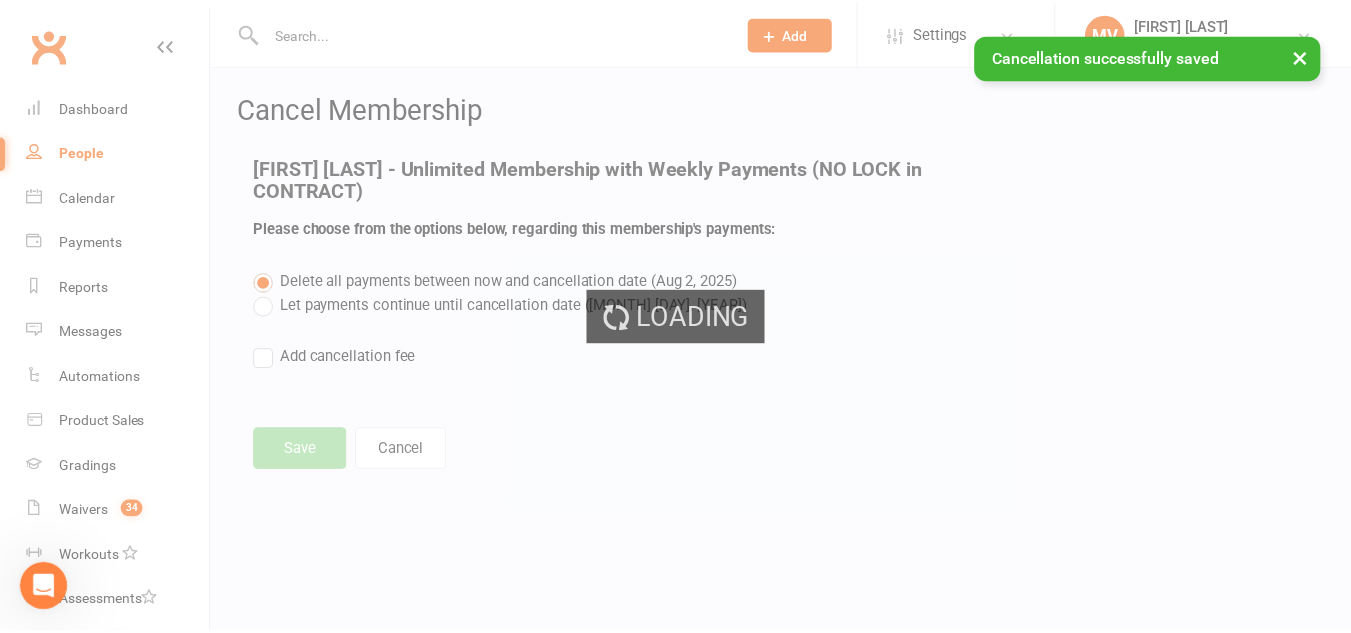scroll, scrollTop: 5268, scrollLeft: 0, axis: vertical 